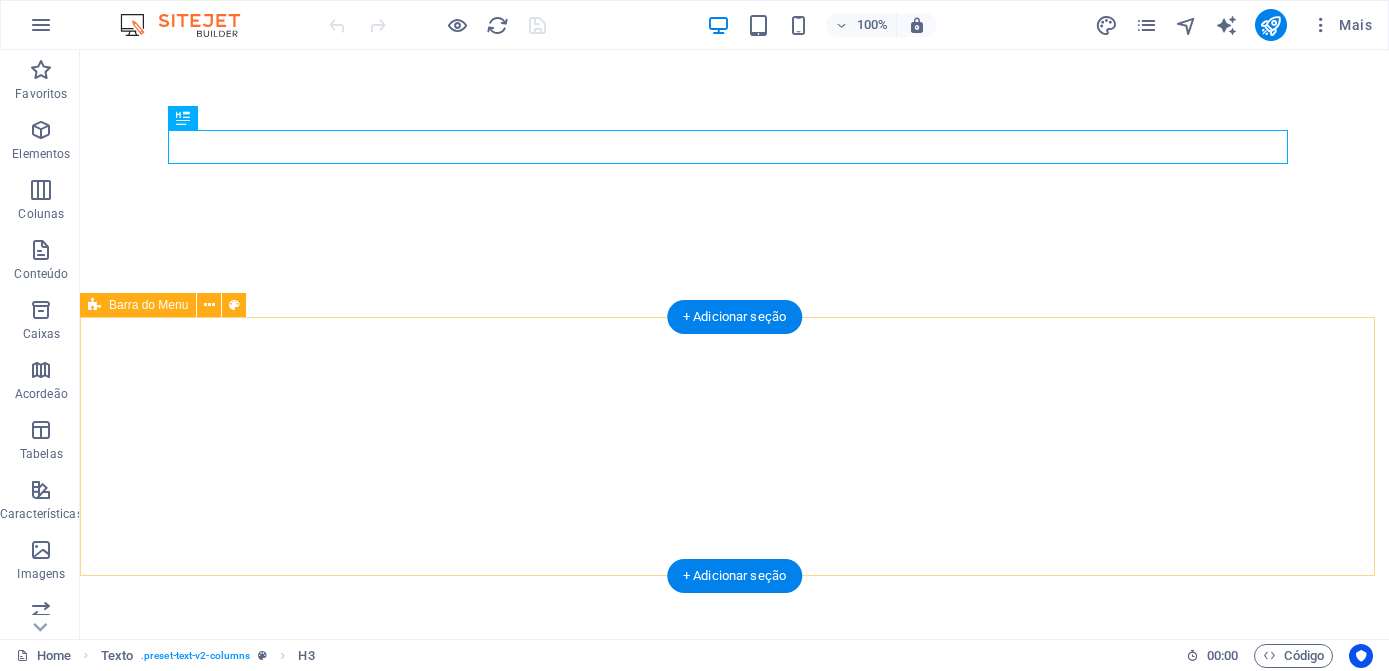 scroll, scrollTop: 0, scrollLeft: 0, axis: both 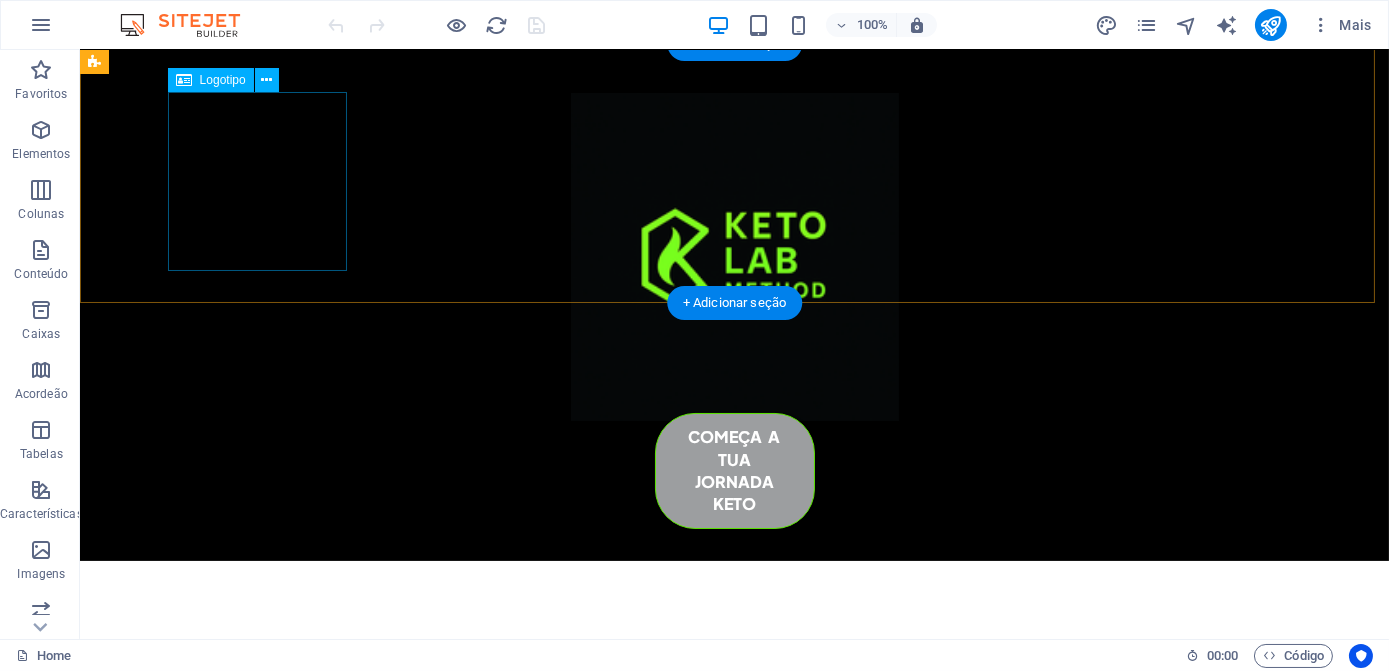 click at bounding box center (735, 257) 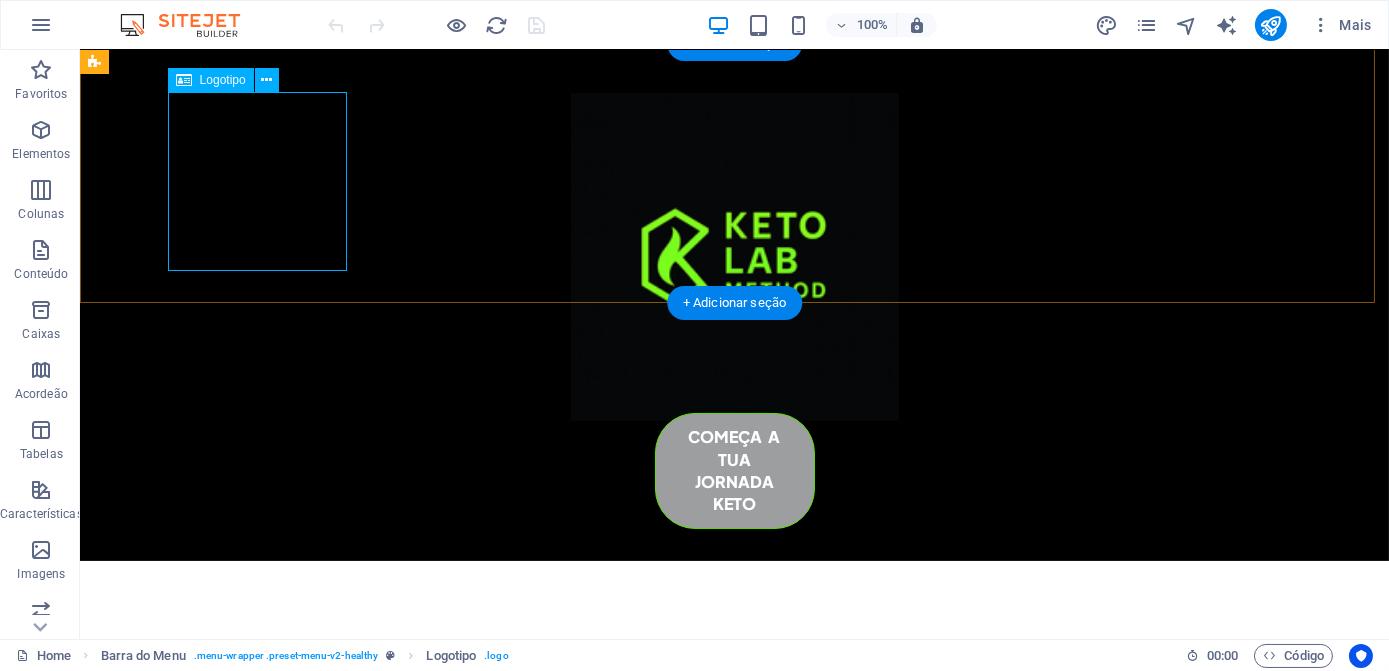 click at bounding box center (735, 257) 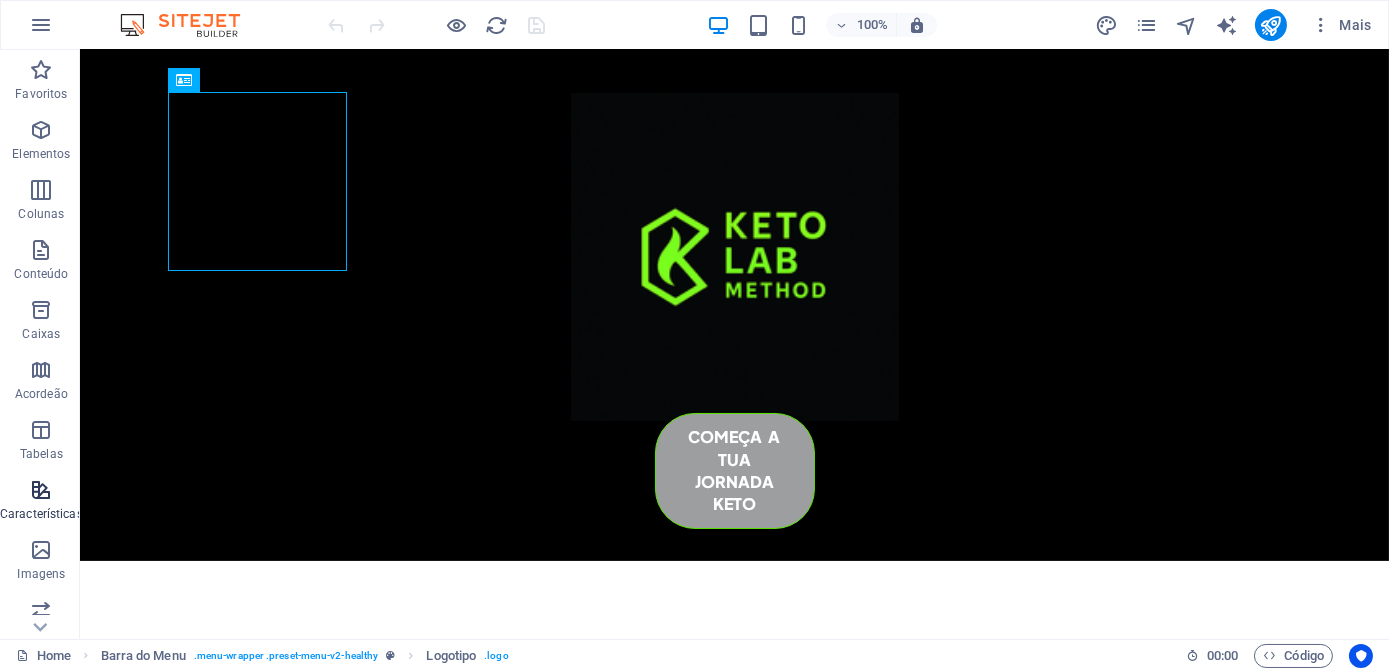 scroll, scrollTop: 310, scrollLeft: 0, axis: vertical 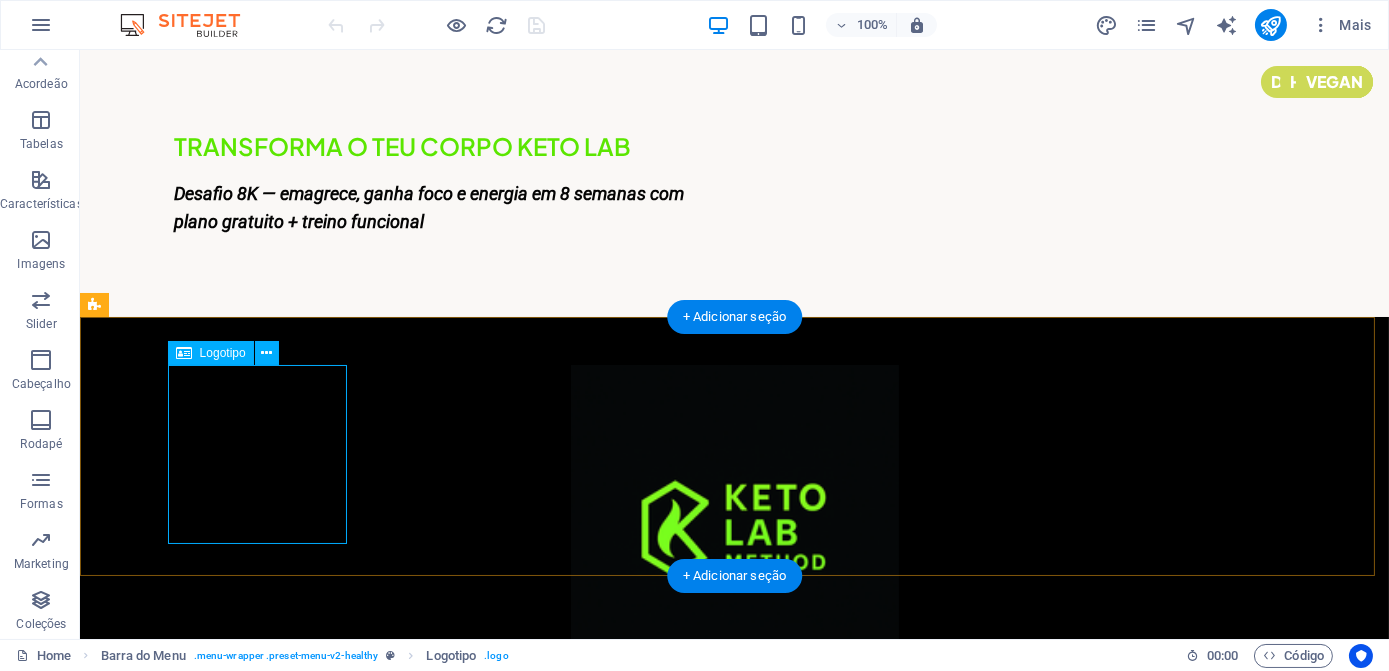 click at bounding box center (735, 529) 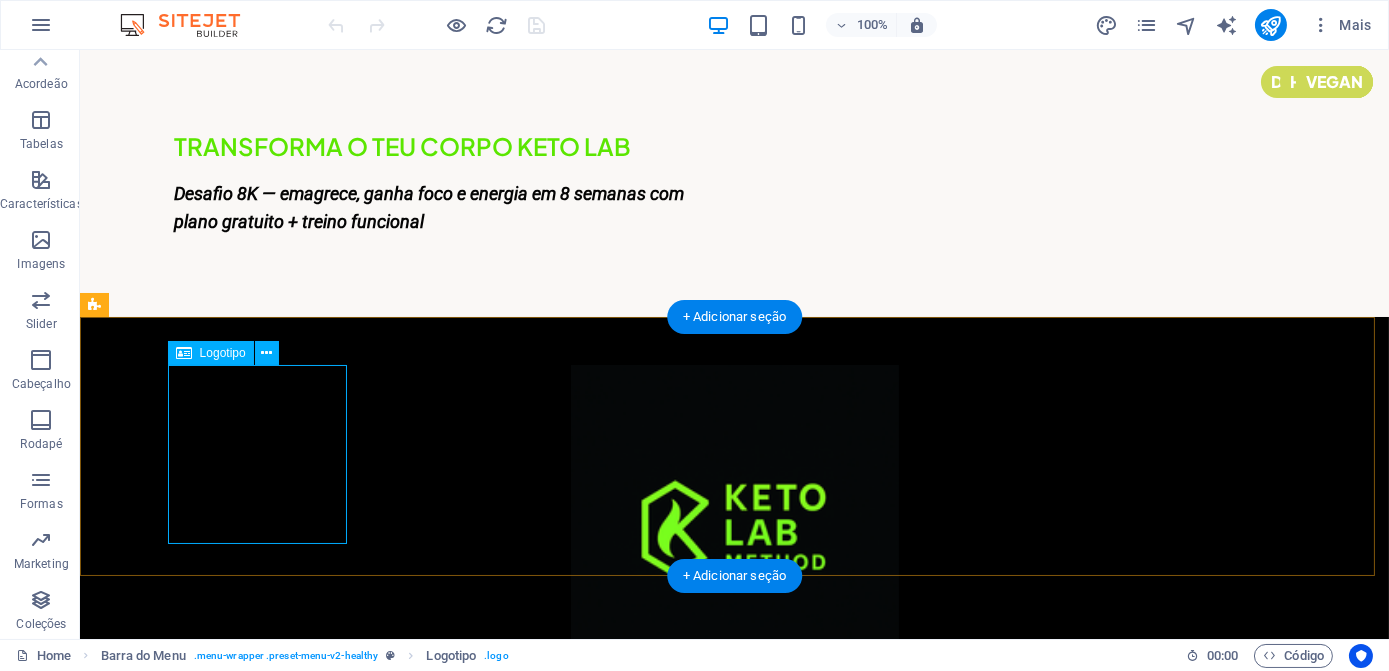 click at bounding box center (735, 529) 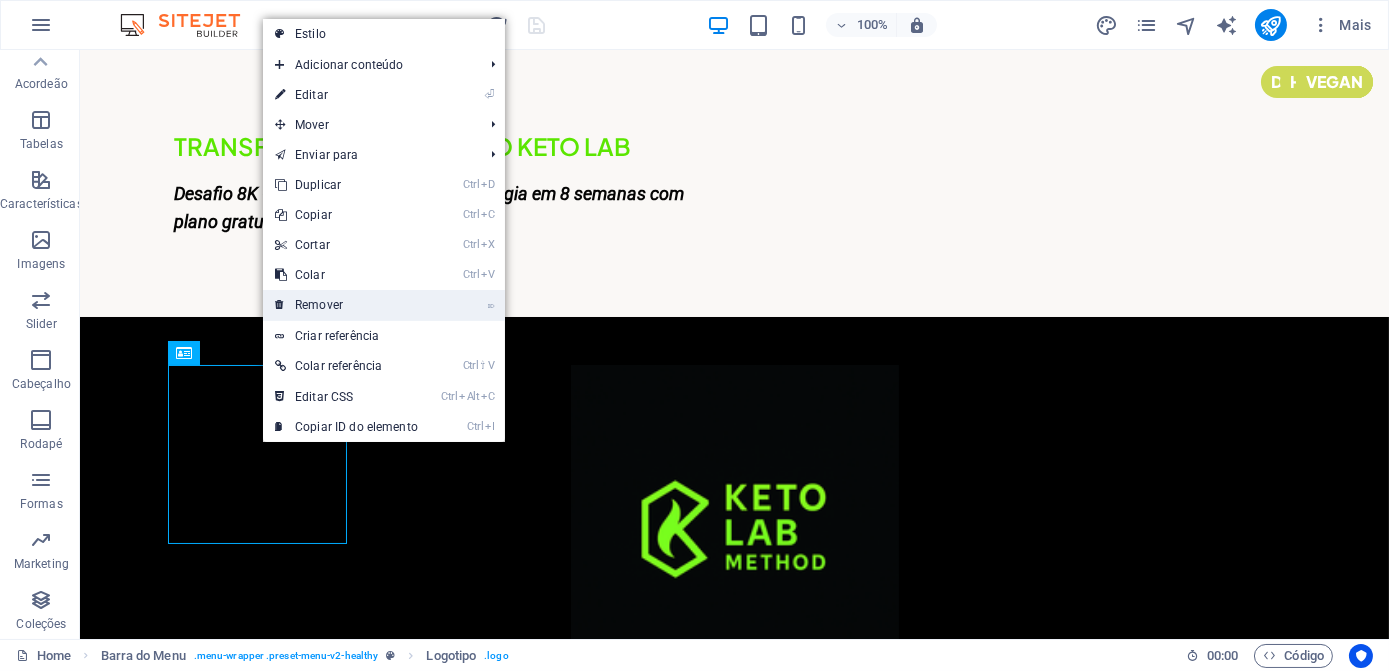 click on "⌦  Remover" at bounding box center (346, 305) 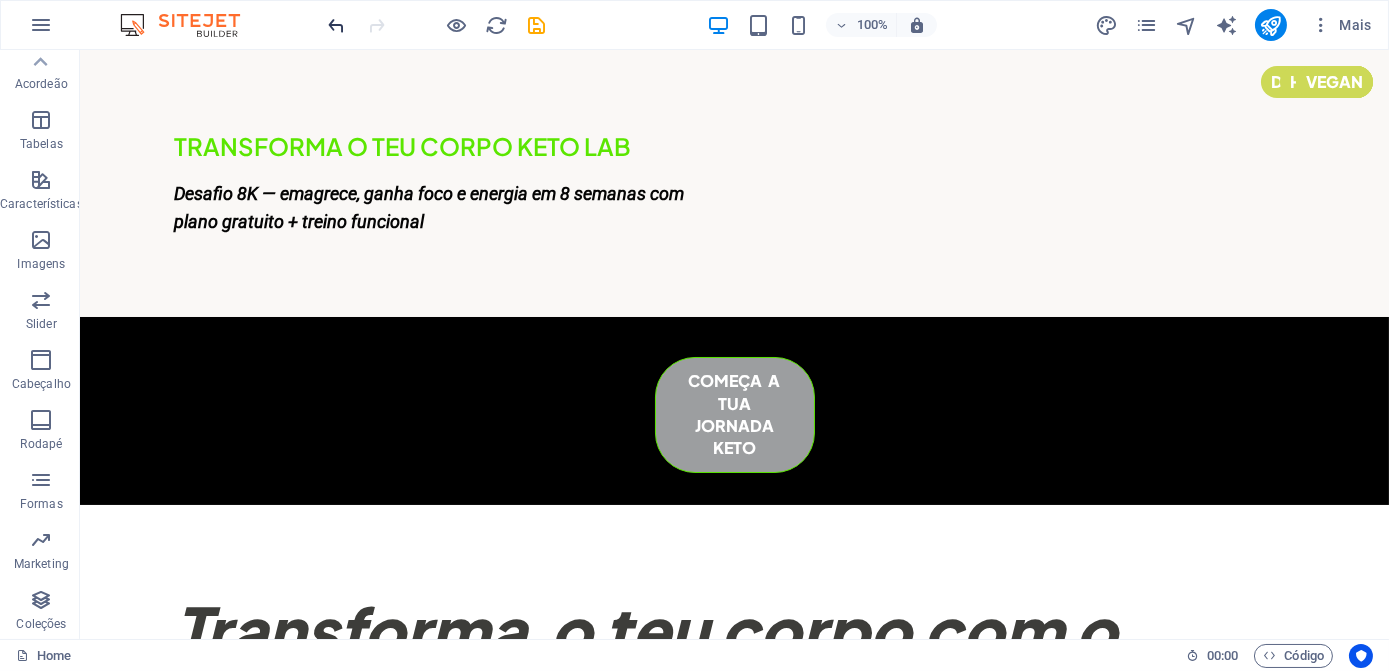 click at bounding box center (337, 25) 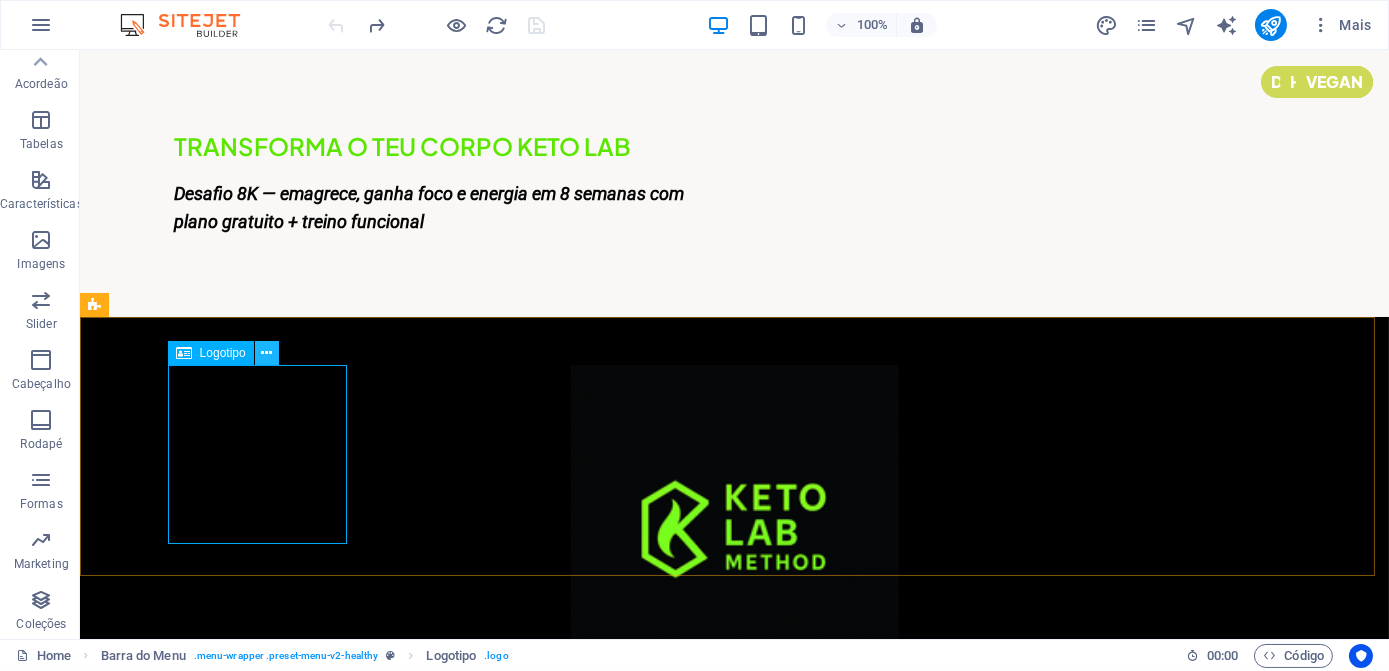 click at bounding box center (266, 353) 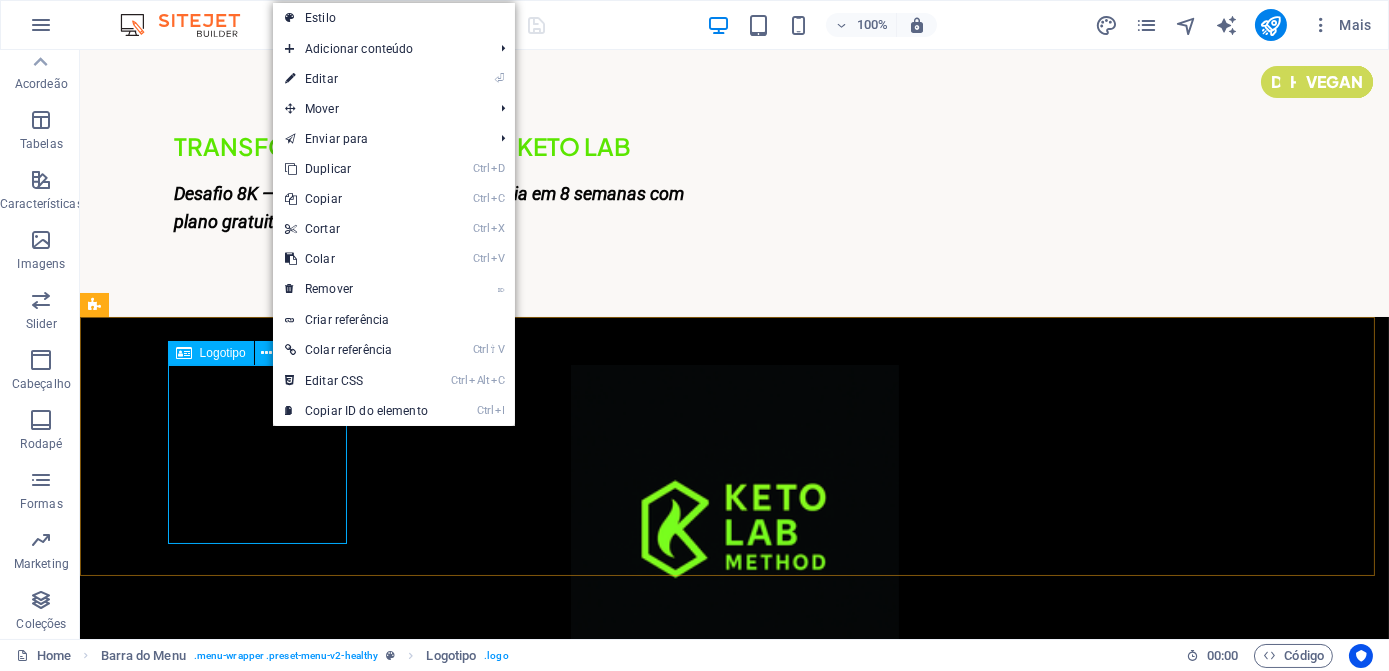 click at bounding box center [184, 353] 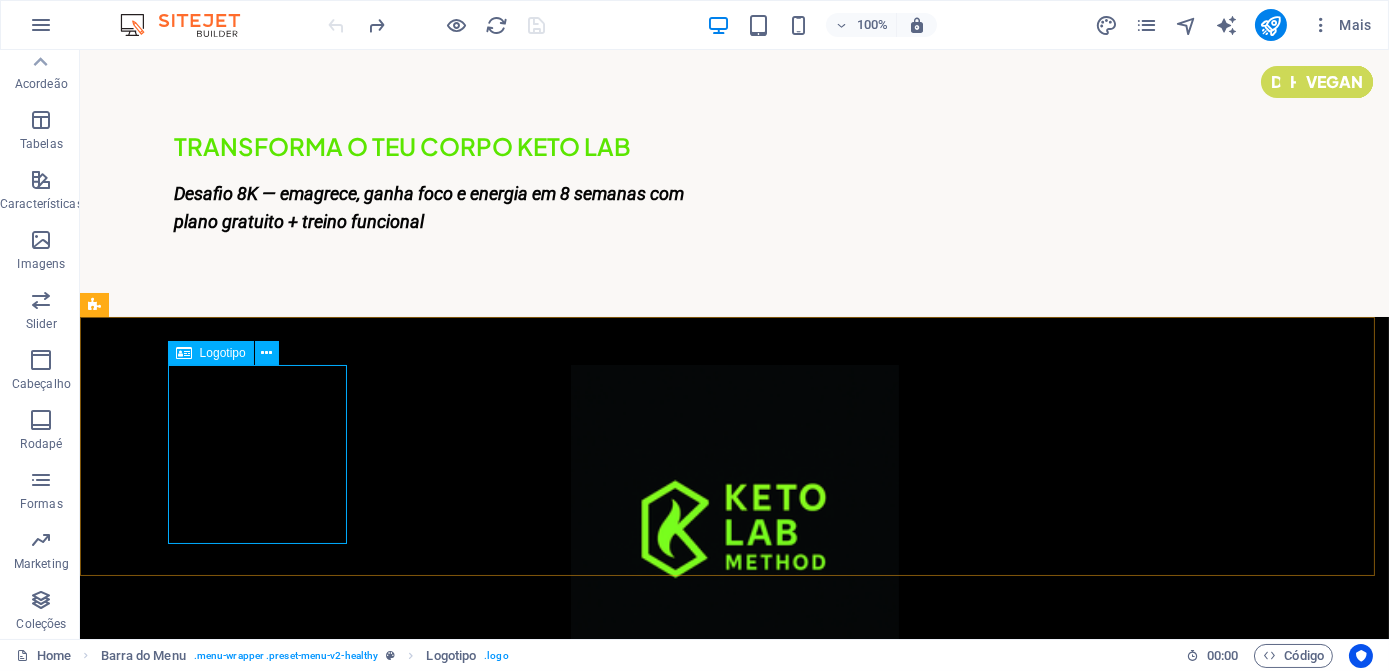 click on "Logotipo" at bounding box center (223, 353) 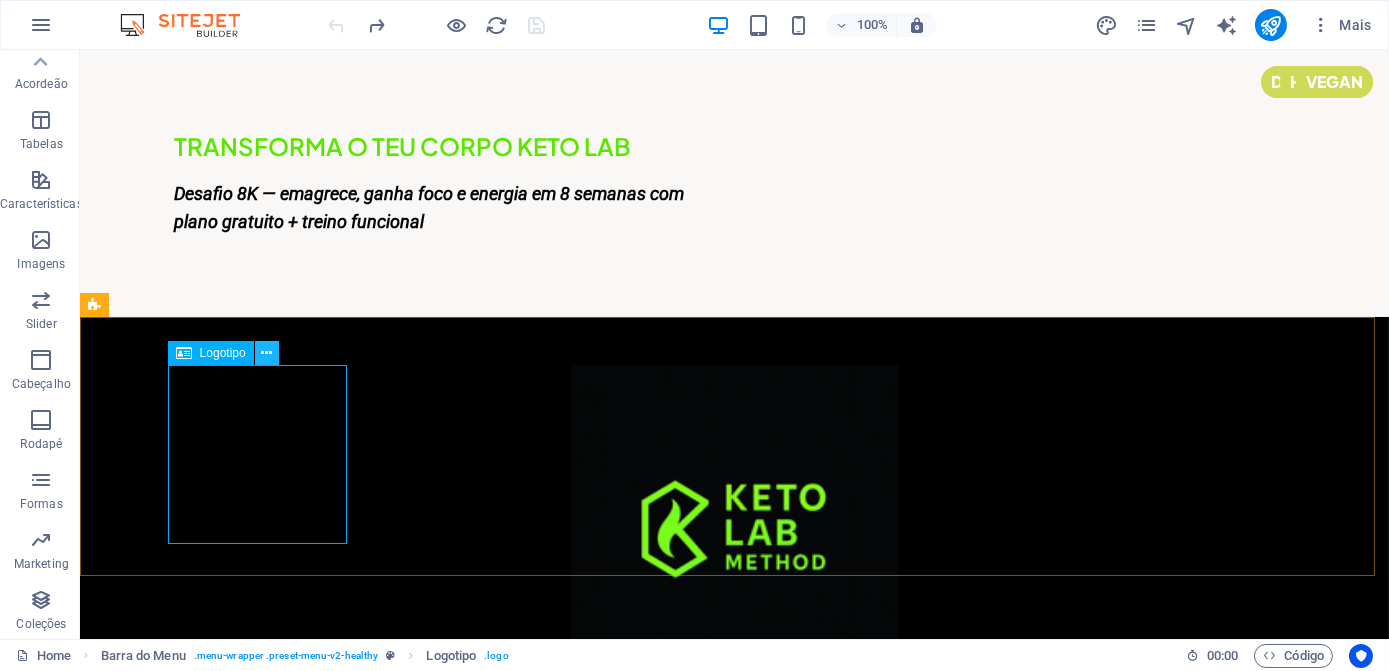click at bounding box center (266, 353) 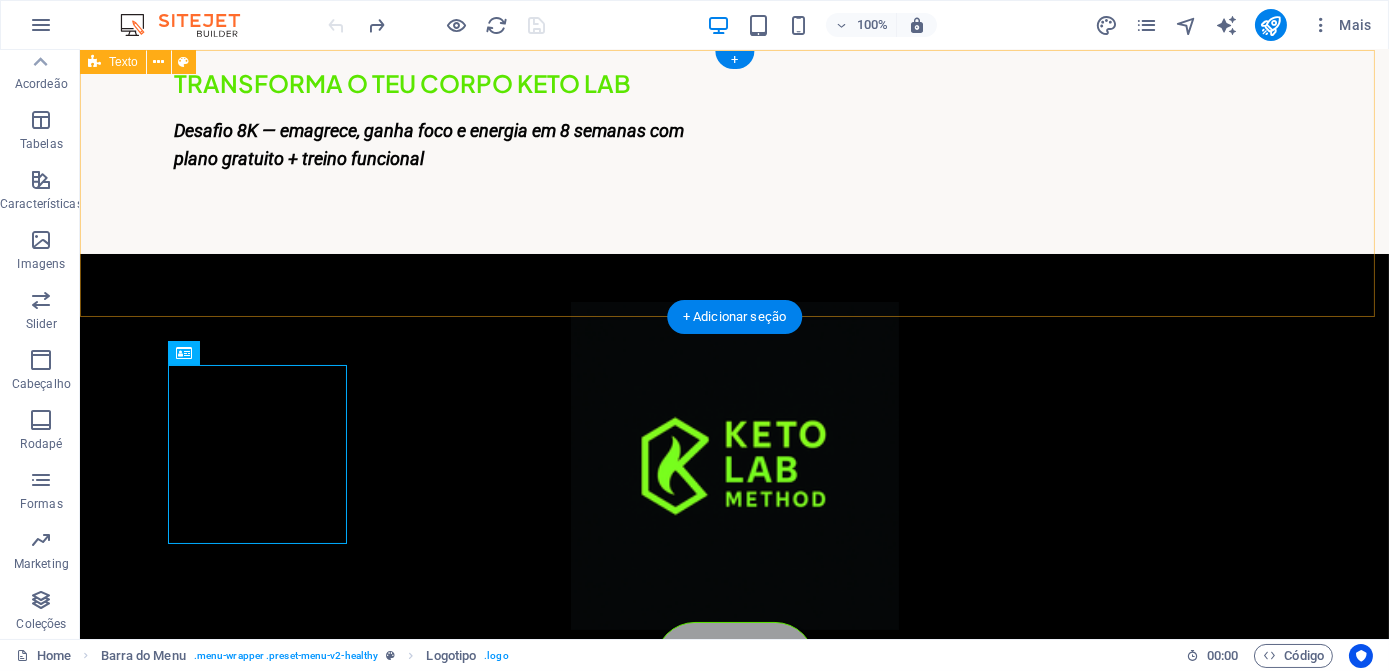 scroll, scrollTop: 181, scrollLeft: 0, axis: vertical 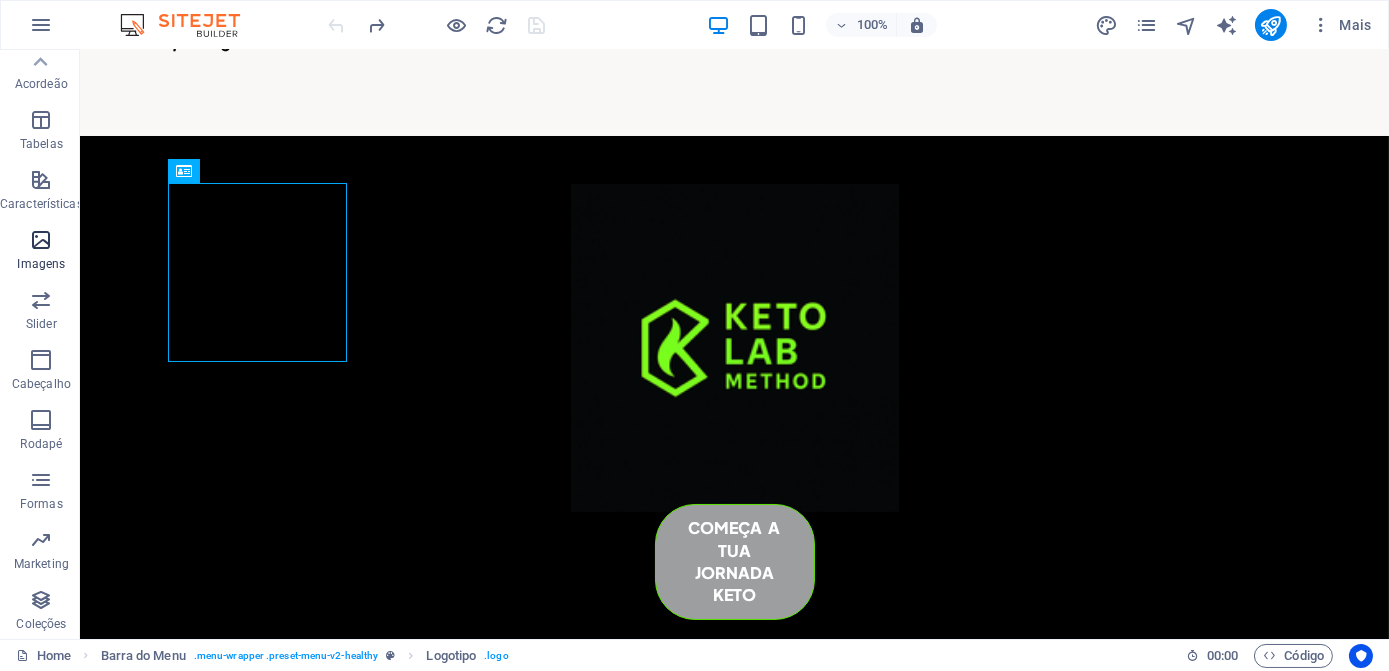 click on "Imagens" at bounding box center [41, 252] 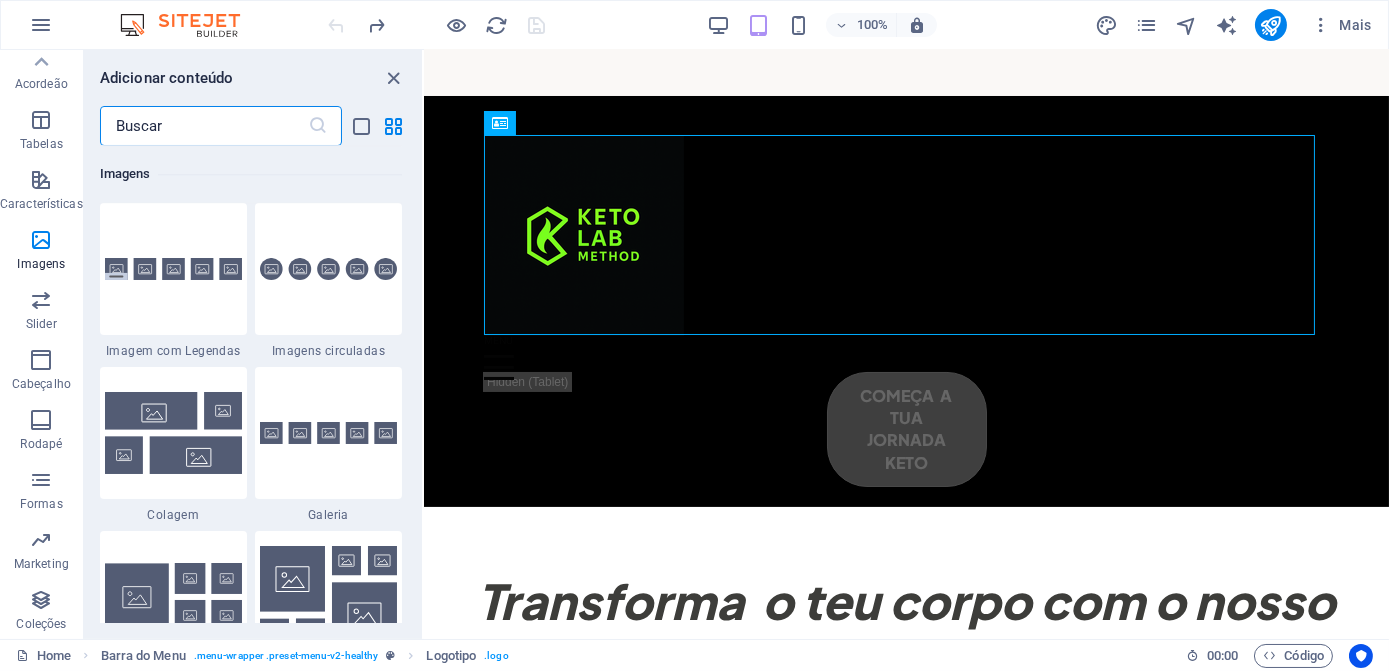 scroll, scrollTop: 10504, scrollLeft: 0, axis: vertical 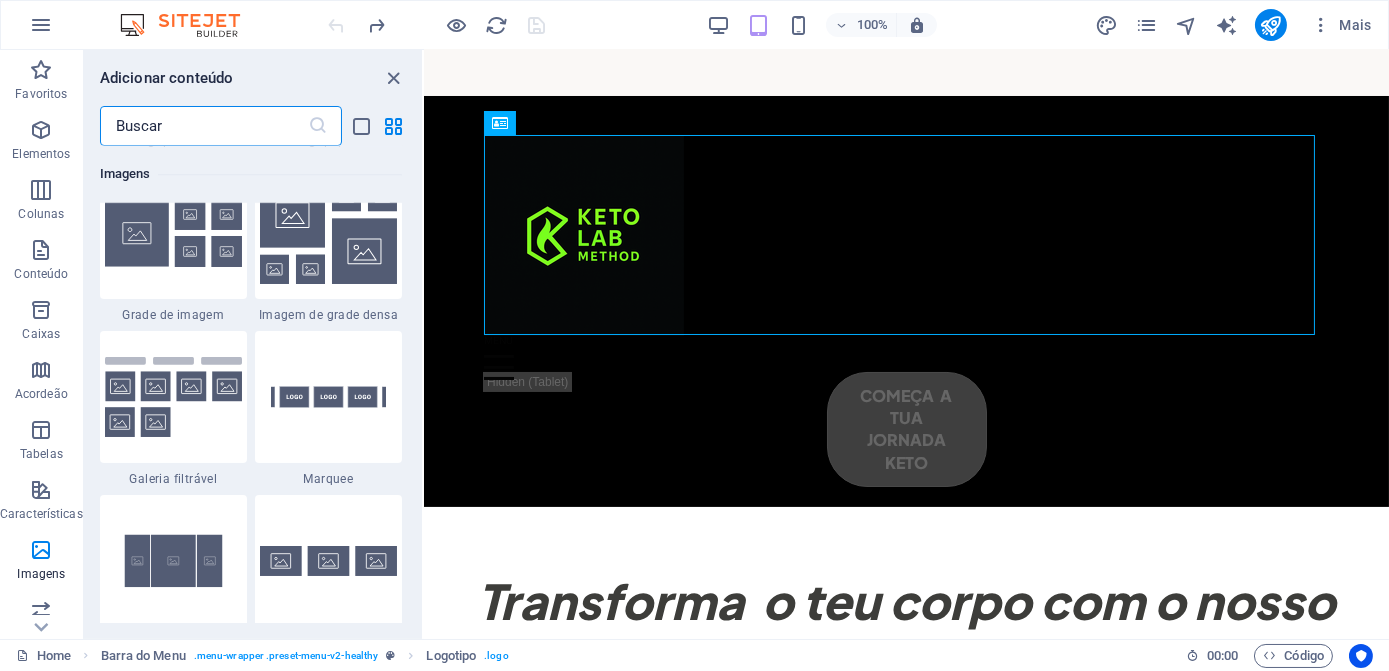 drag, startPoint x: 133, startPoint y: 172, endPoint x: 285, endPoint y: 122, distance: 160.0125 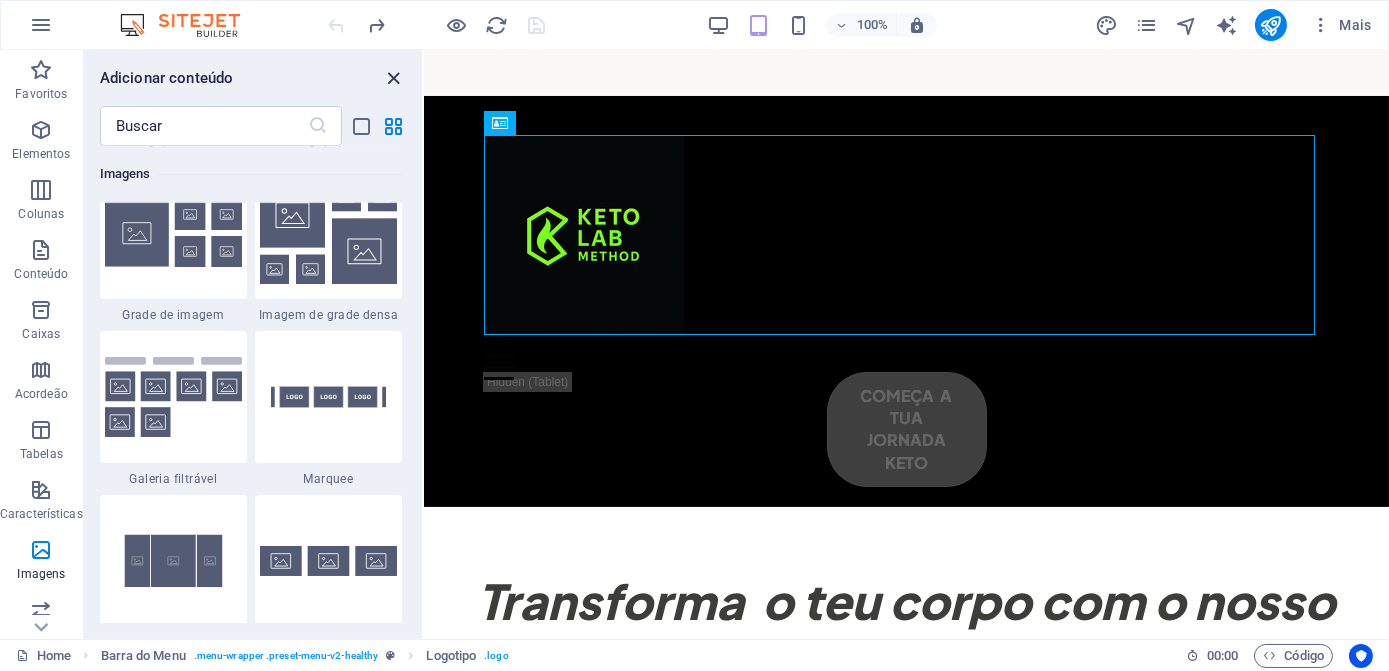 click at bounding box center [394, 78] 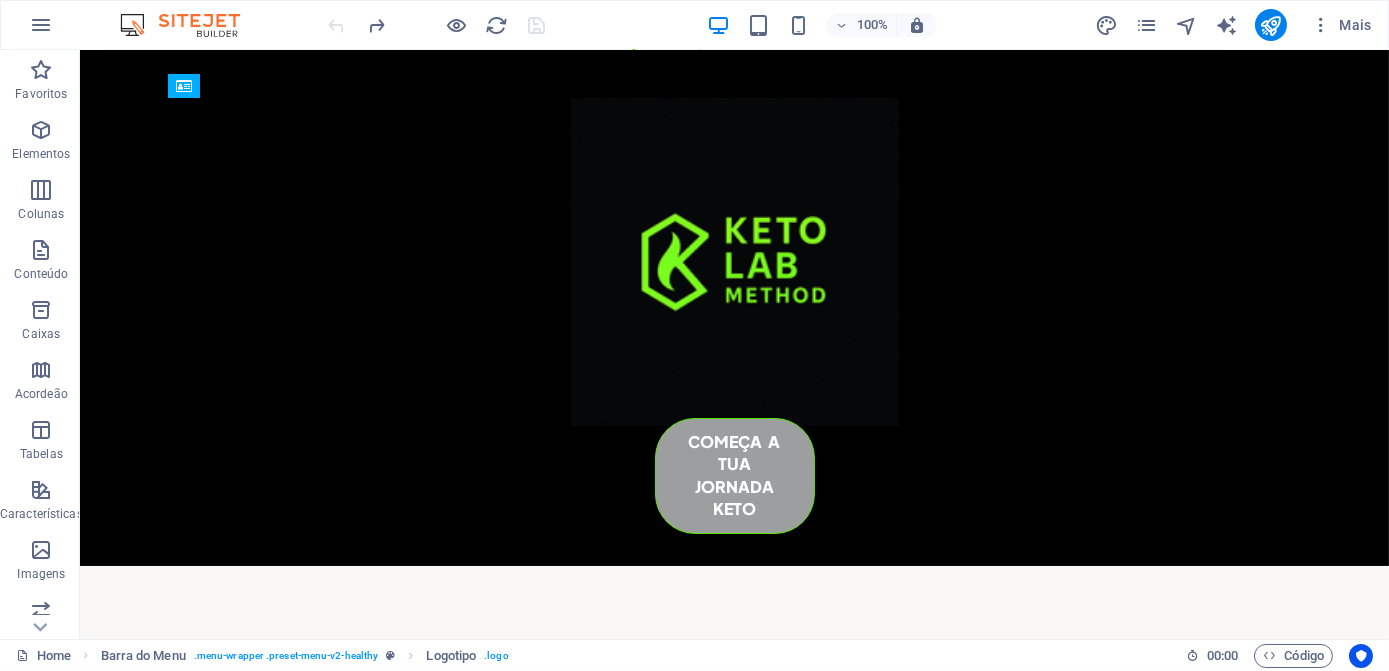 scroll, scrollTop: 3341, scrollLeft: 0, axis: vertical 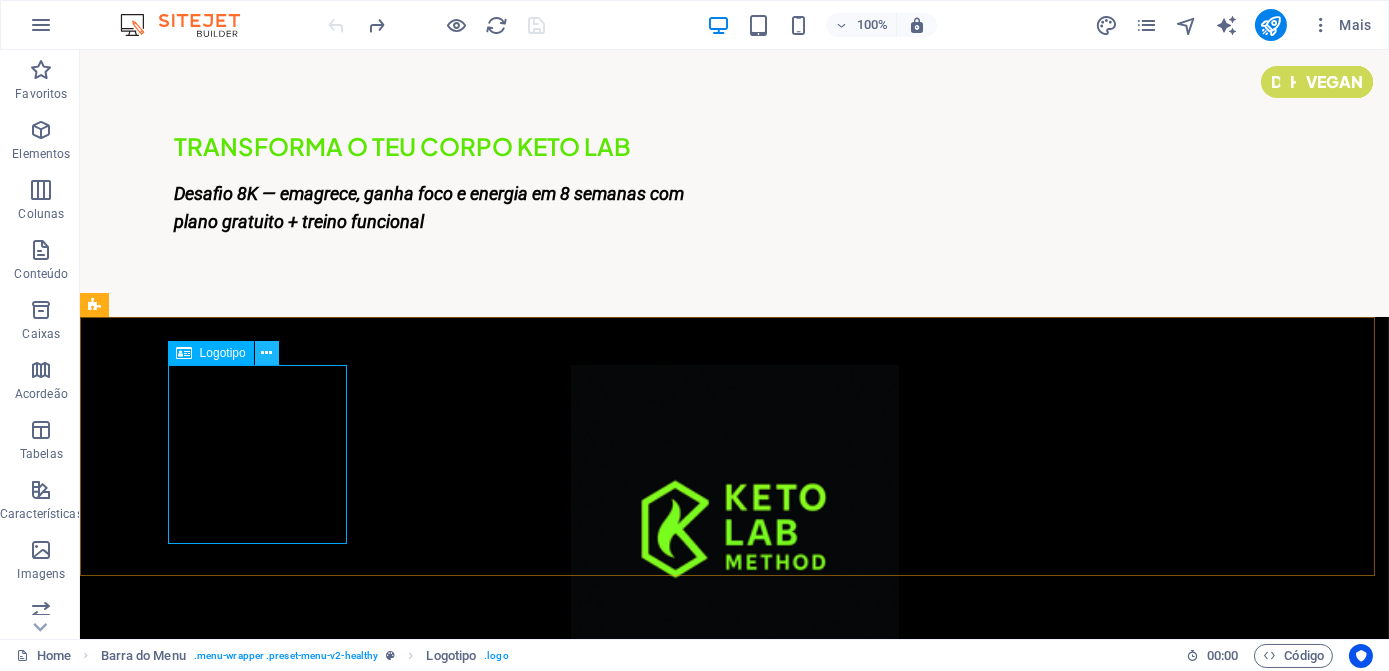 click at bounding box center [267, 353] 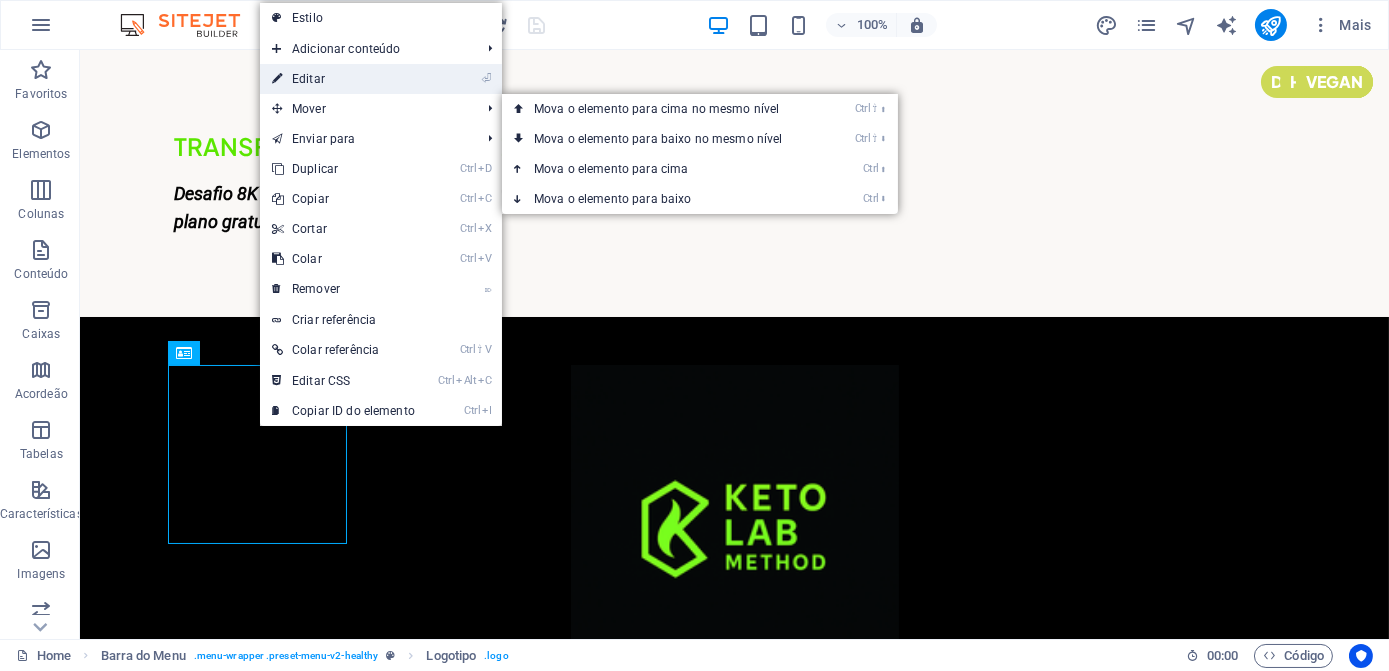 click on "⏎  Editar" at bounding box center (343, 79) 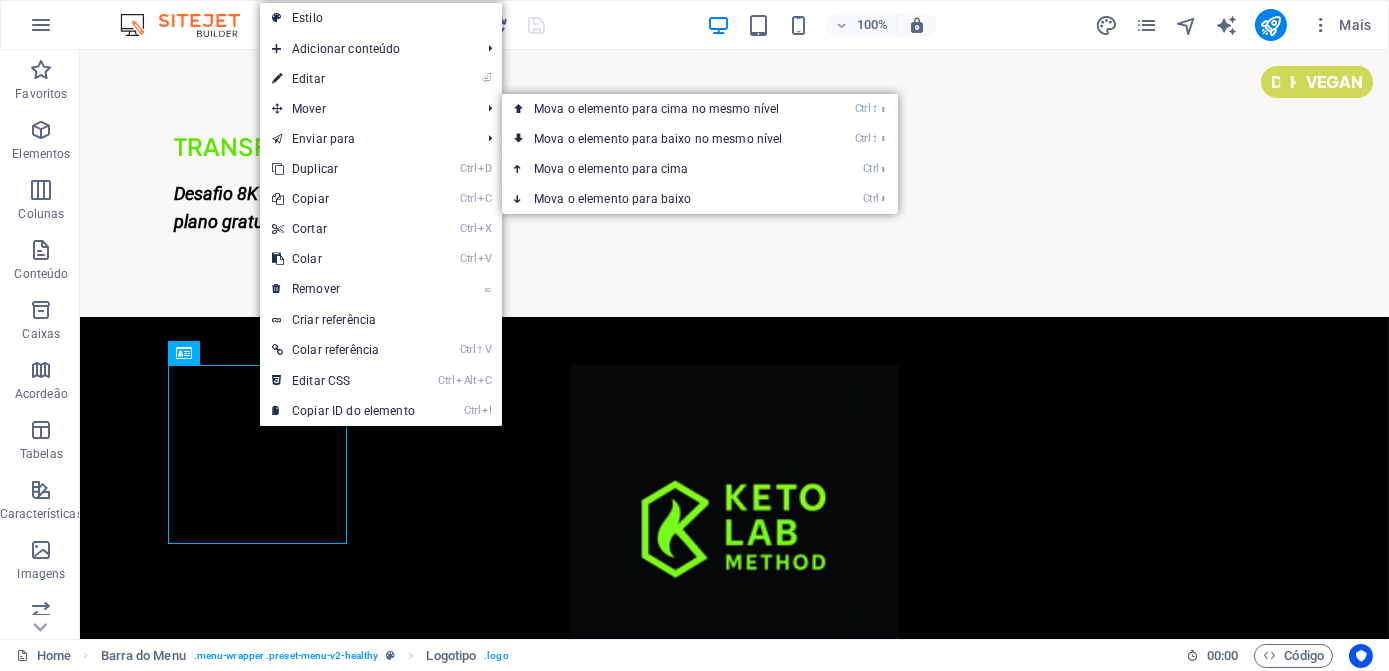 select on "px" 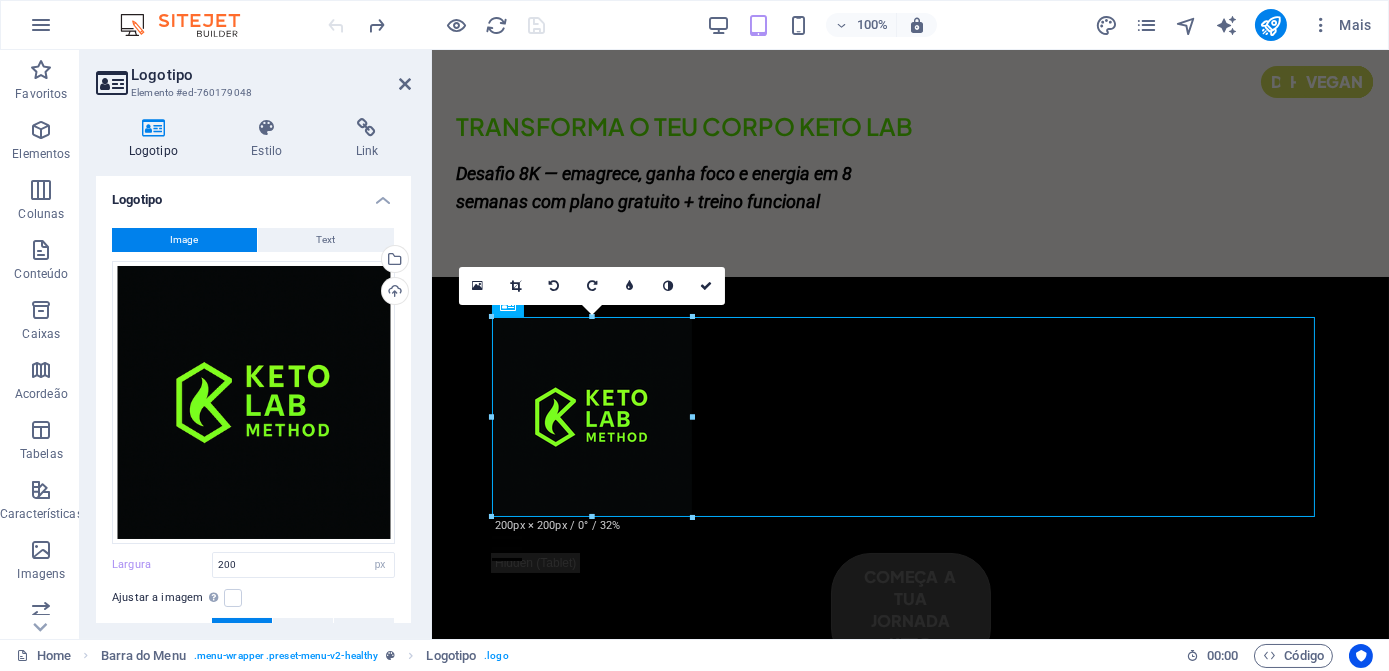 click on "Logotipo" at bounding box center (157, 139) 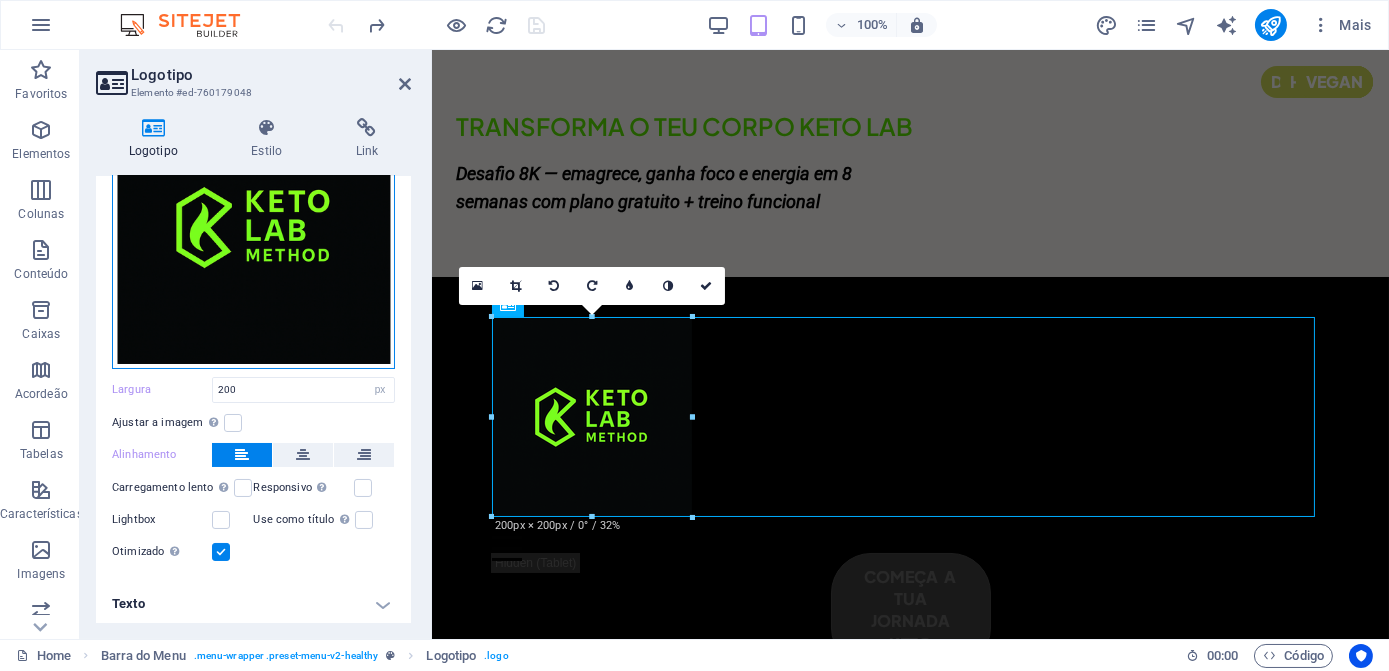click on "Arraste os arquivos aqui, clique para escolher os arquivos ou selecione os arquivos em Arquivos ou em nossa galeria de fotos e vídeos gratuitos" at bounding box center (253, 227) 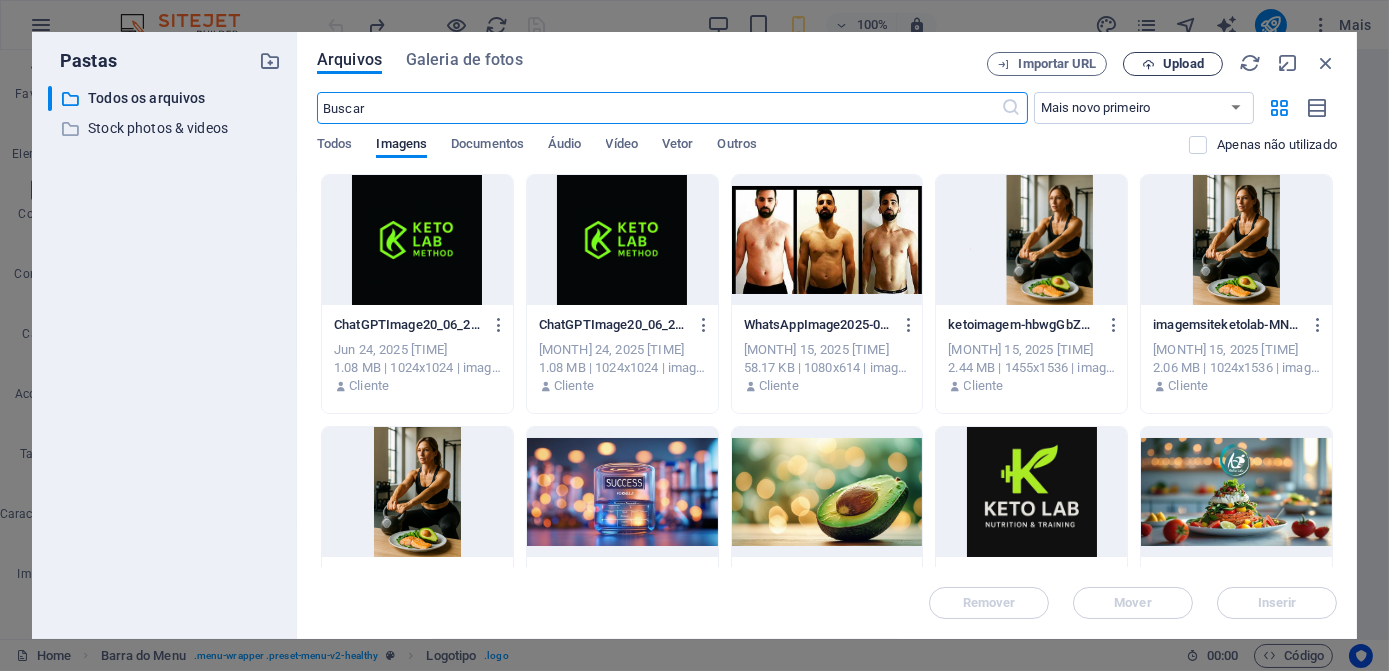 click on "Upload" at bounding box center (1183, 64) 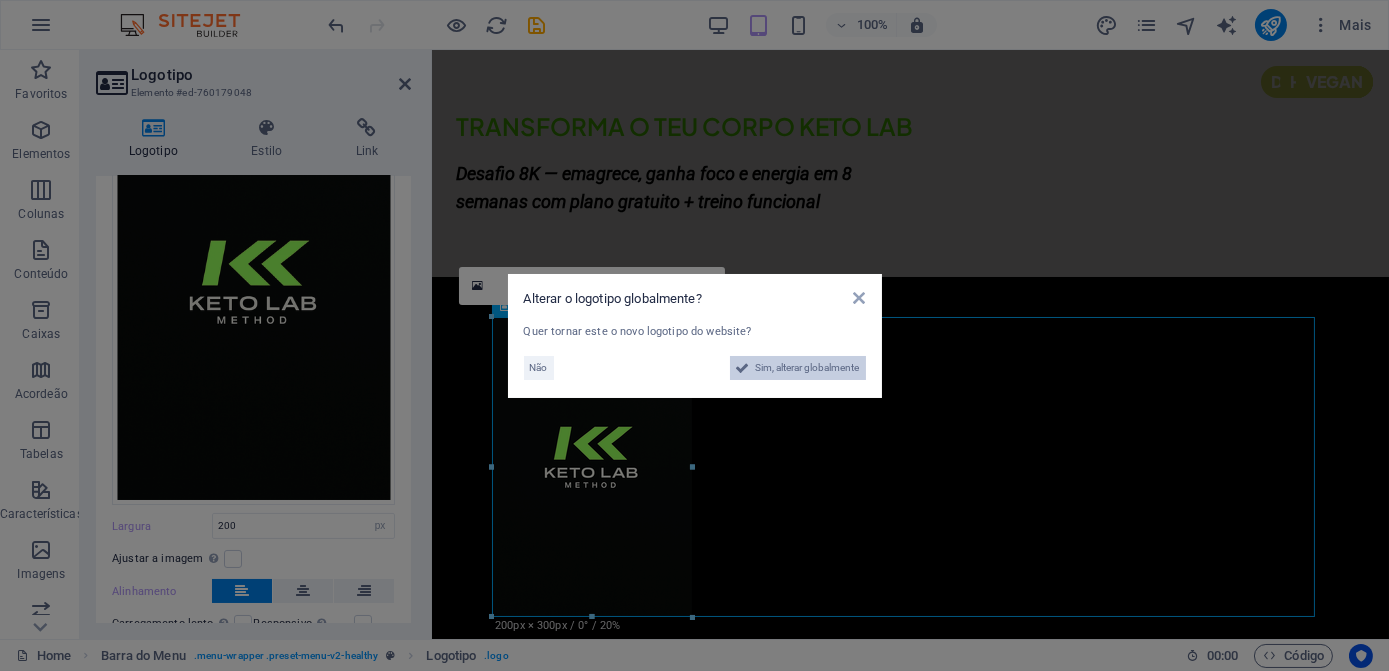 click at bounding box center (743, 368) 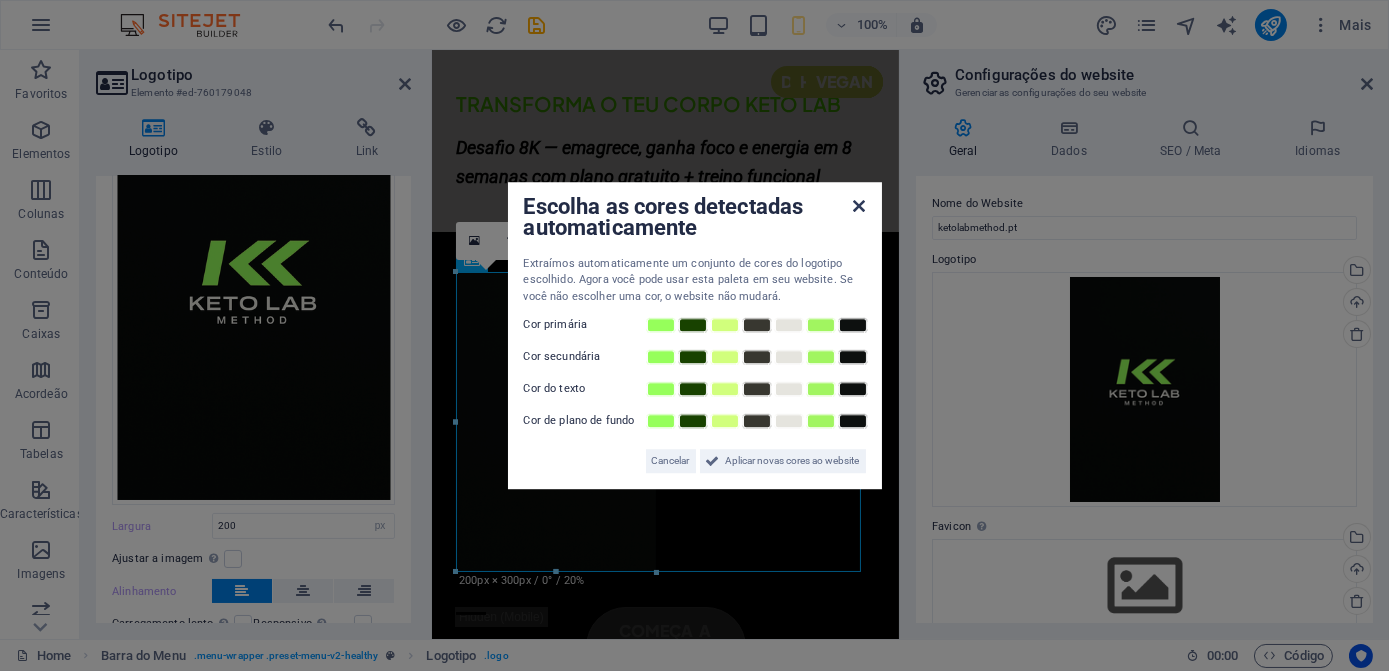 click at bounding box center [859, 206] 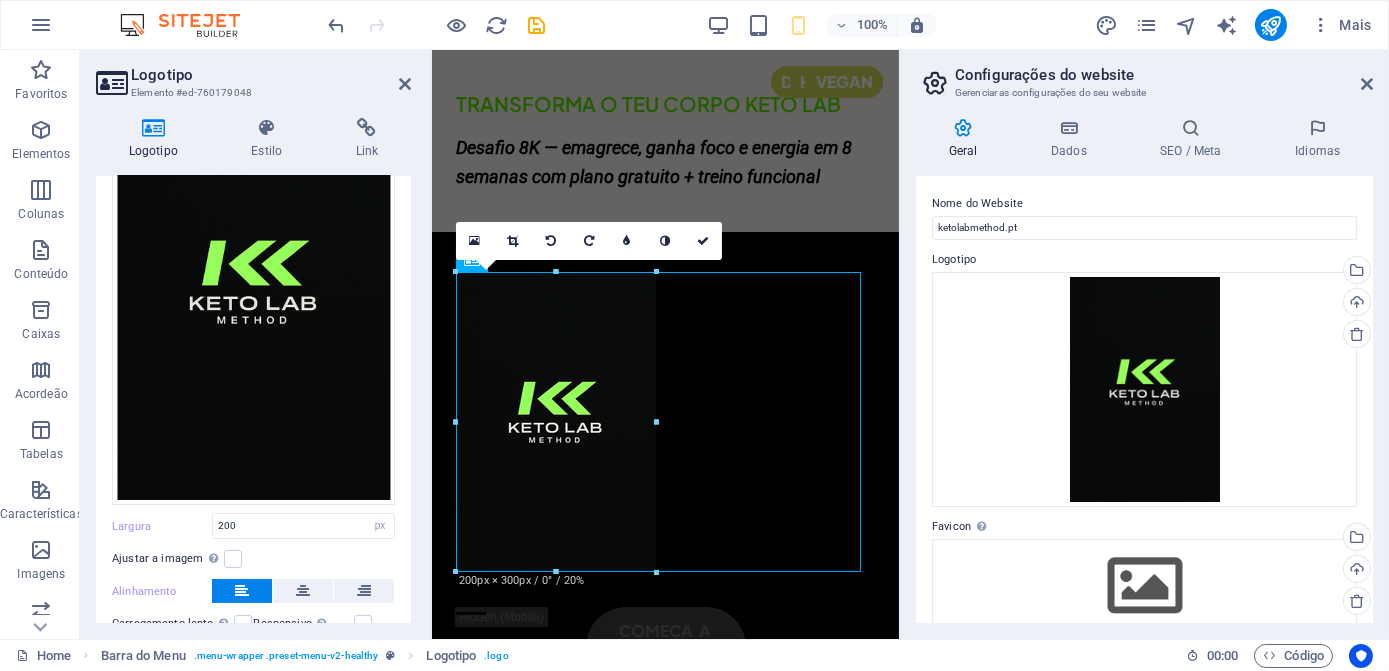 click on "Configurações do website Gerenciar as configurações do seu website" at bounding box center (1146, 76) 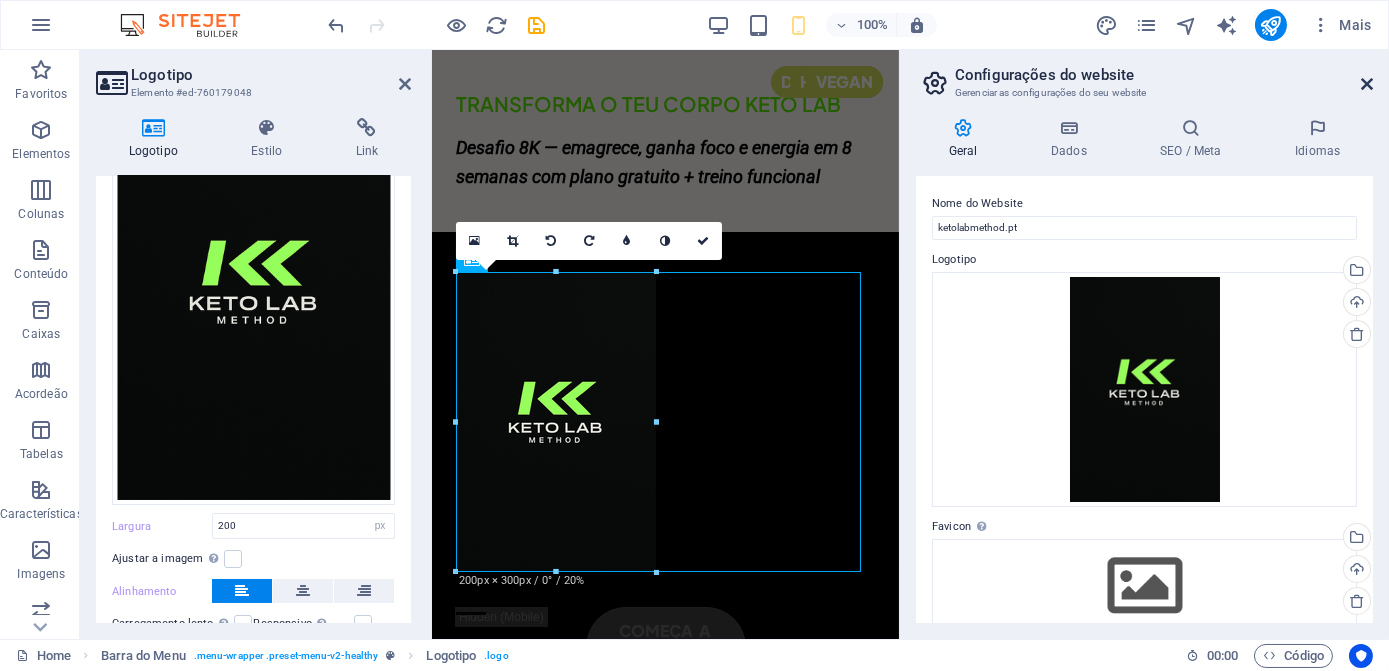click at bounding box center (1367, 84) 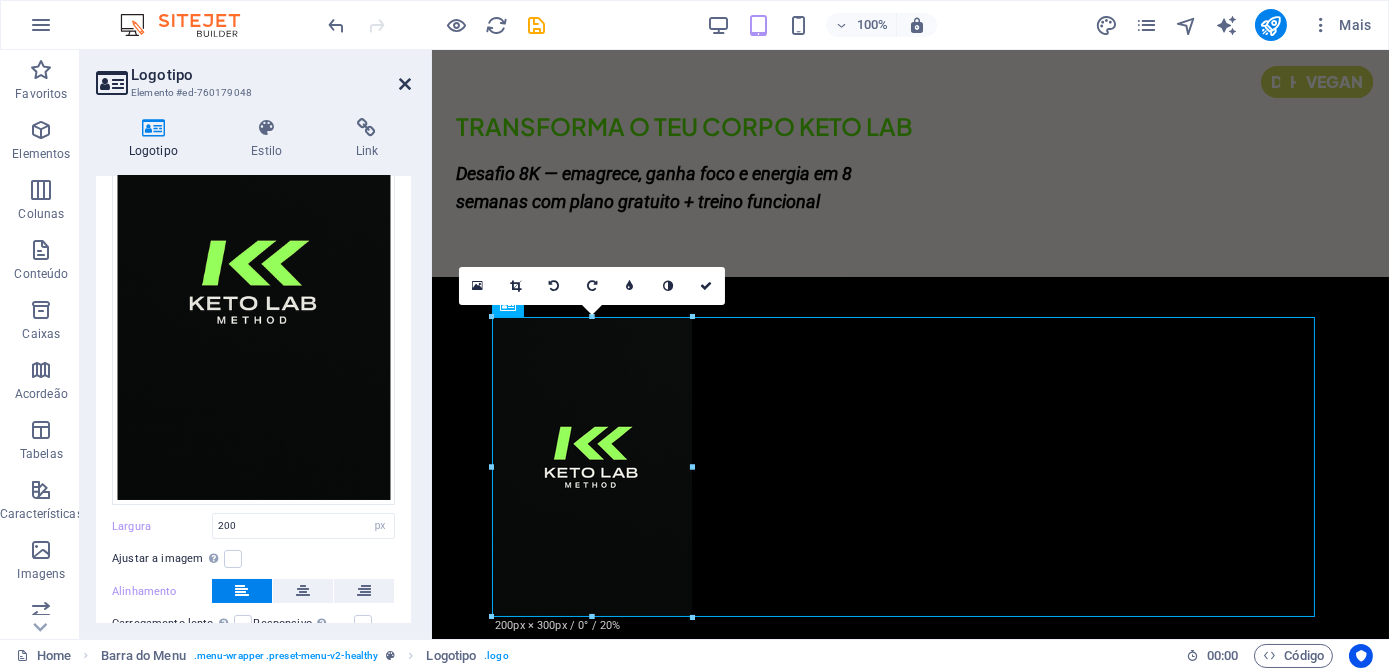 click at bounding box center (405, 84) 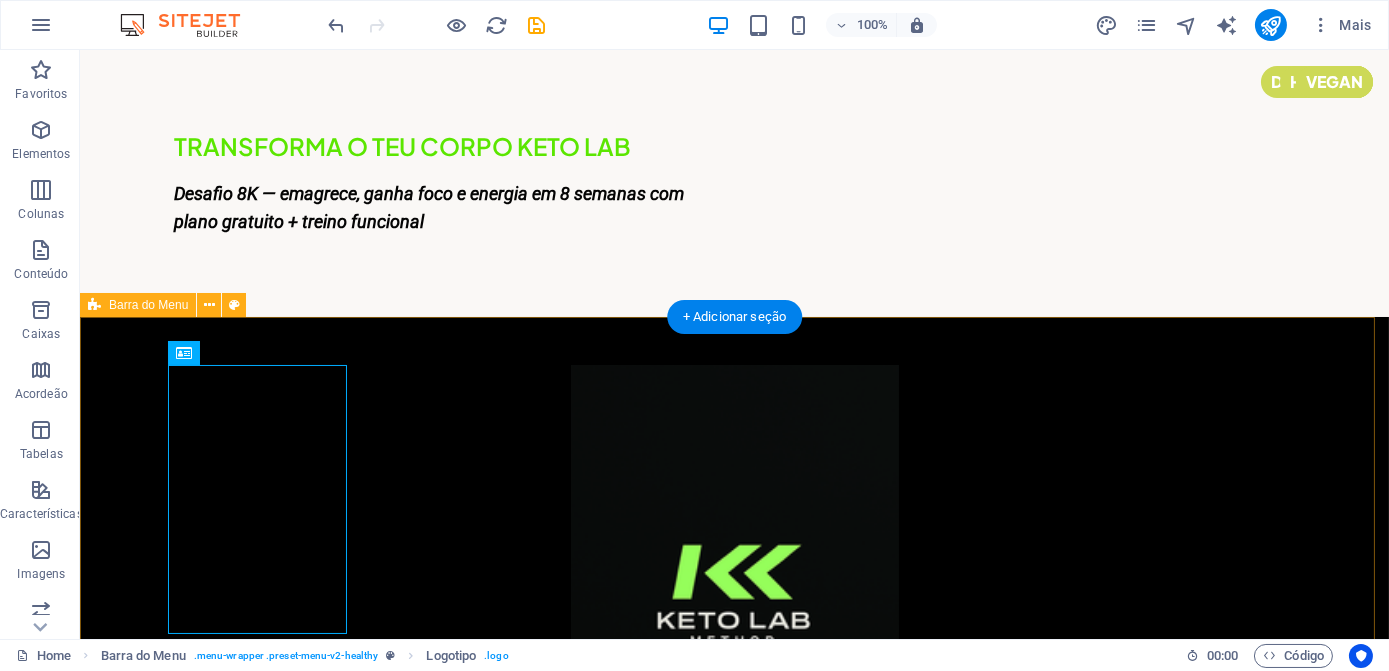 click on "começa  a tua jornada keto" at bounding box center (734, 657) 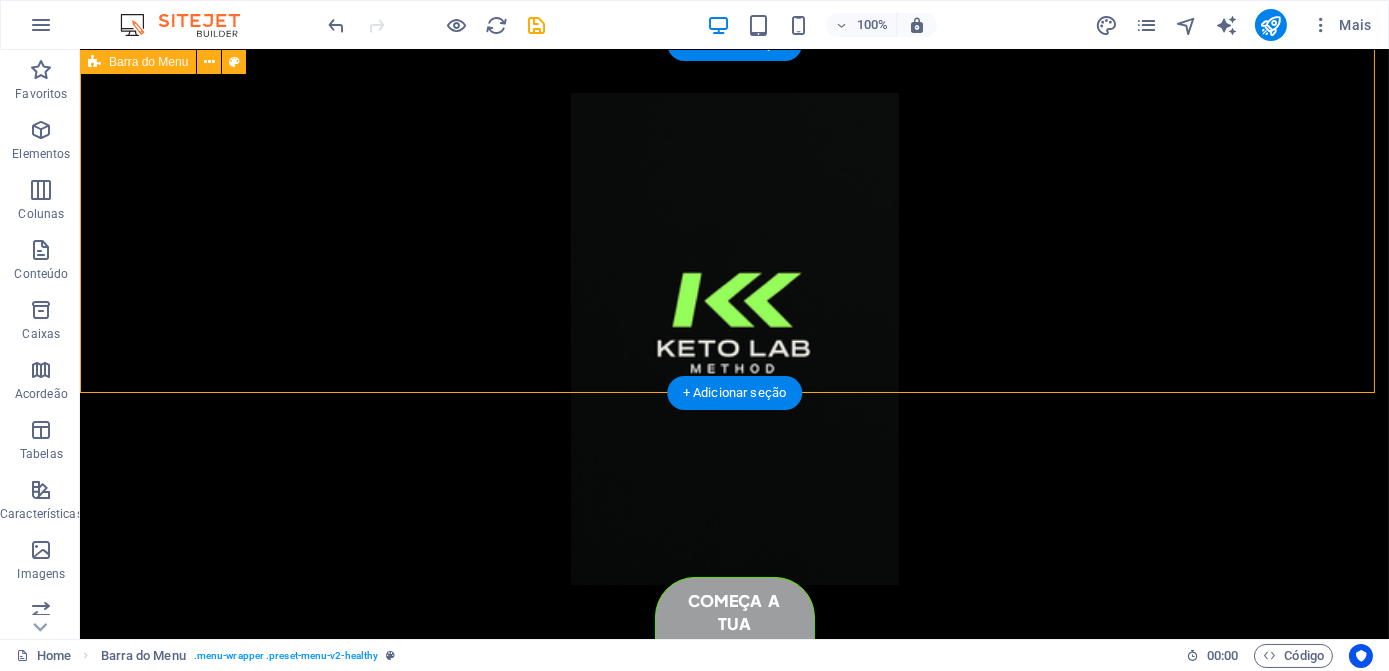 scroll, scrollTop: 90, scrollLeft: 0, axis: vertical 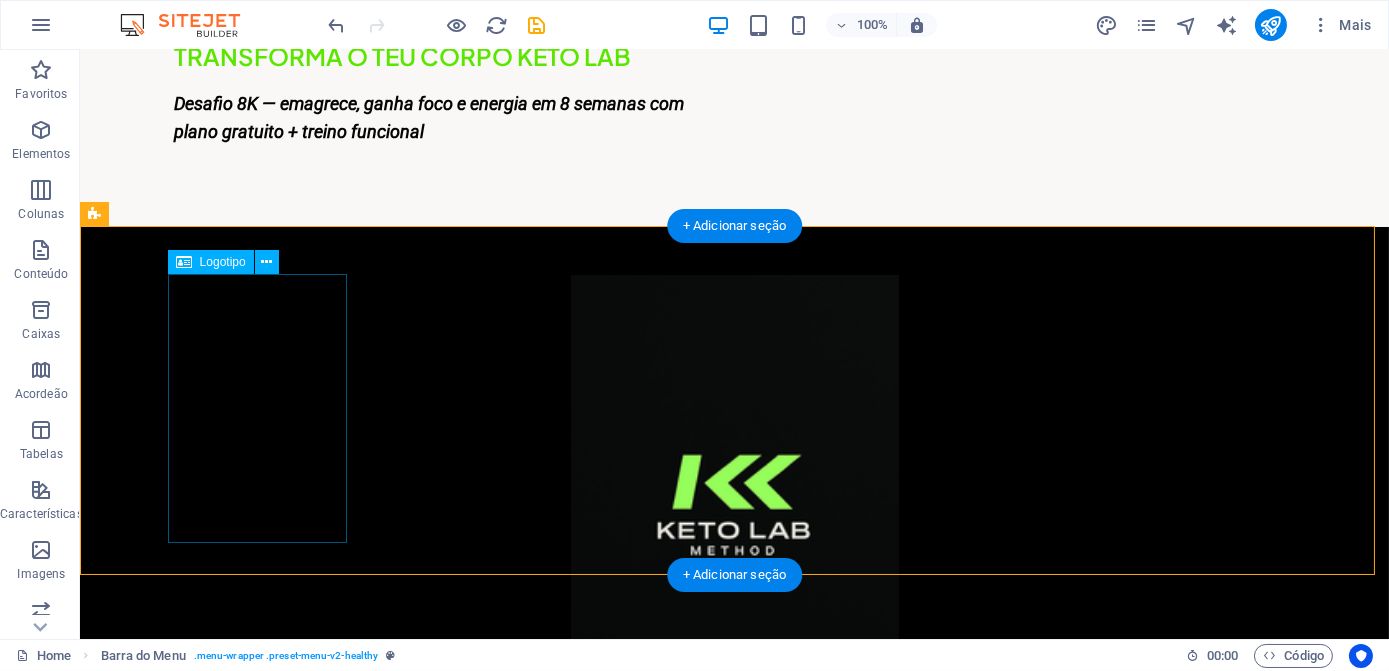 click at bounding box center [735, 521] 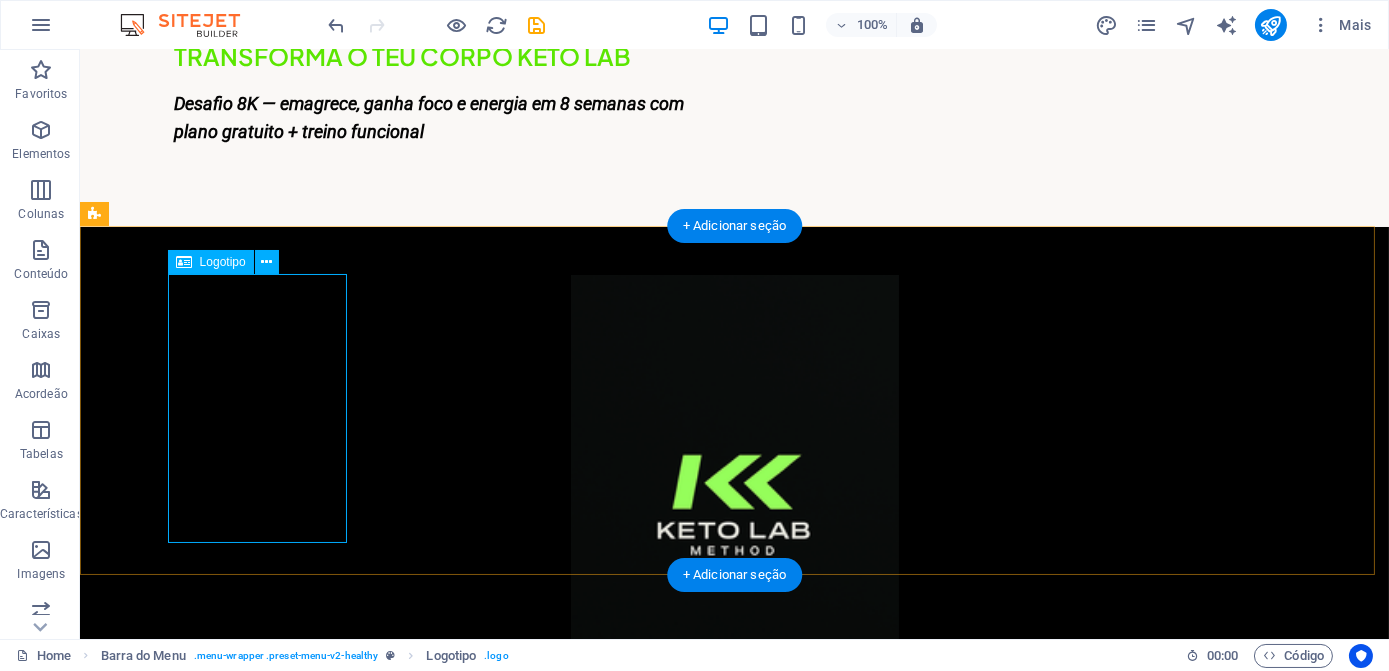 click at bounding box center [735, 521] 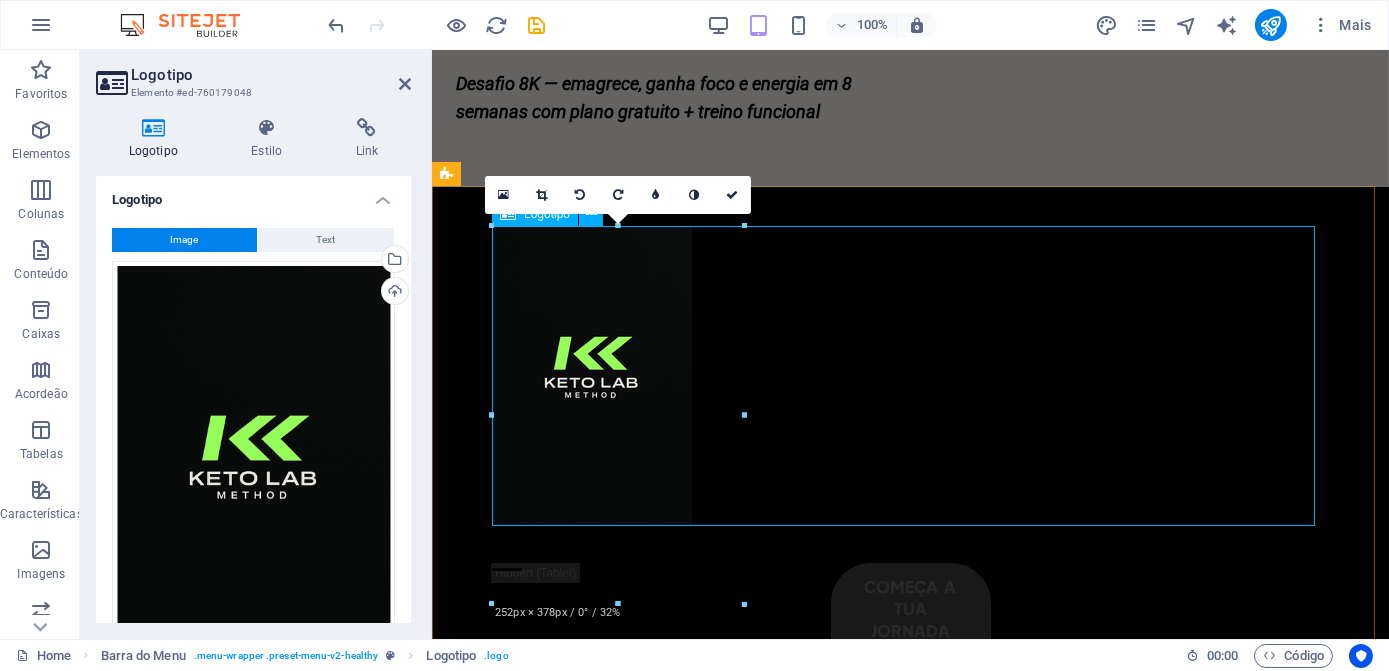 click at bounding box center [909, 377] 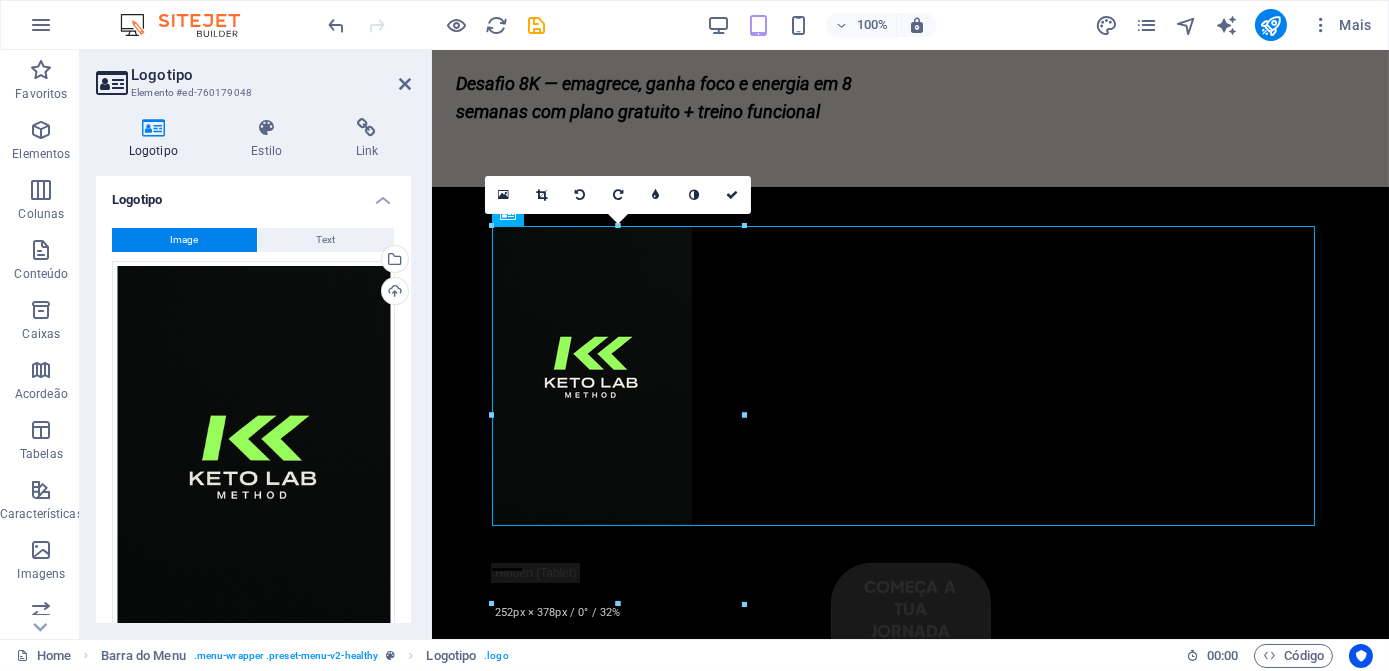 drag, startPoint x: 1172, startPoint y: 420, endPoint x: 720, endPoint y: 374, distance: 454.3347 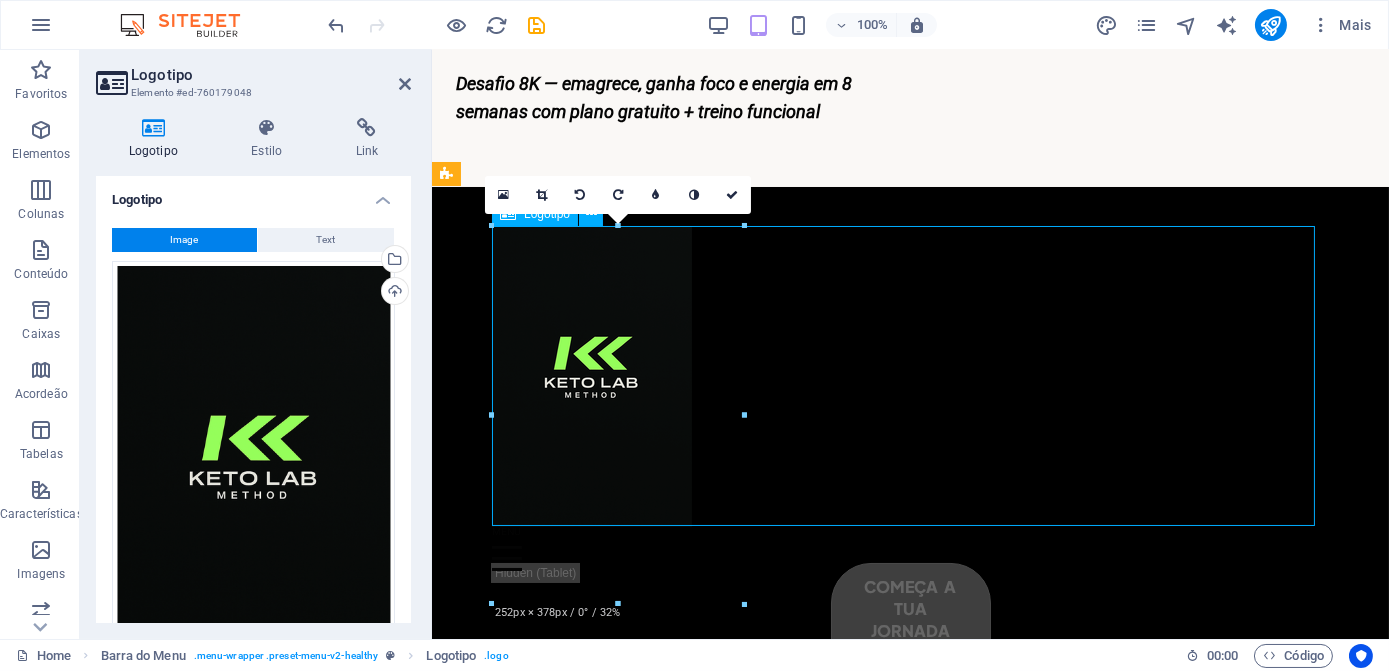click at bounding box center (909, 377) 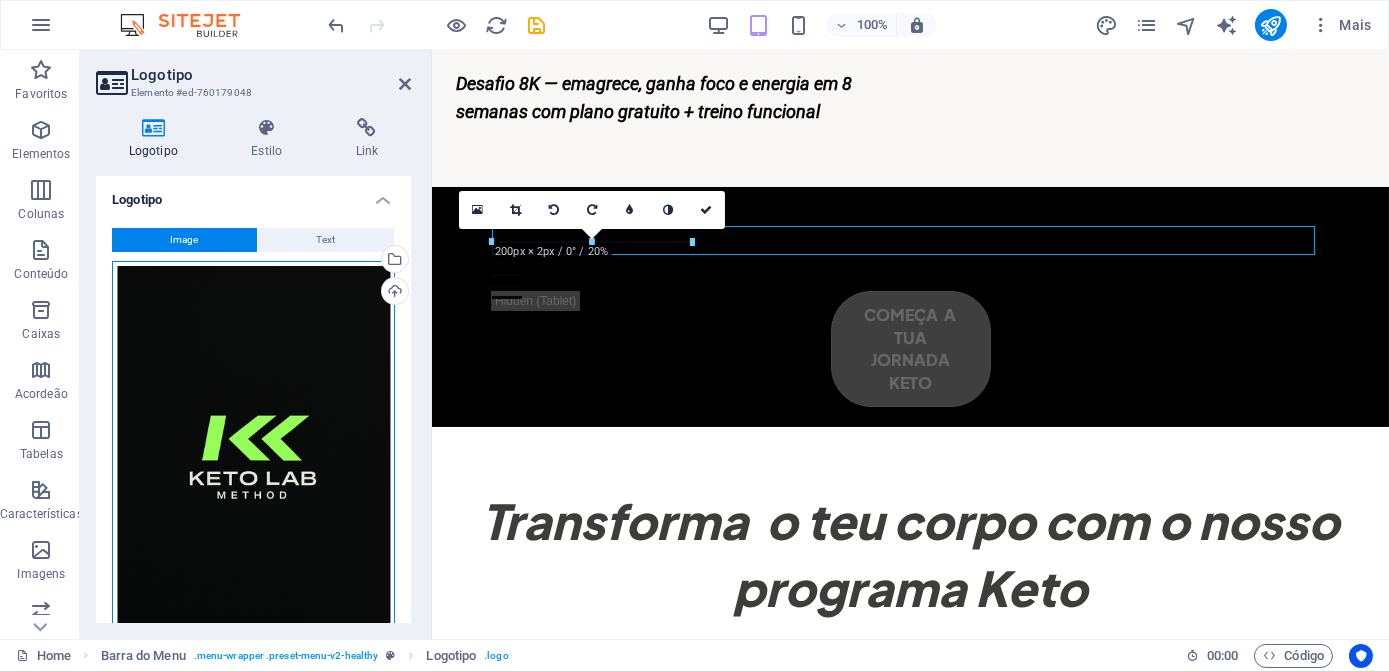 click on "Arraste os arquivos aqui, clique para escolher os arquivos ou selecione os arquivos em Arquivos ou em nossa galeria de fotos e vídeos gratuitos" at bounding box center [253, 471] 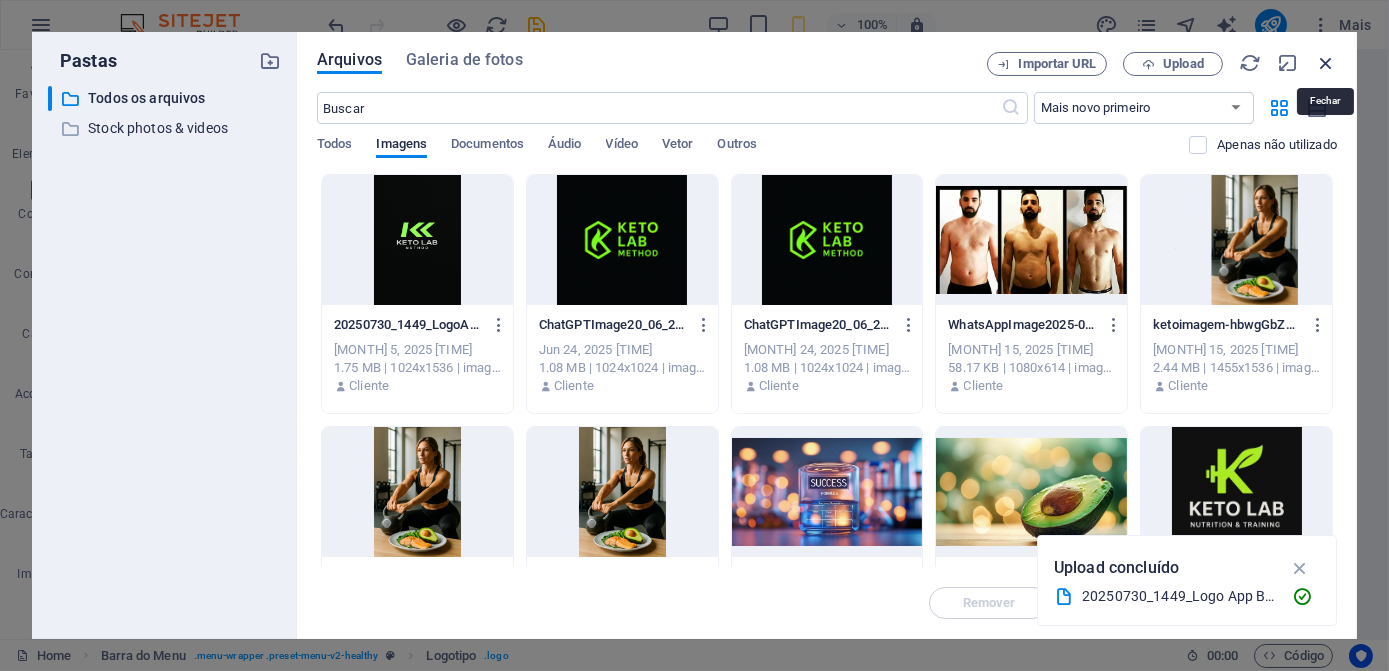 click at bounding box center [1326, 63] 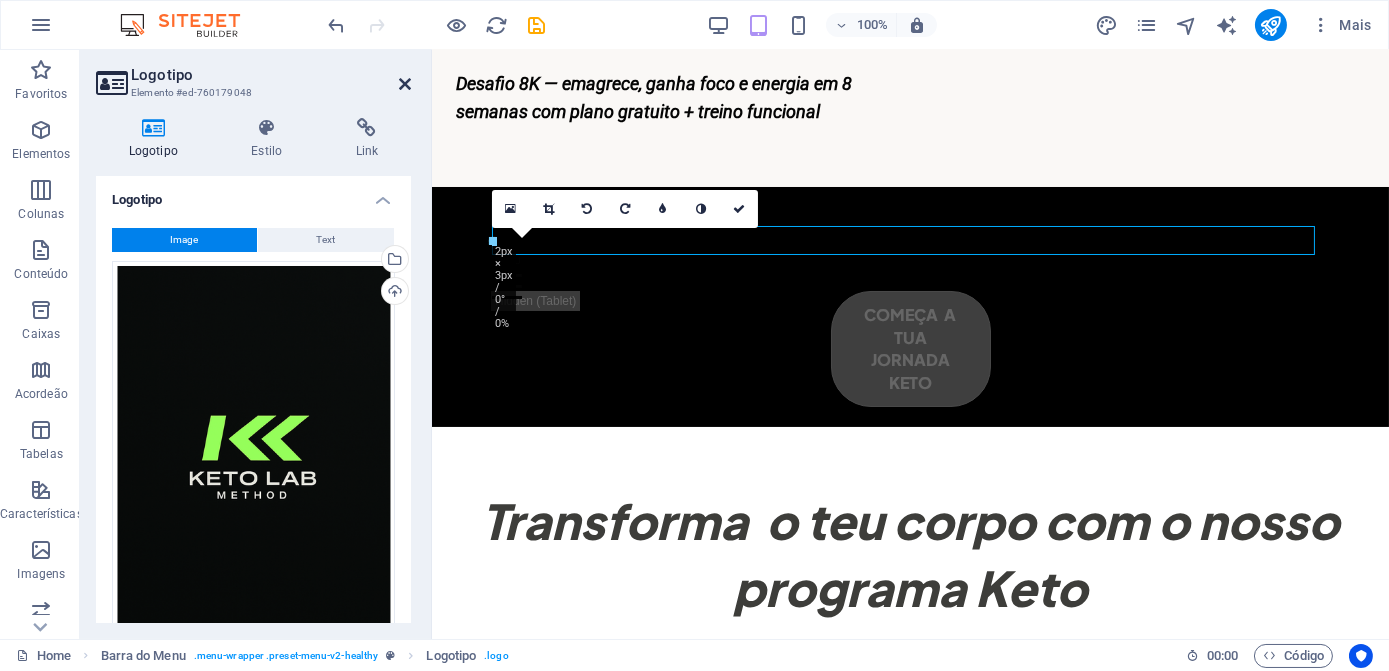 click at bounding box center [405, 84] 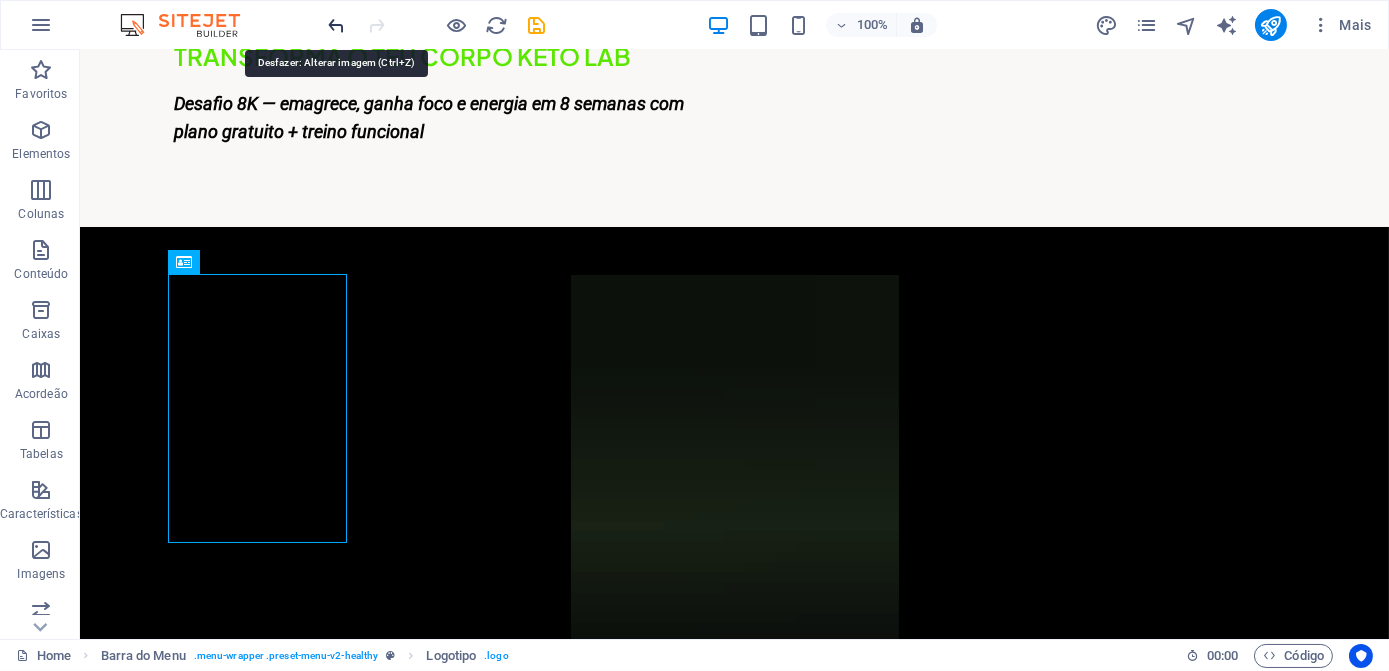 click at bounding box center [337, 25] 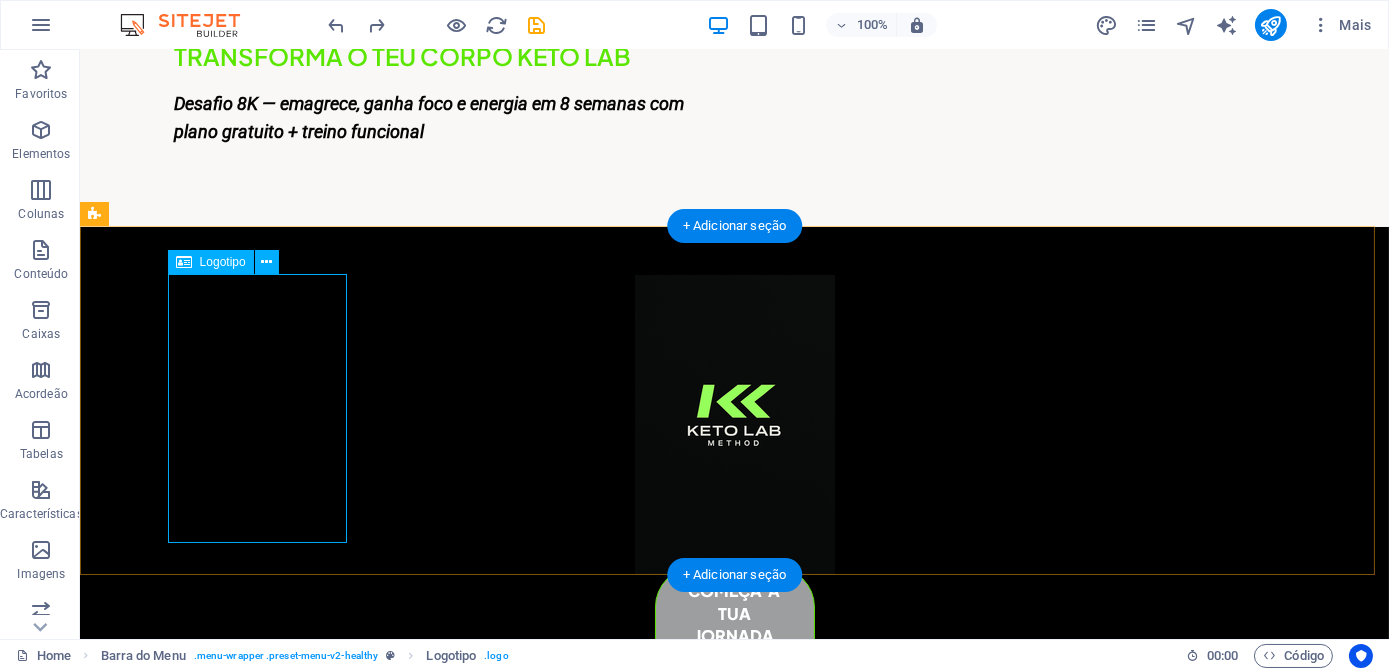 click at bounding box center [735, 425] 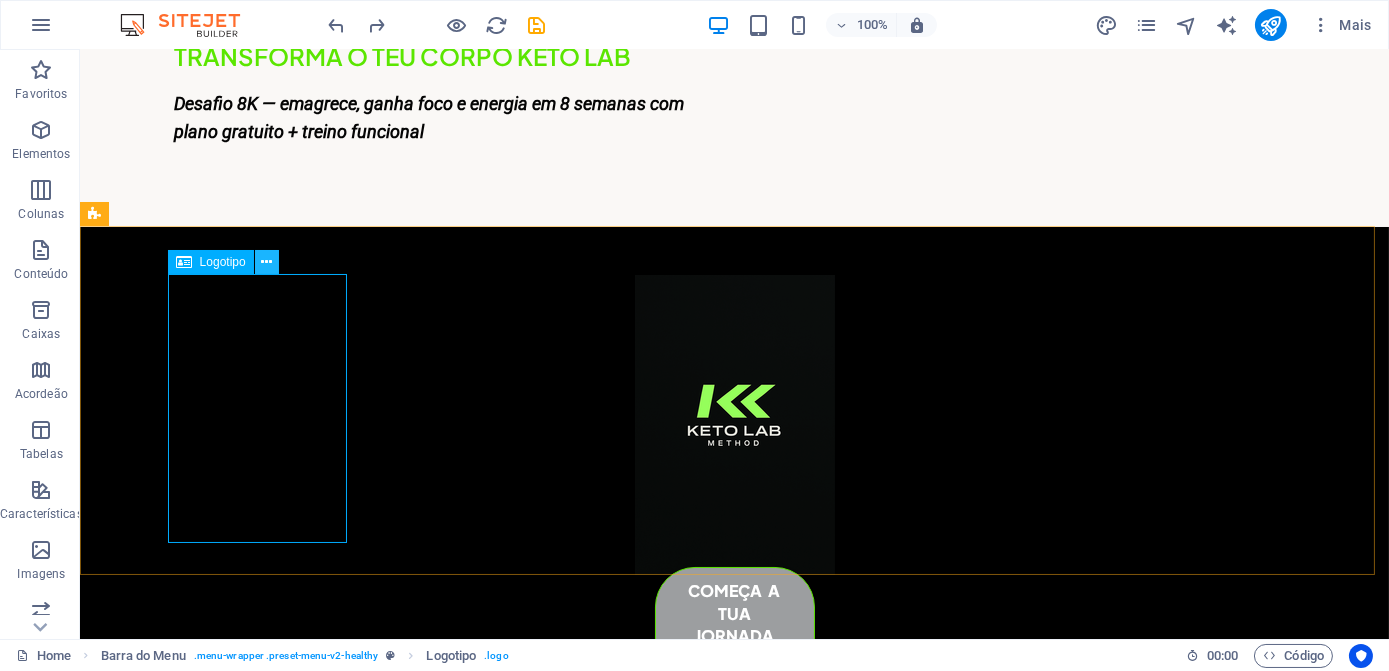 click at bounding box center [266, 262] 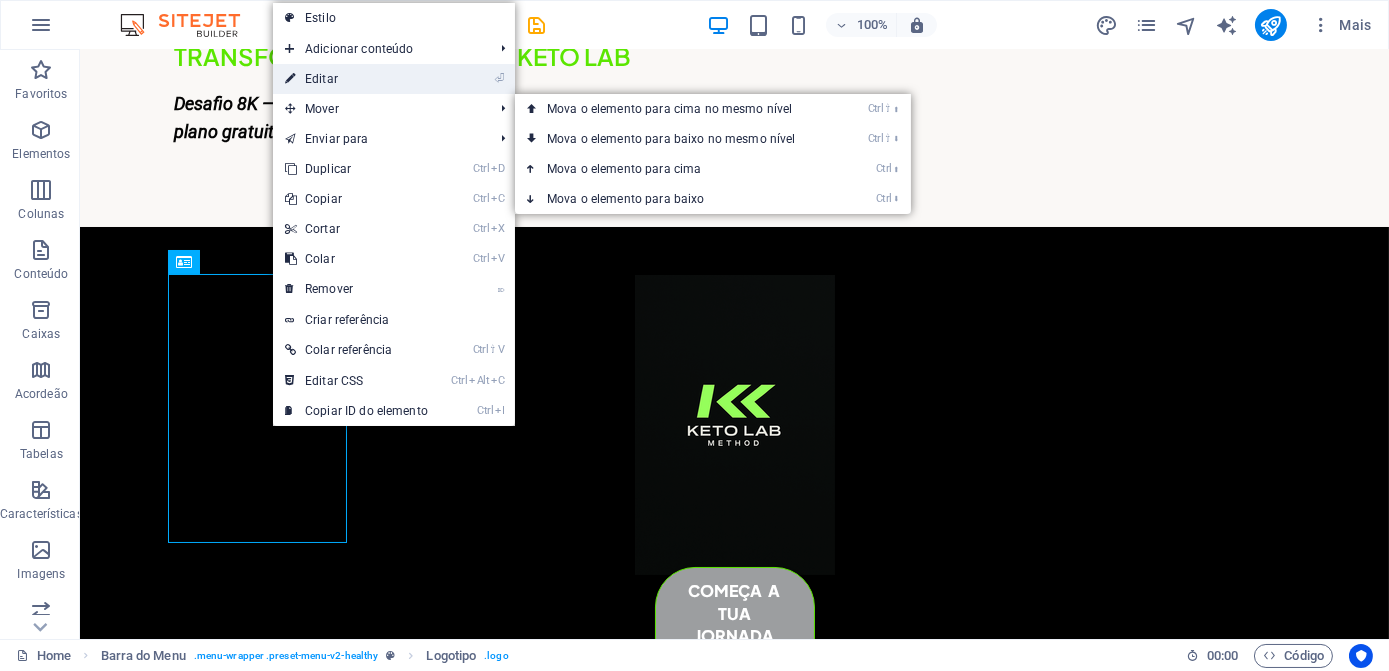 click on "⏎  Editar" at bounding box center [356, 79] 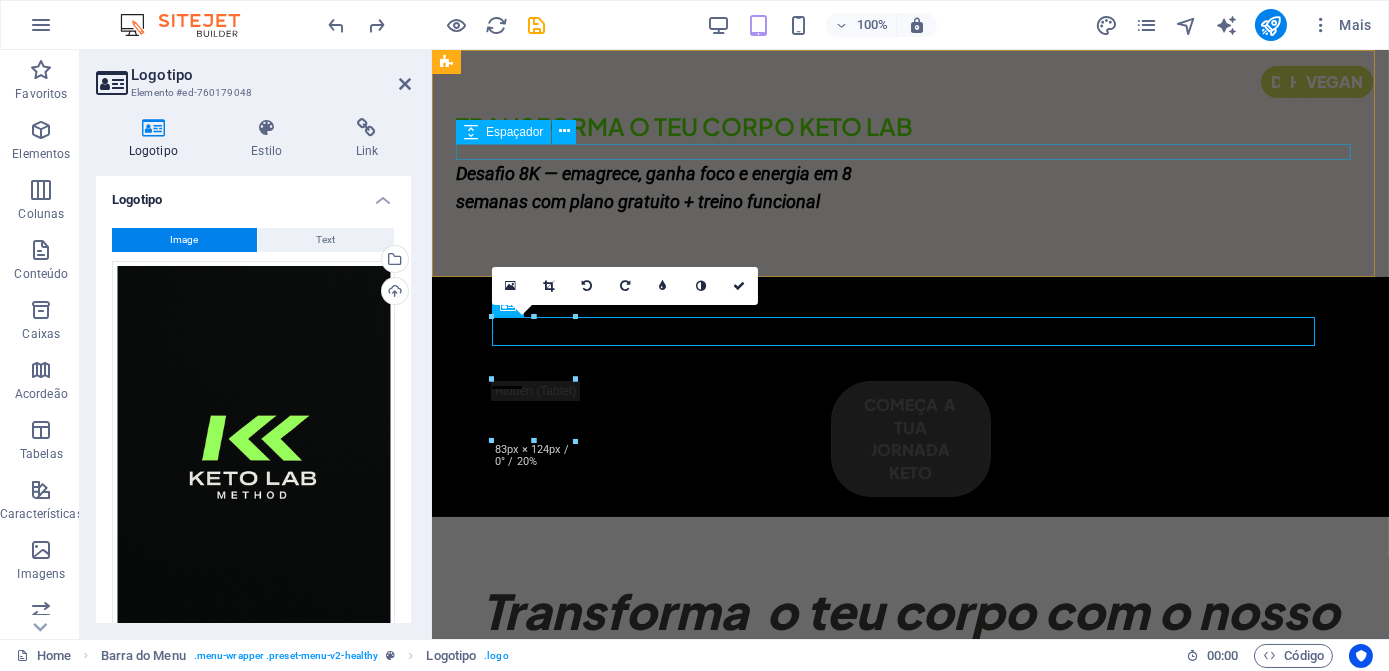 scroll, scrollTop: 0, scrollLeft: 0, axis: both 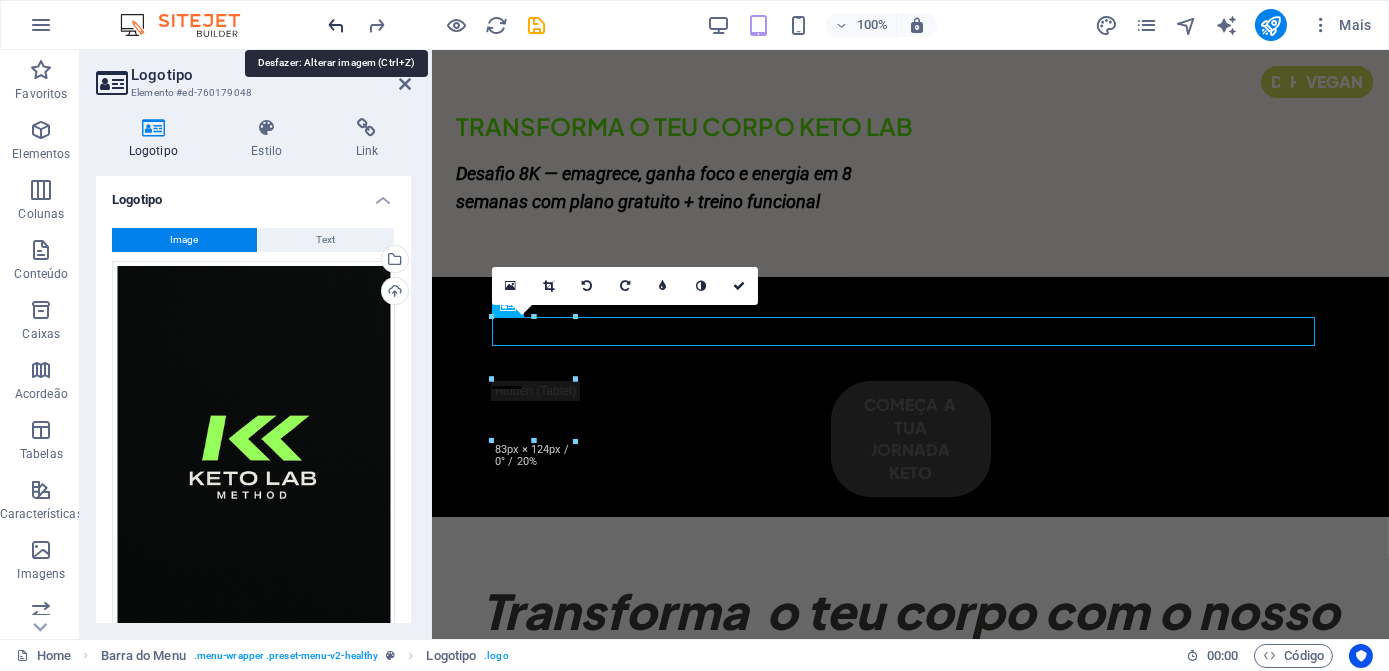click at bounding box center (337, 25) 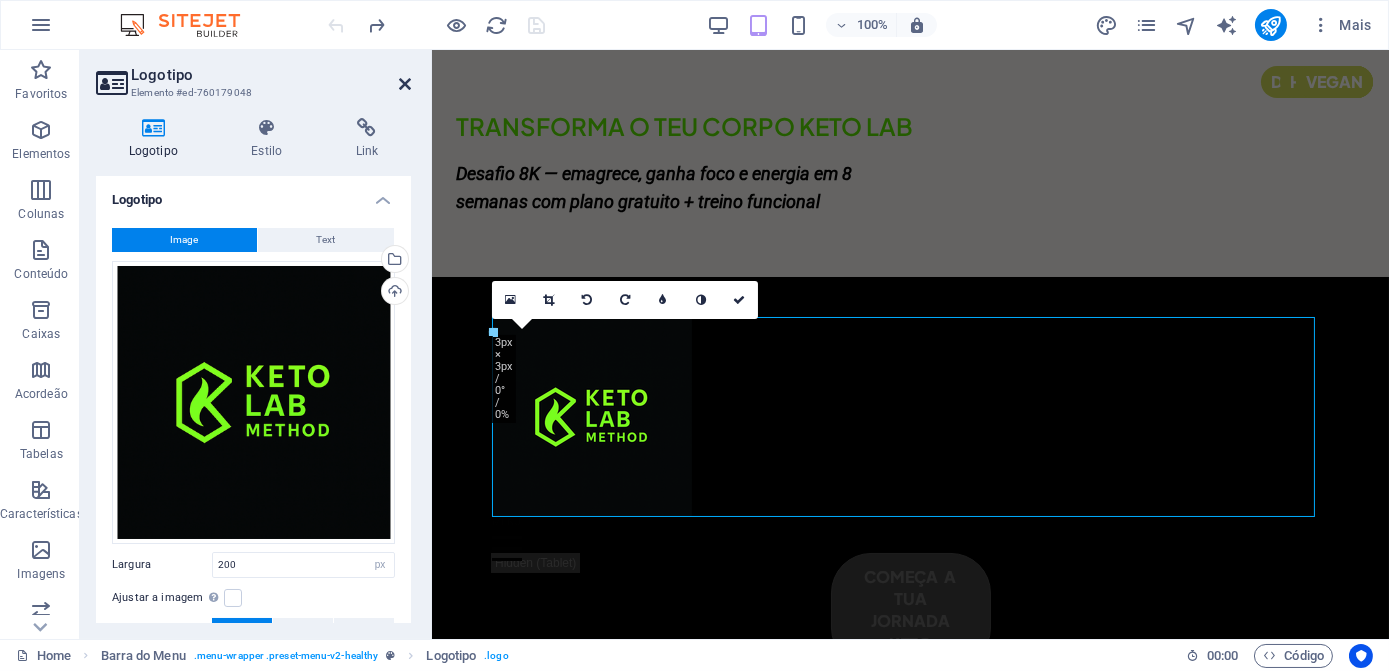 click at bounding box center [405, 84] 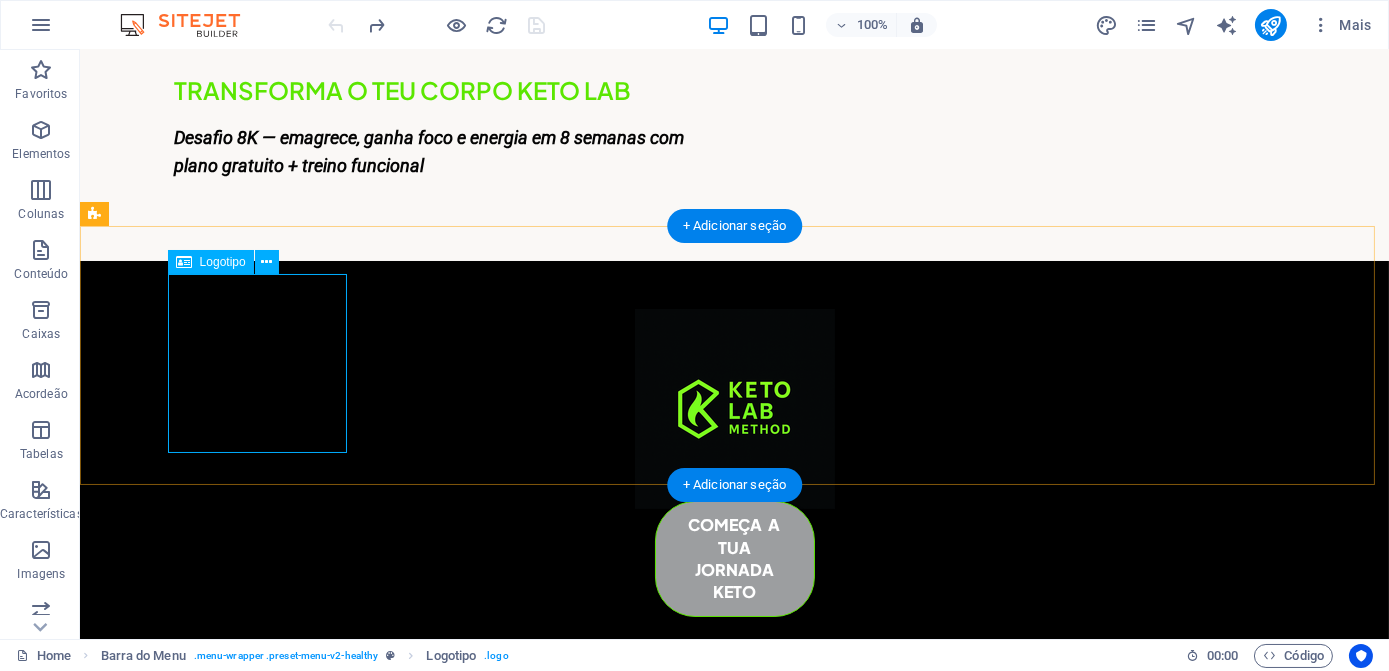 scroll, scrollTop: 90, scrollLeft: 0, axis: vertical 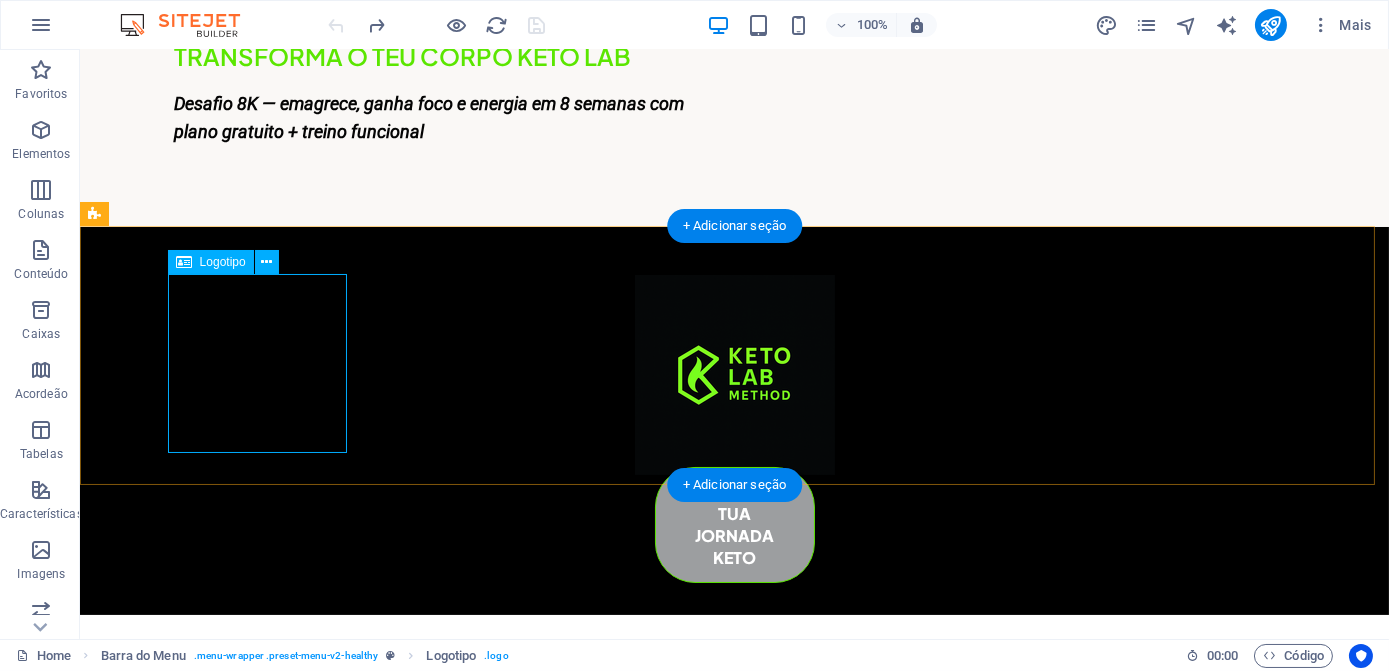 click at bounding box center (735, 375) 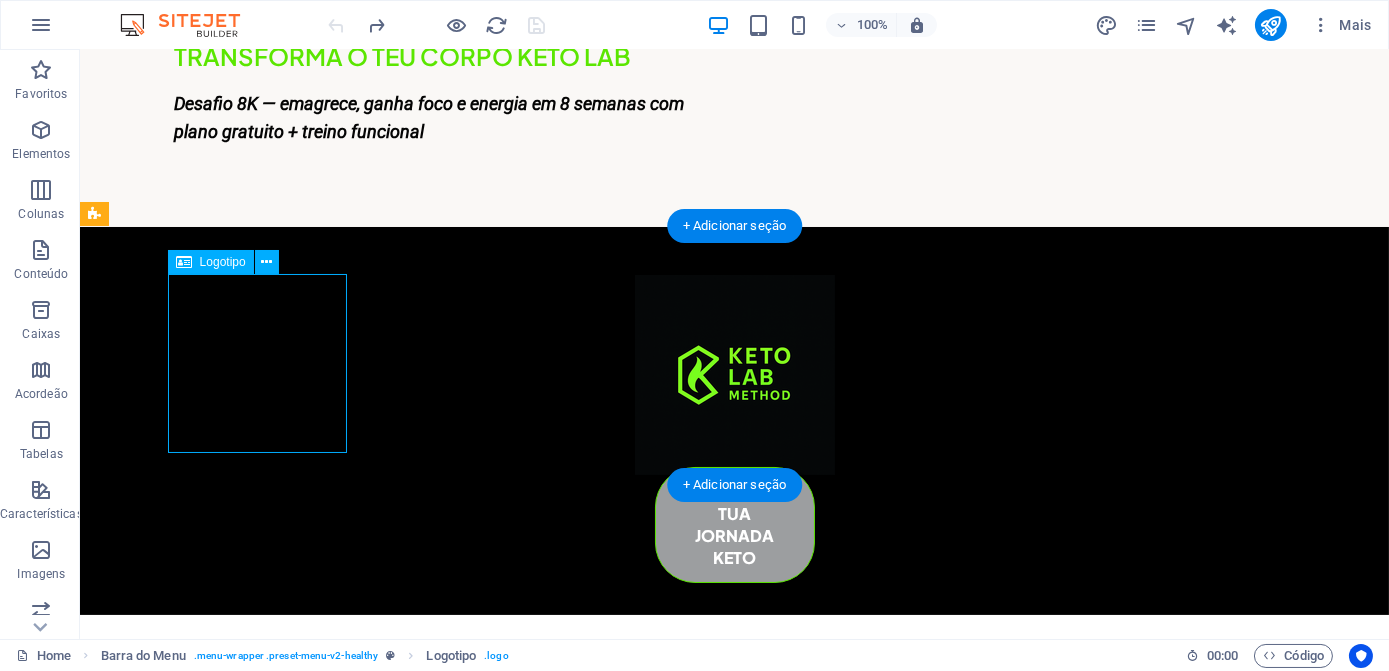 click at bounding box center (735, 375) 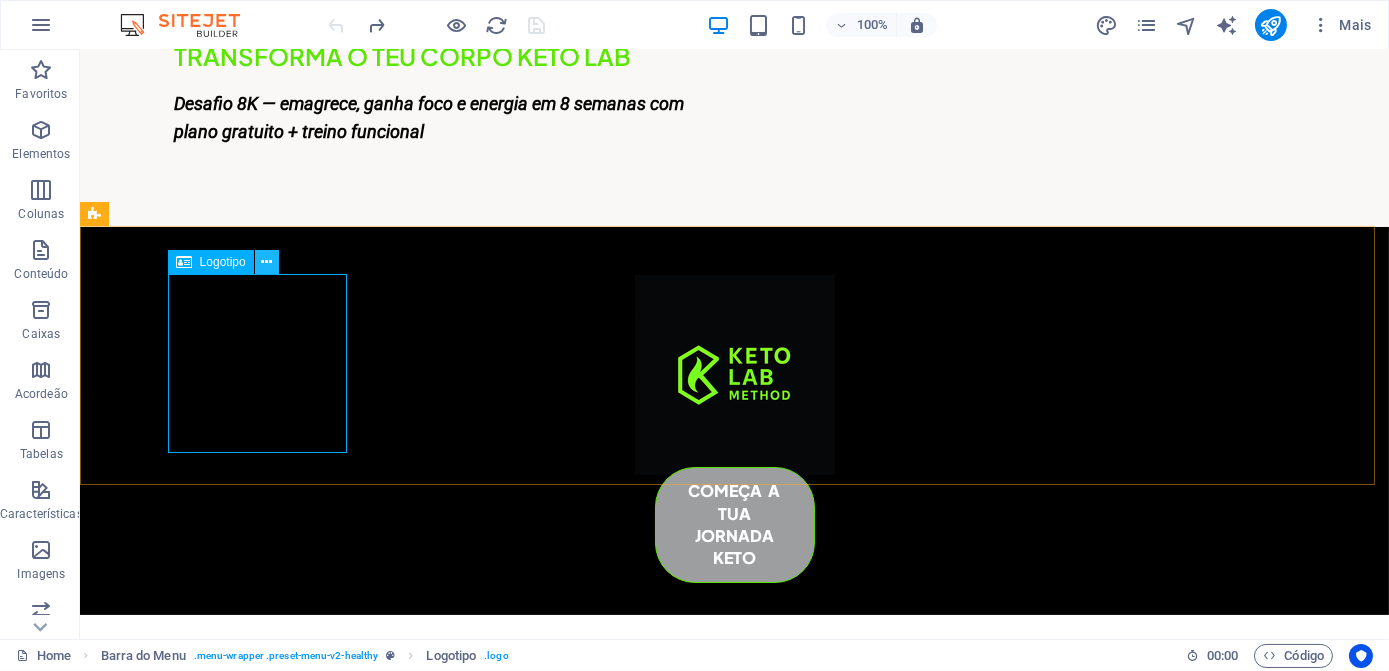 click at bounding box center (266, 262) 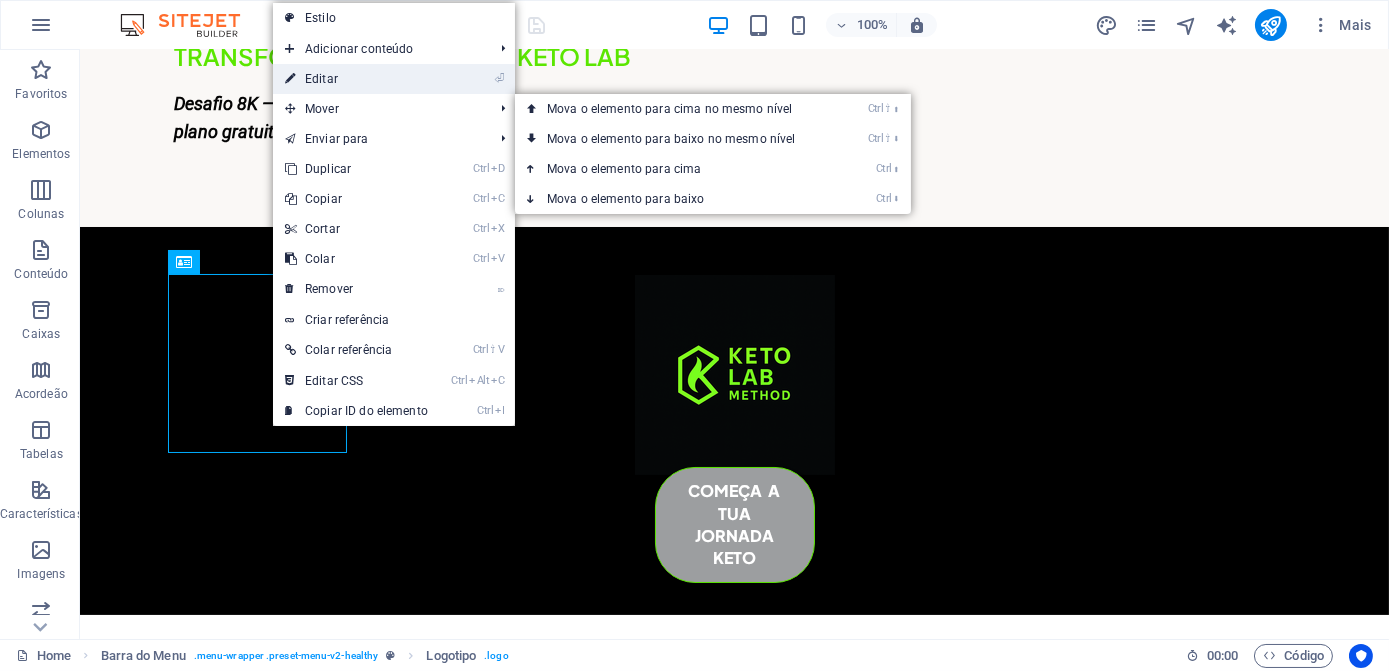 click on "⏎  Editar" at bounding box center (356, 79) 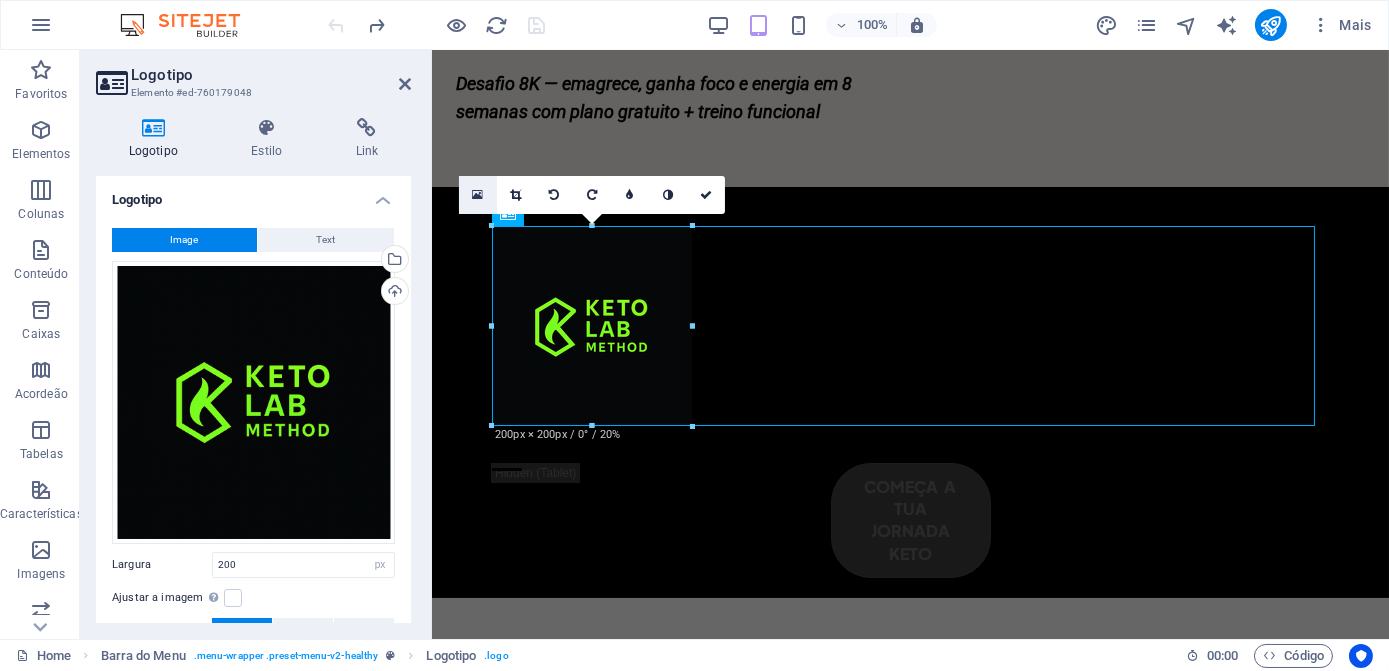 click at bounding box center (477, 195) 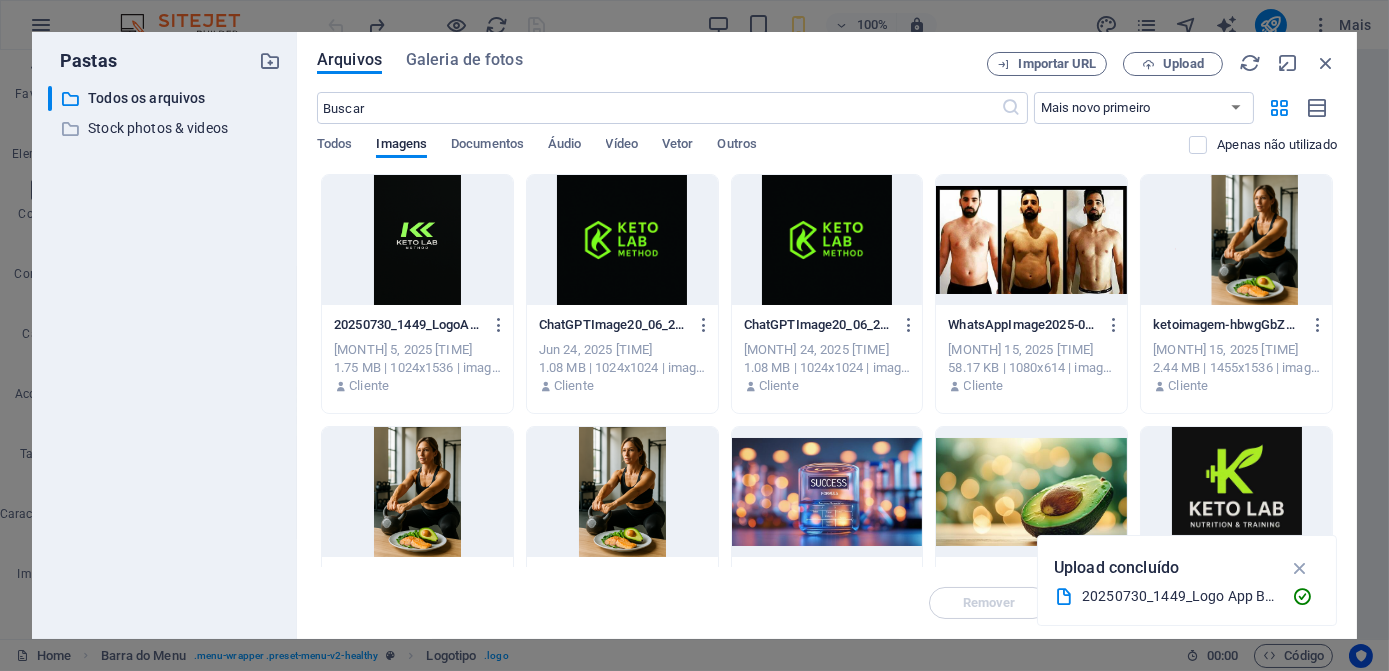 click at bounding box center (417, 240) 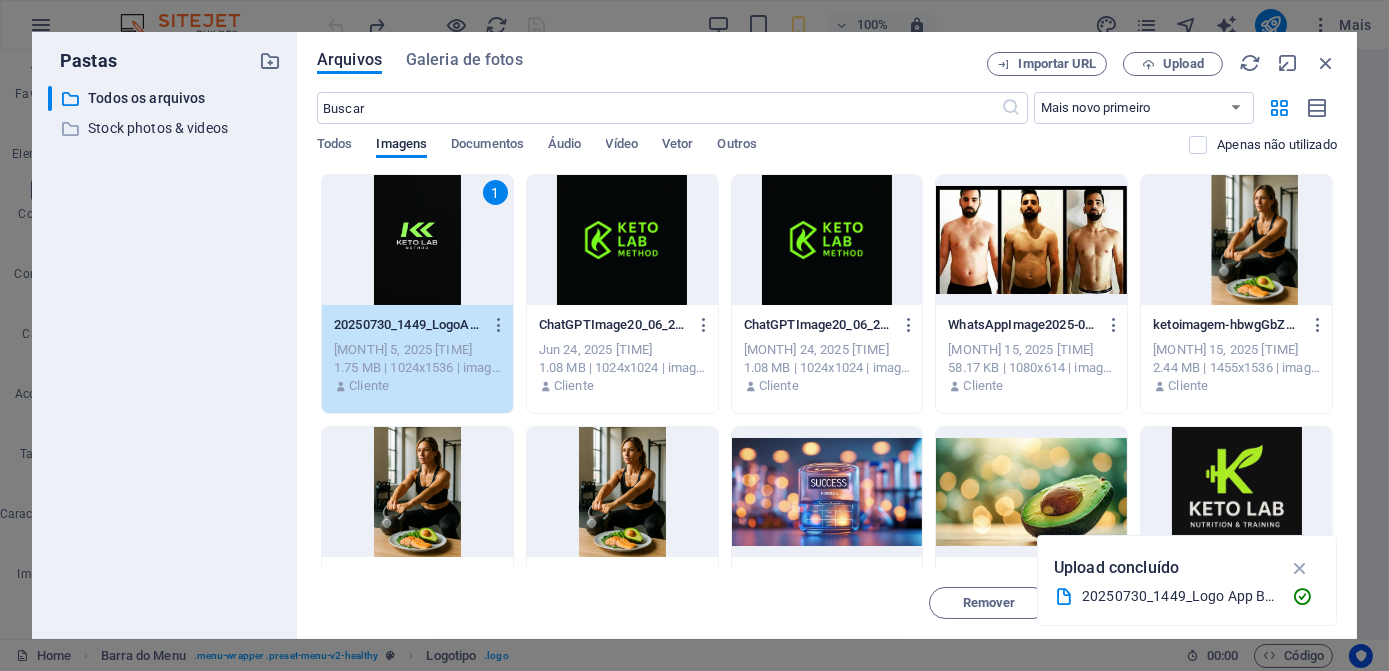 click on "1" at bounding box center (417, 240) 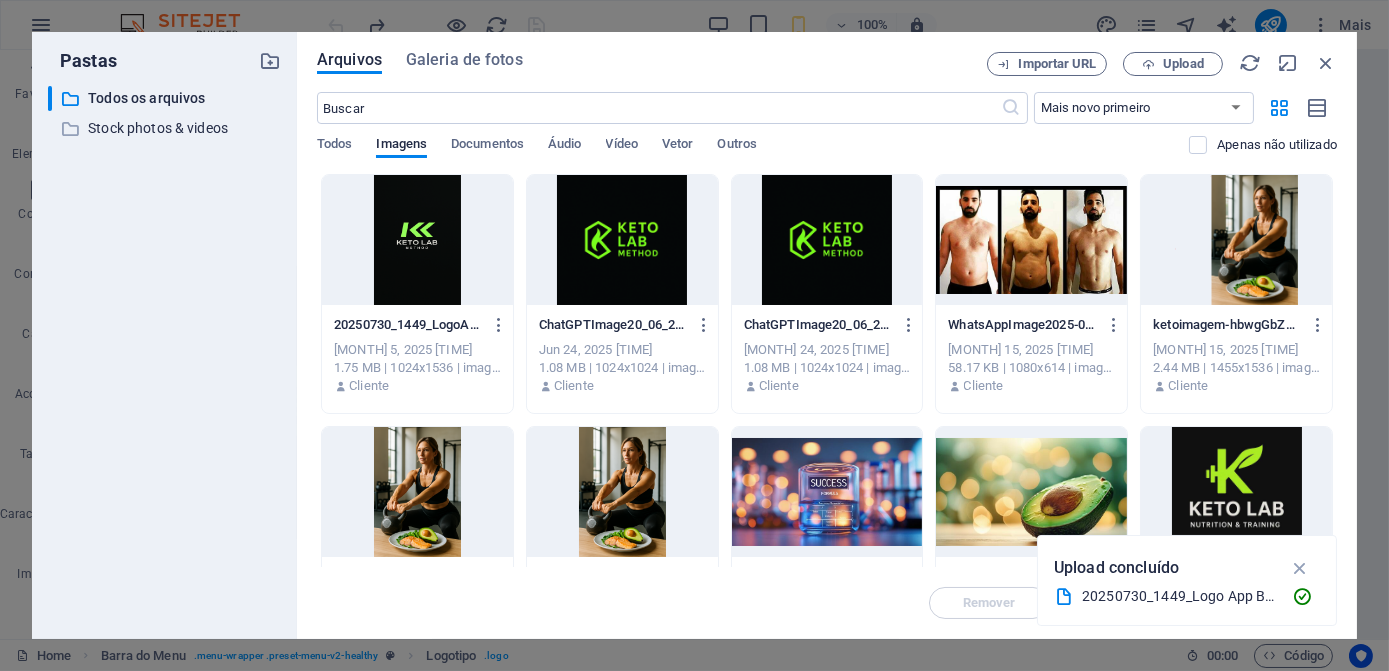click at bounding box center [417, 240] 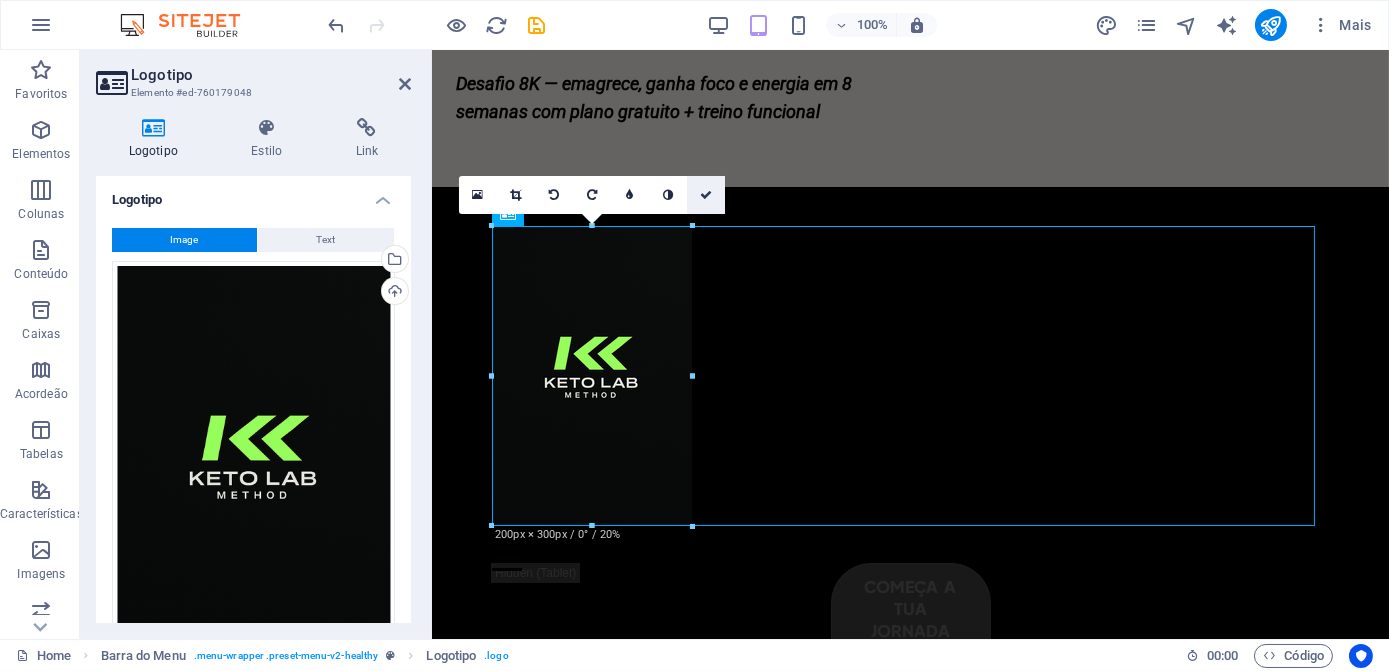click at bounding box center [706, 195] 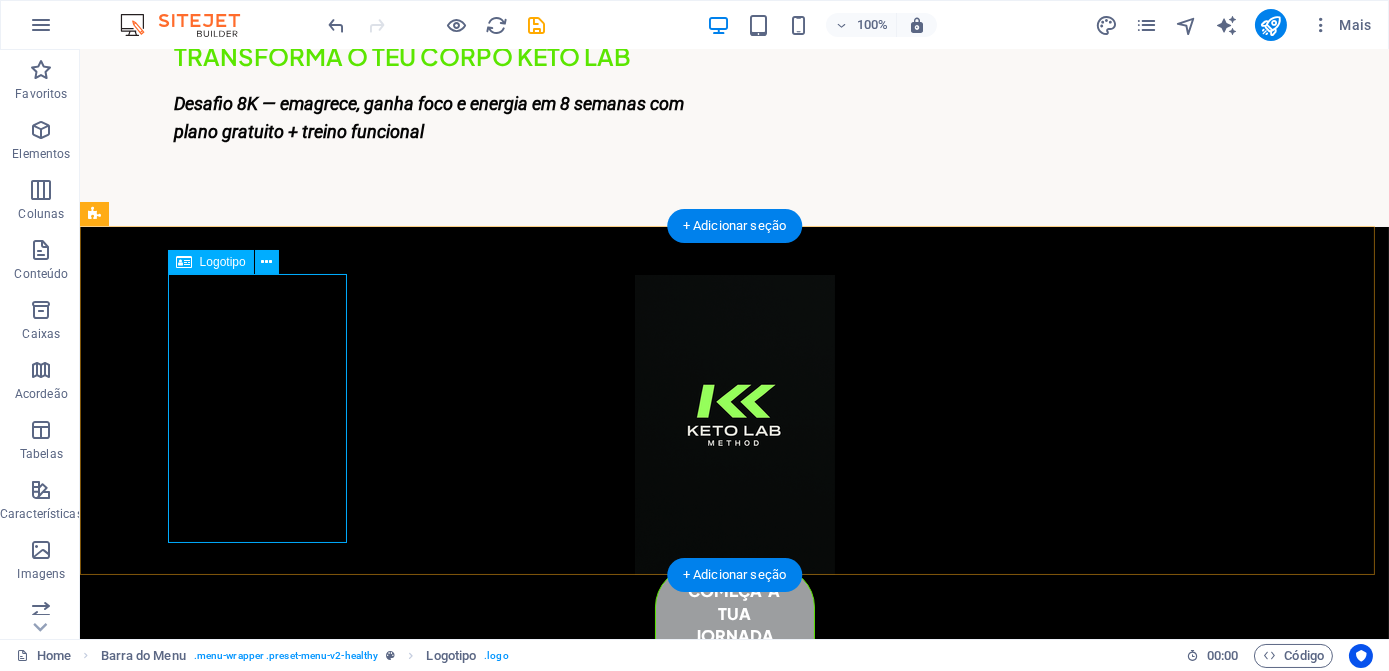 click at bounding box center (735, 425) 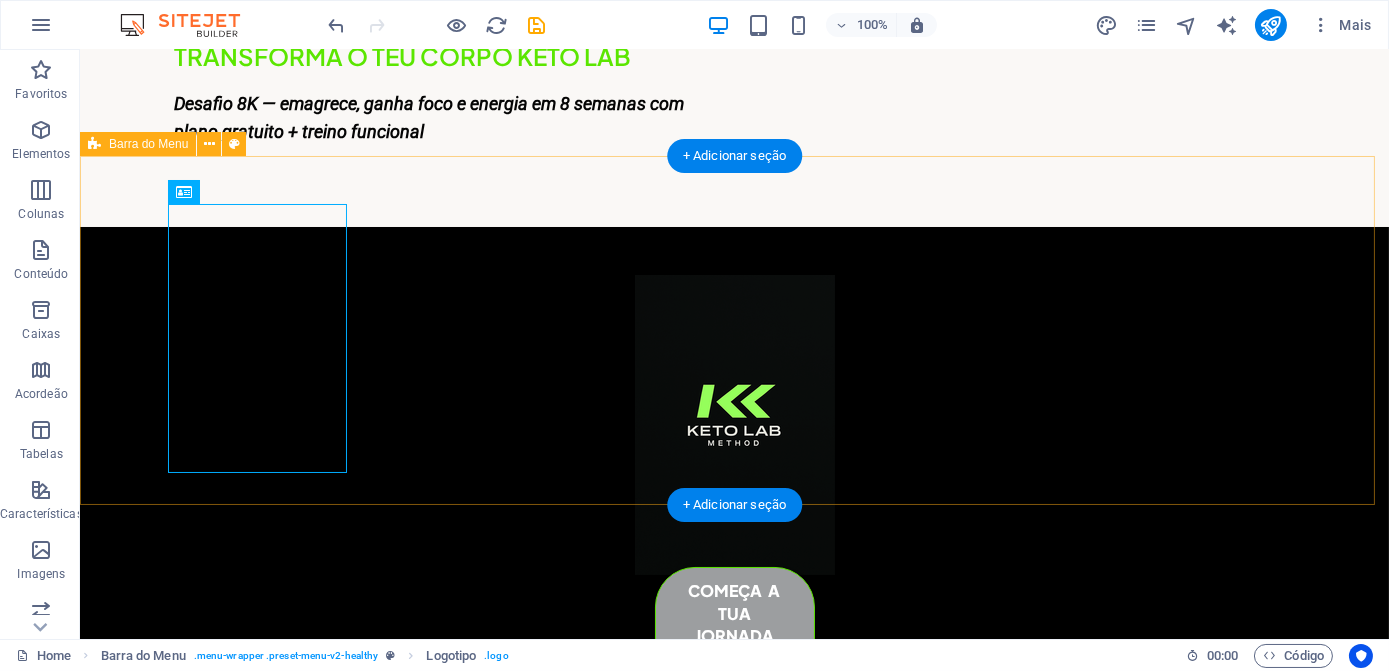 scroll, scrollTop: 272, scrollLeft: 0, axis: vertical 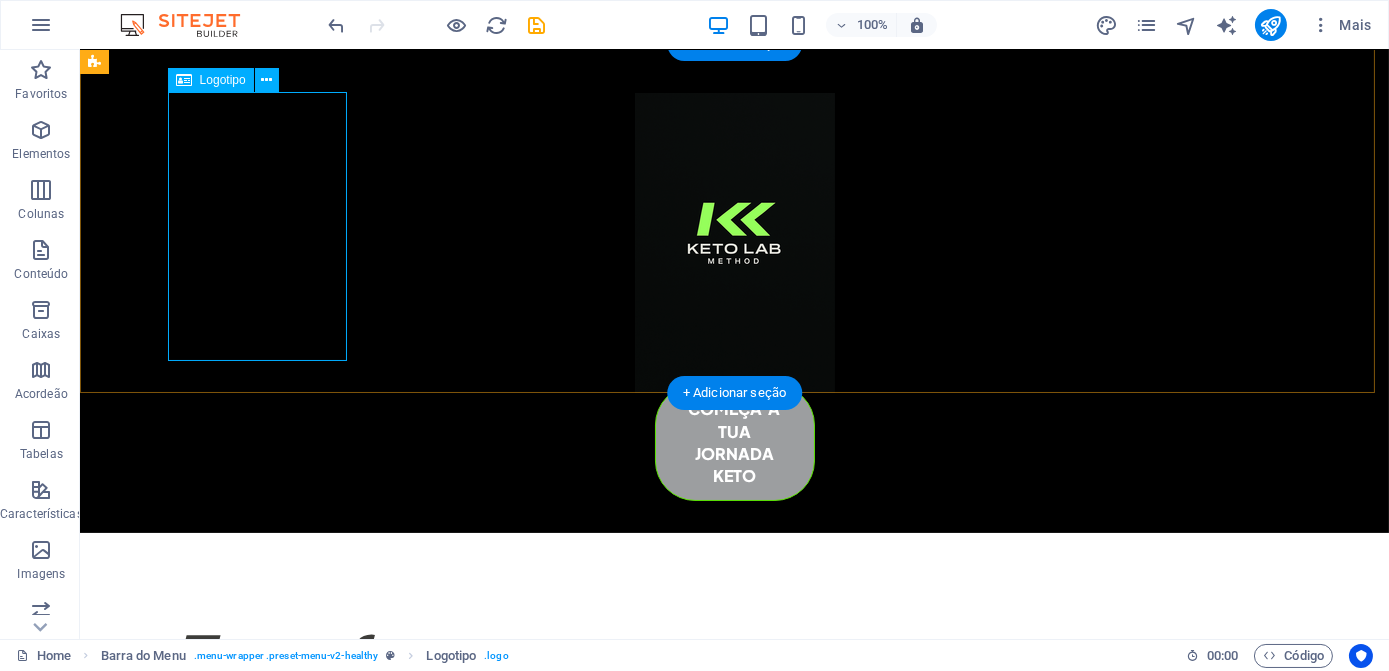 click at bounding box center (735, 243) 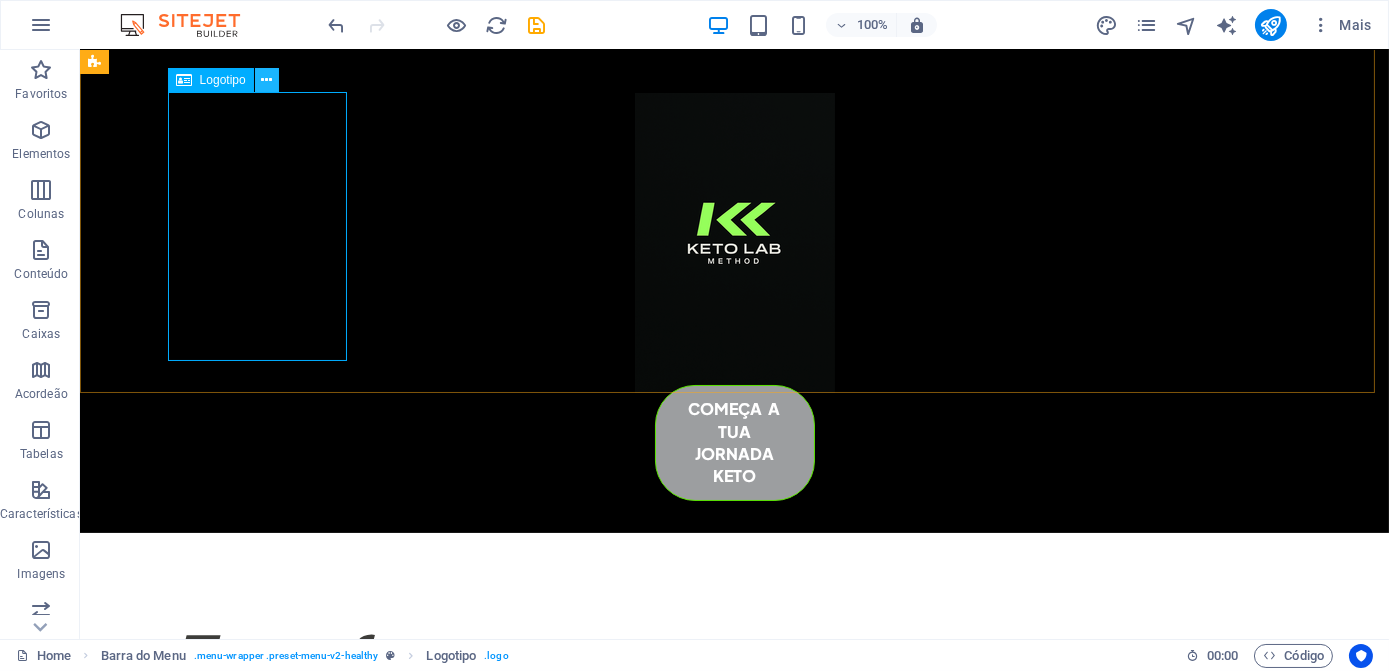 click at bounding box center [266, 80] 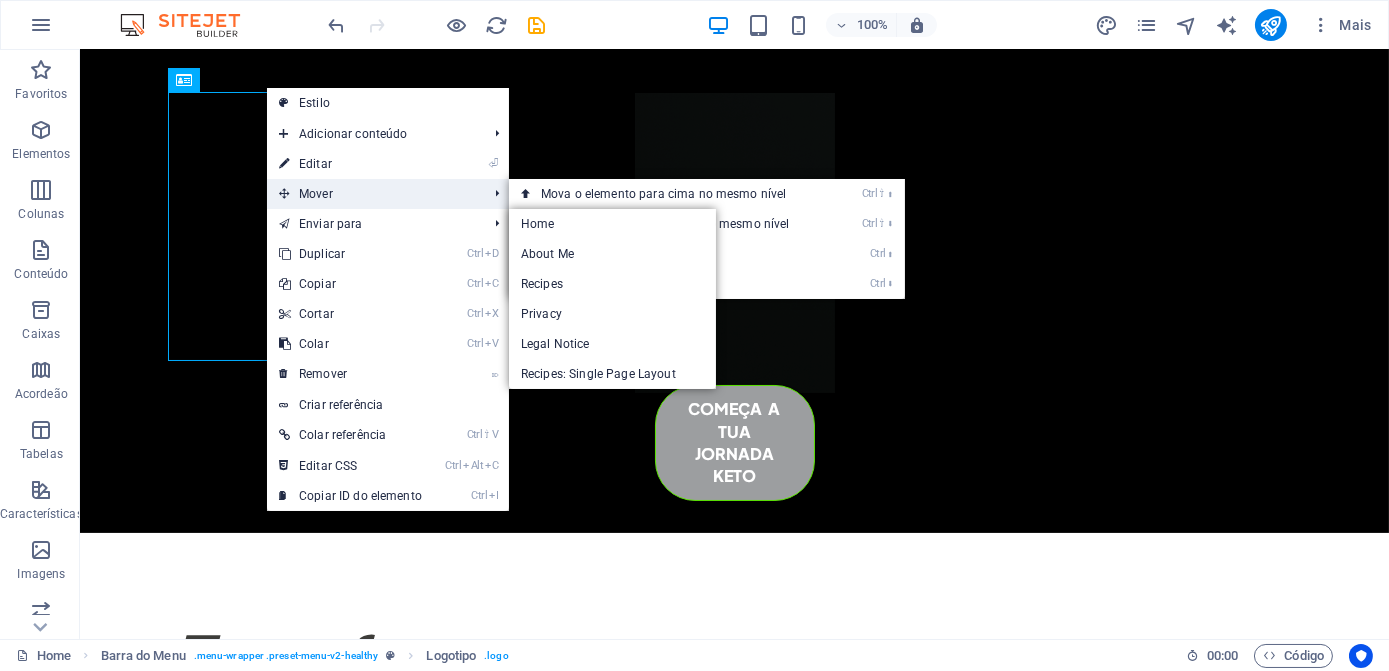 click on "Mover" at bounding box center (373, 194) 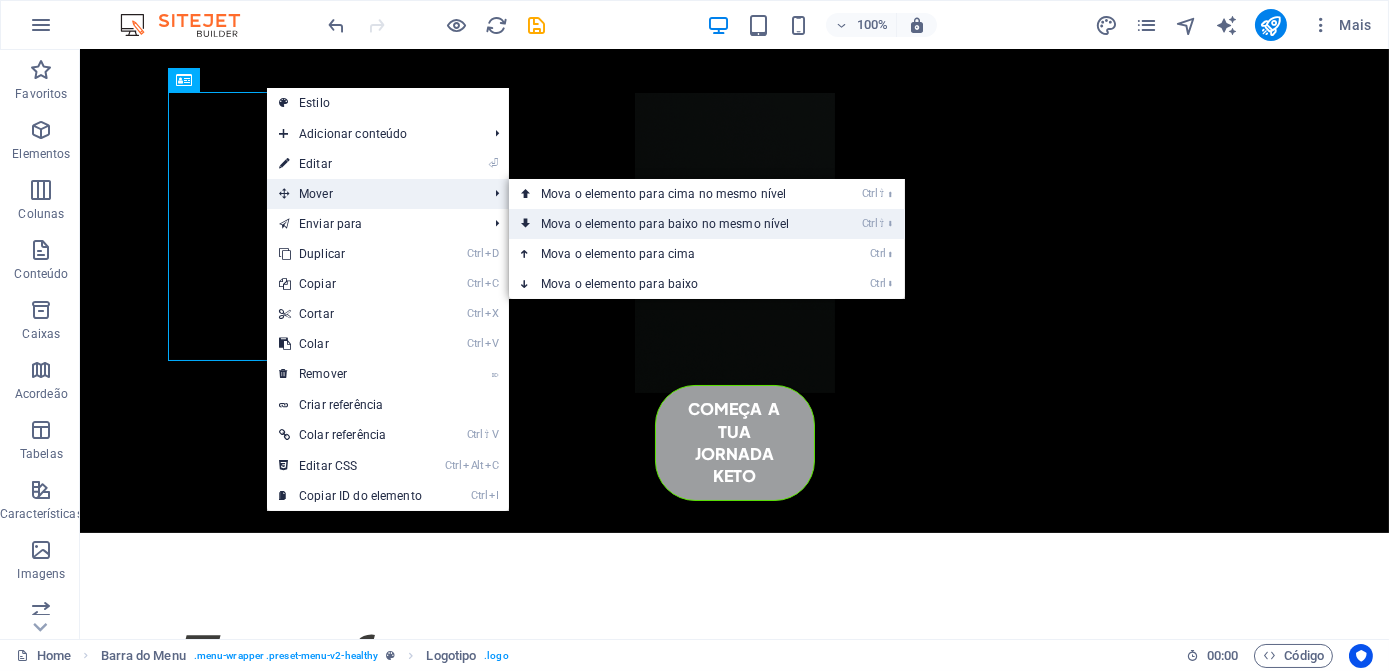 click at bounding box center (526, 224) 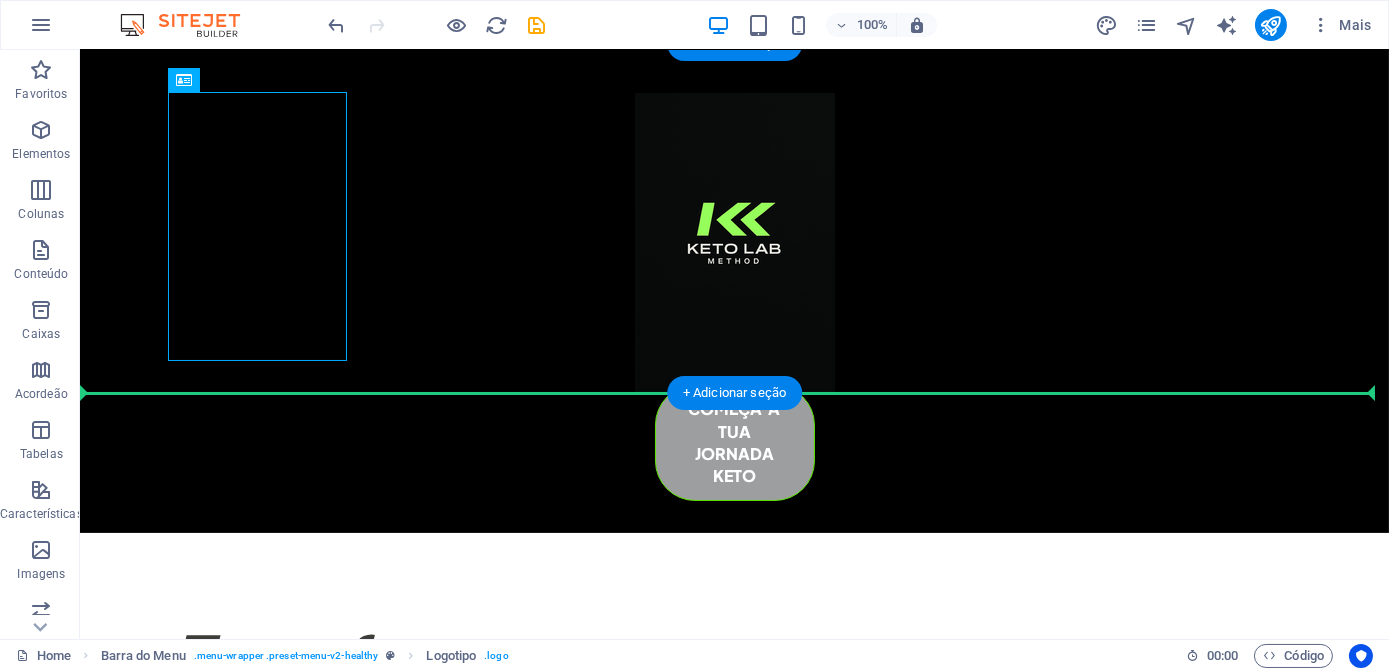 drag, startPoint x: 308, startPoint y: 236, endPoint x: 442, endPoint y: 236, distance: 134 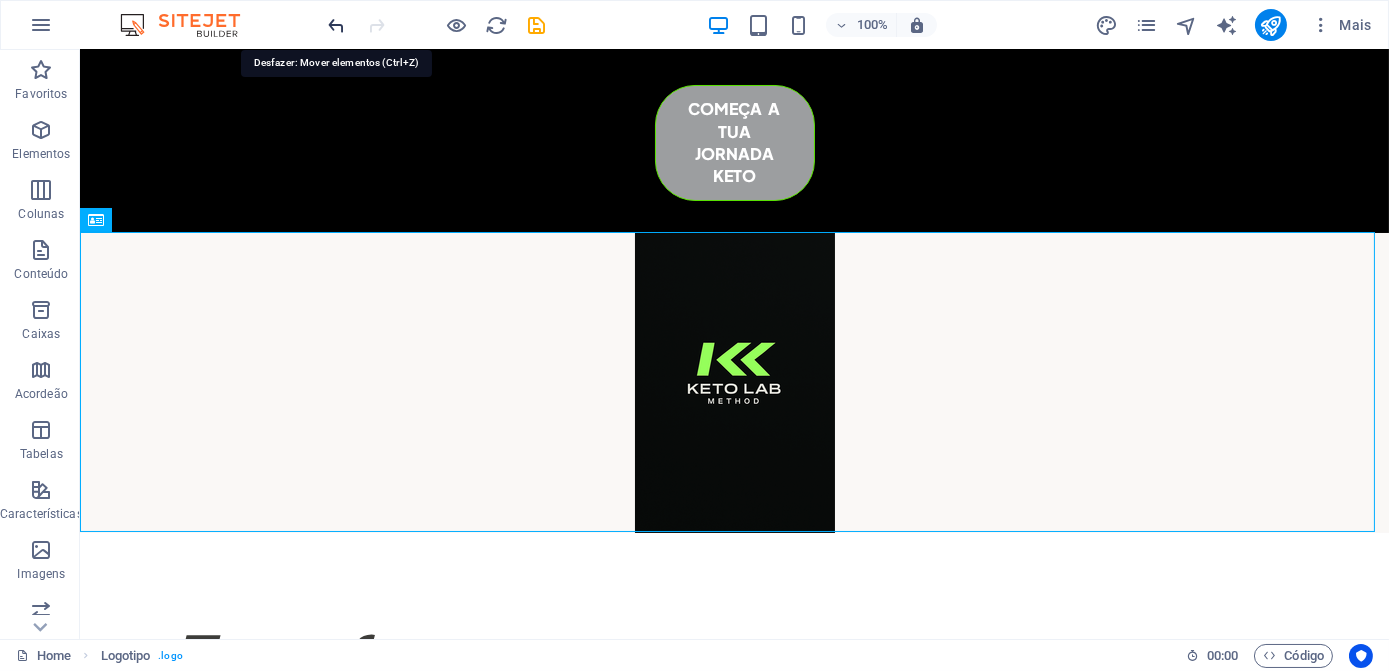 click at bounding box center (337, 25) 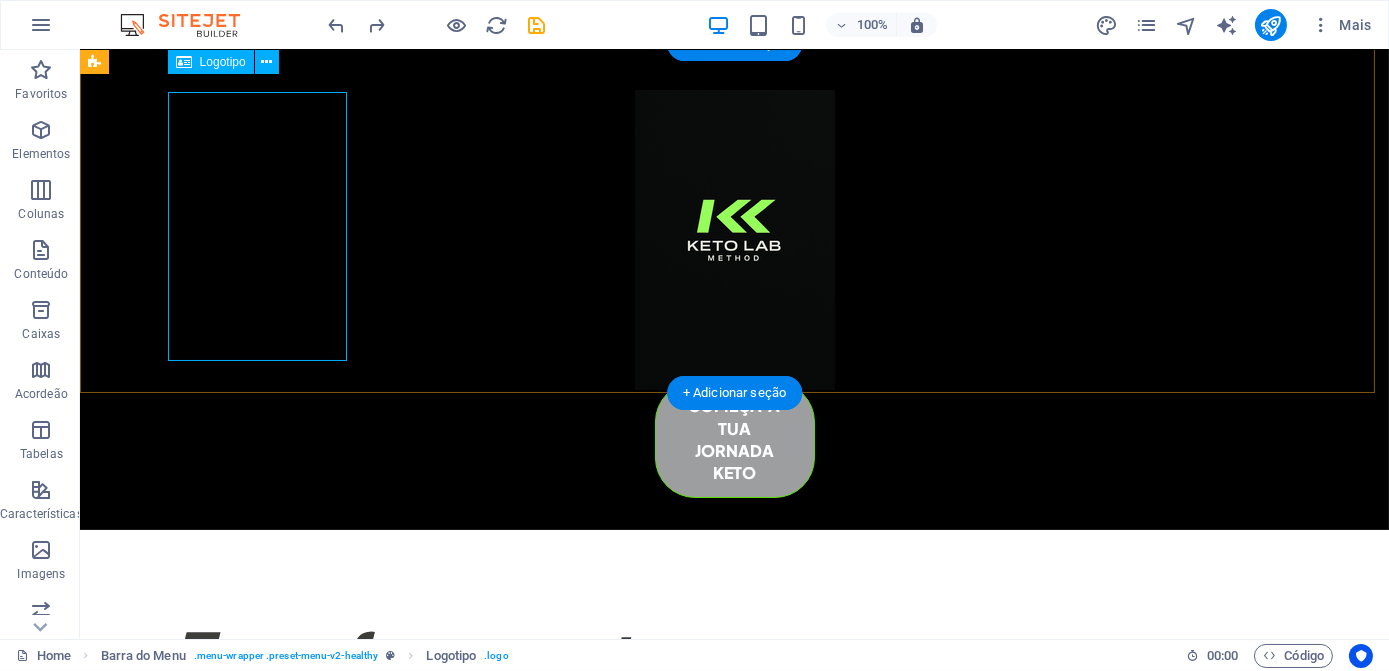 scroll, scrollTop: 272, scrollLeft: 0, axis: vertical 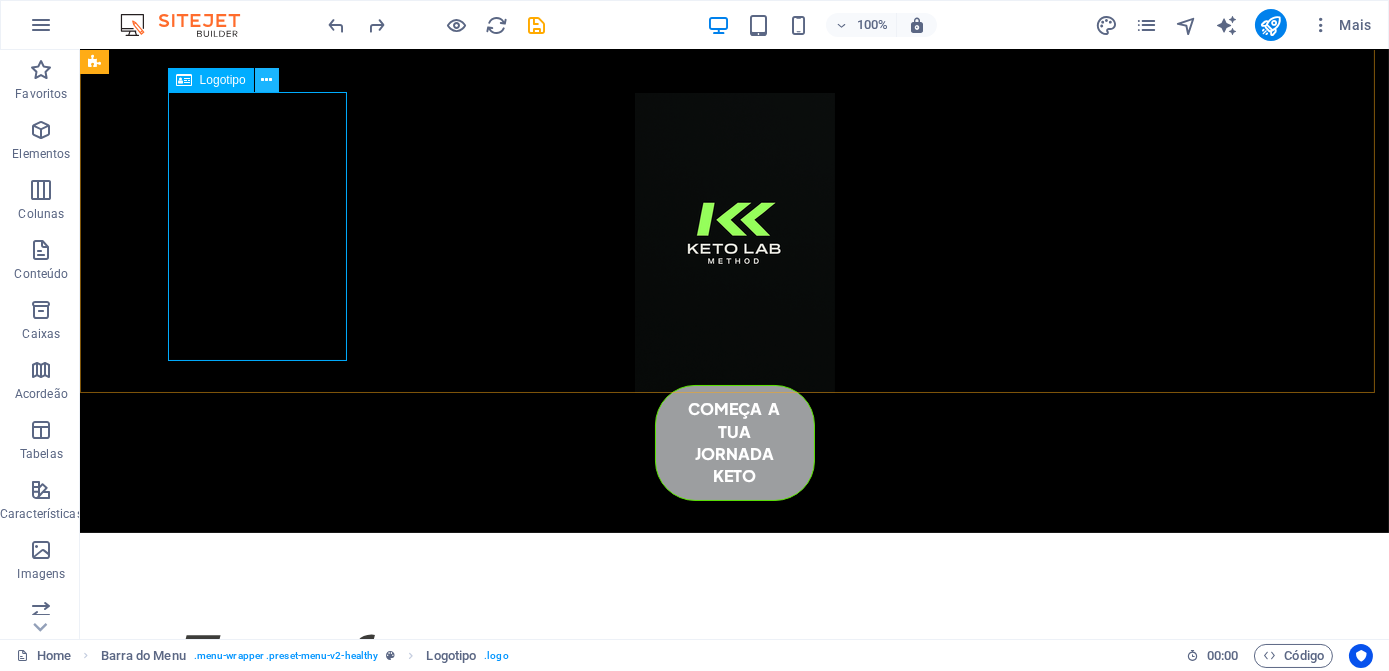click at bounding box center [266, 80] 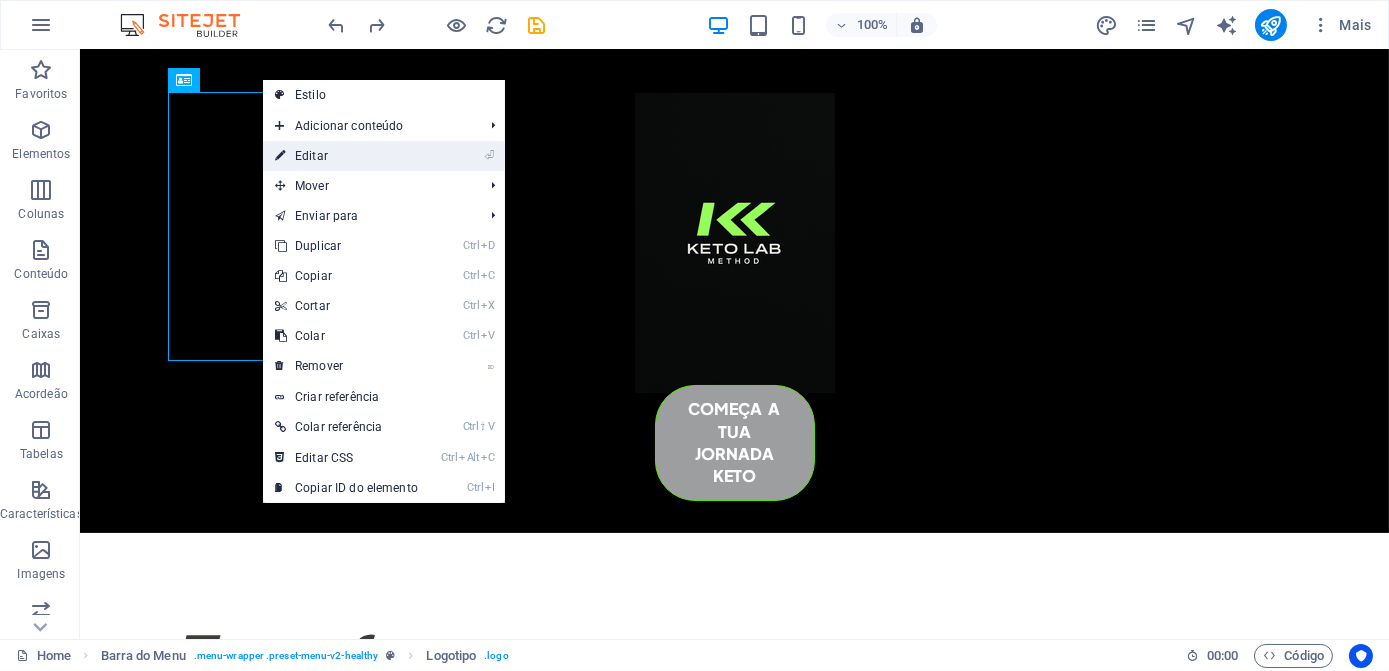 click on "⏎  Editar" at bounding box center [346, 156] 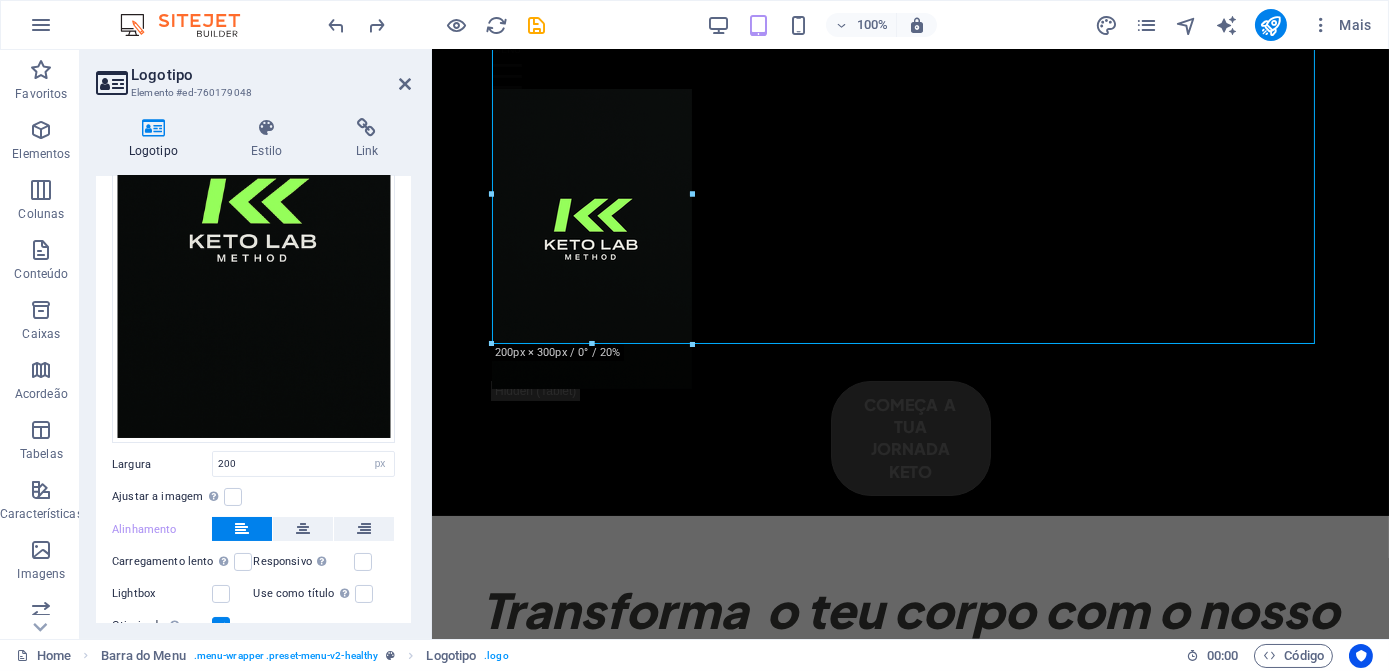 scroll, scrollTop: 309, scrollLeft: 0, axis: vertical 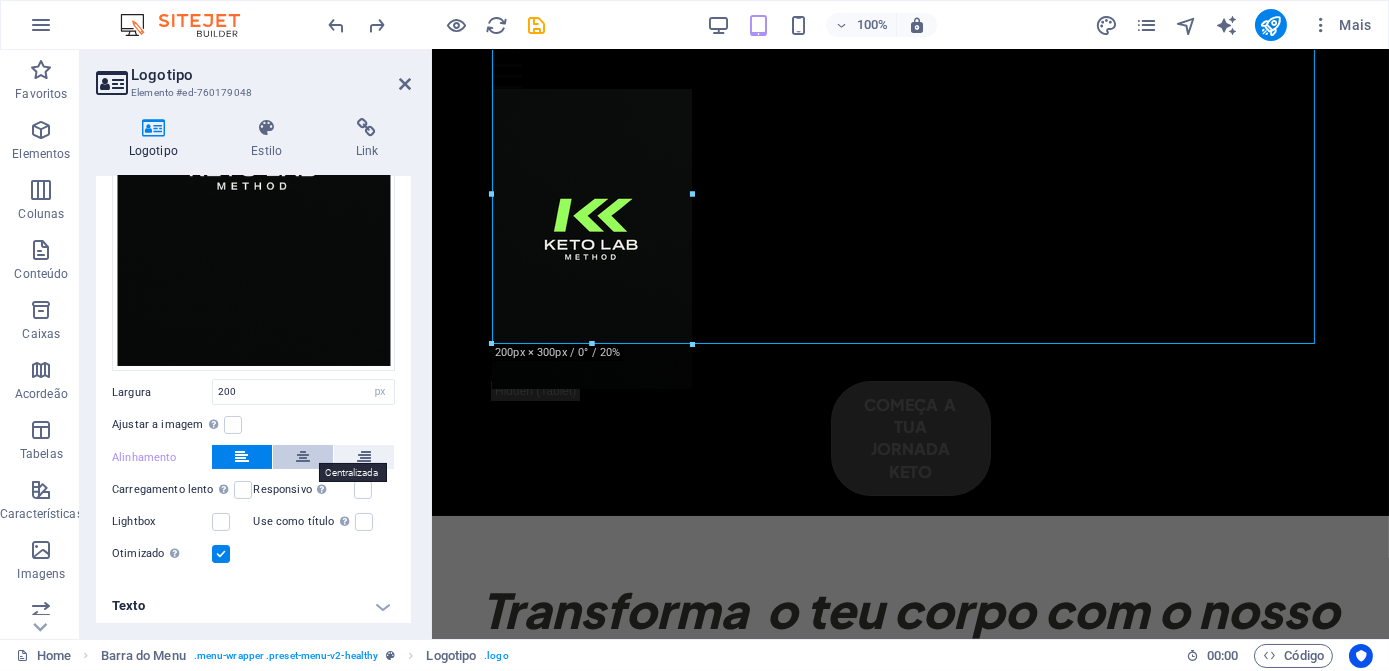 click at bounding box center (303, 457) 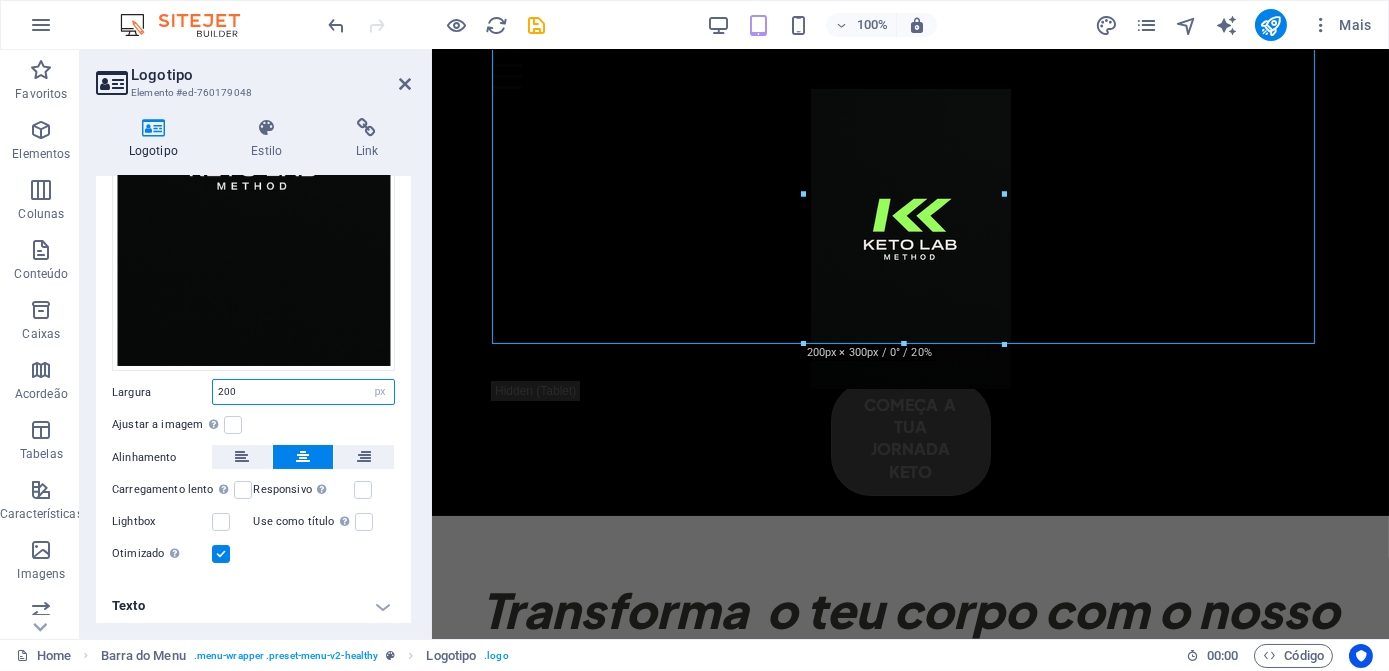 drag, startPoint x: 314, startPoint y: 374, endPoint x: 184, endPoint y: 367, distance: 130.18832 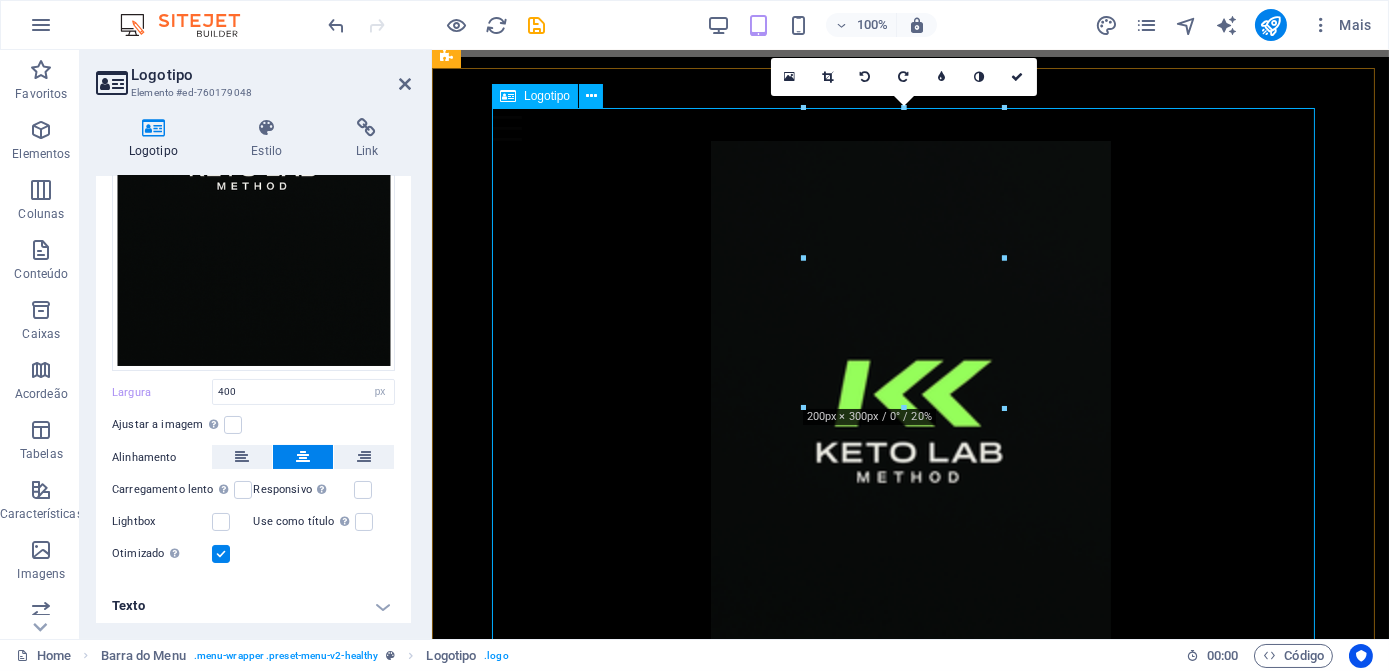 scroll, scrollTop: 208, scrollLeft: 0, axis: vertical 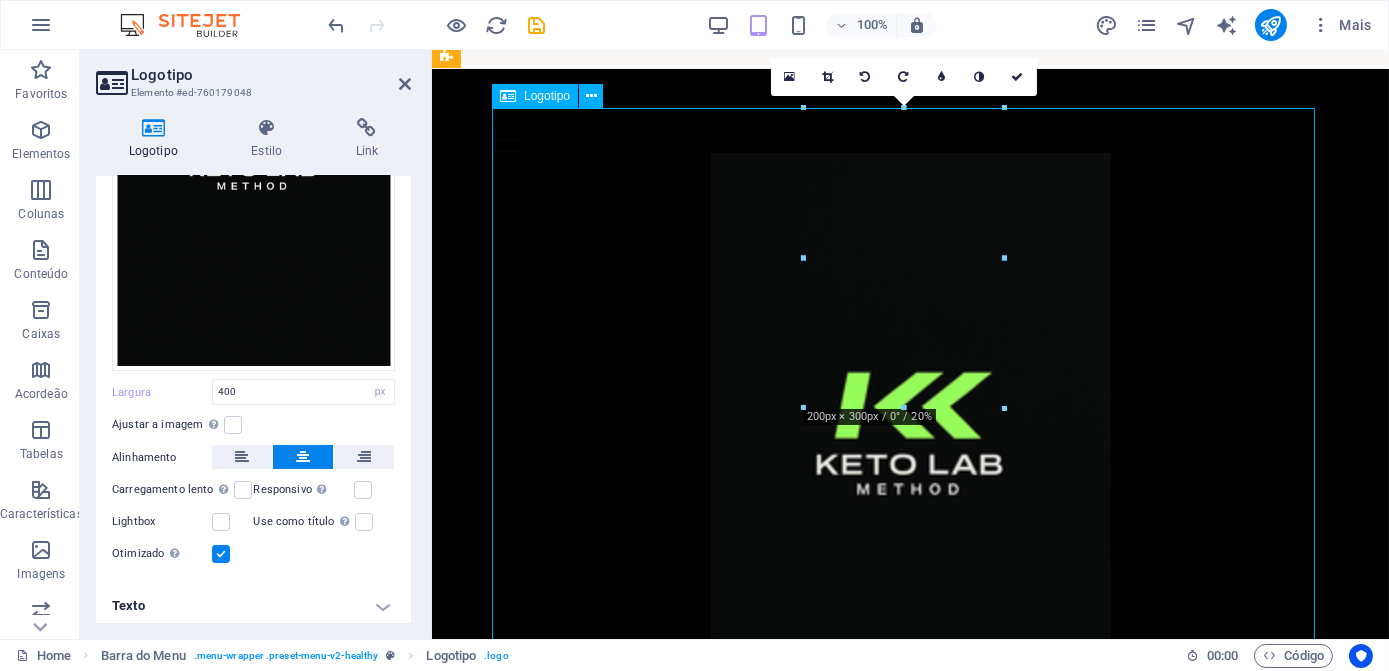 drag, startPoint x: 935, startPoint y: 332, endPoint x: 1007, endPoint y: 322, distance: 72.691124 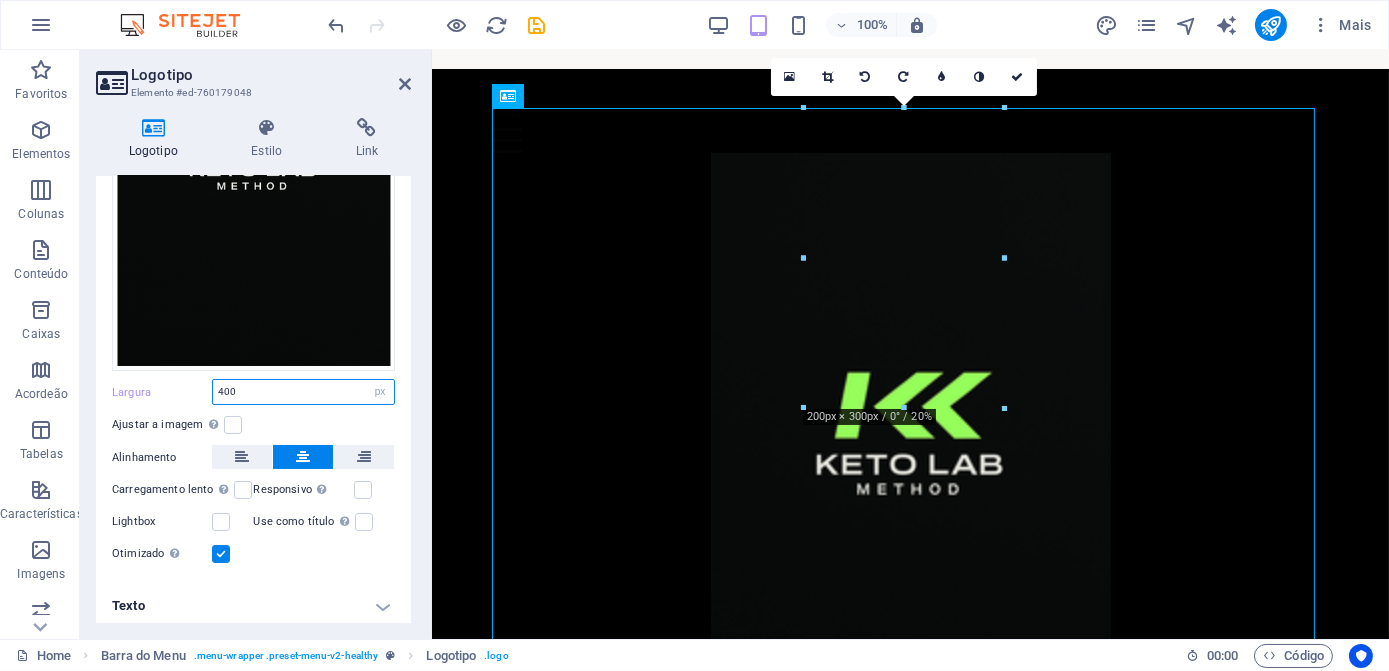 drag, startPoint x: 283, startPoint y: 382, endPoint x: 191, endPoint y: 366, distance: 93.38094 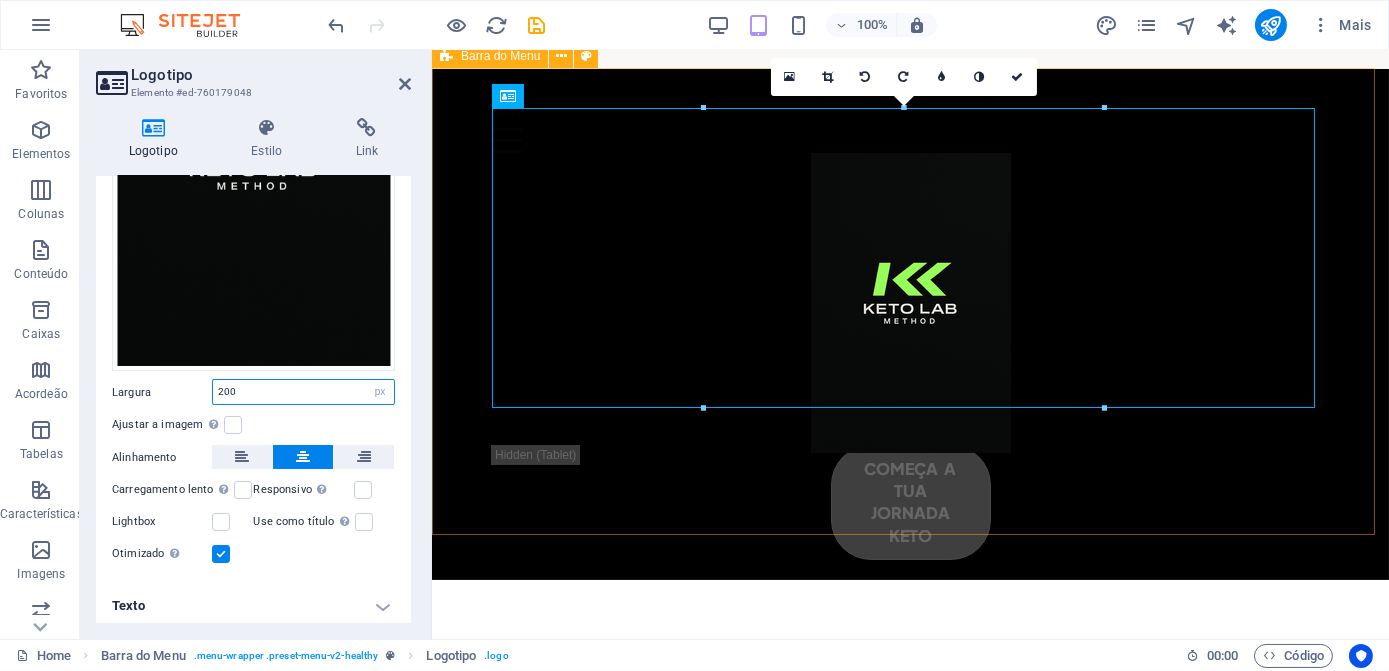 type on "200" 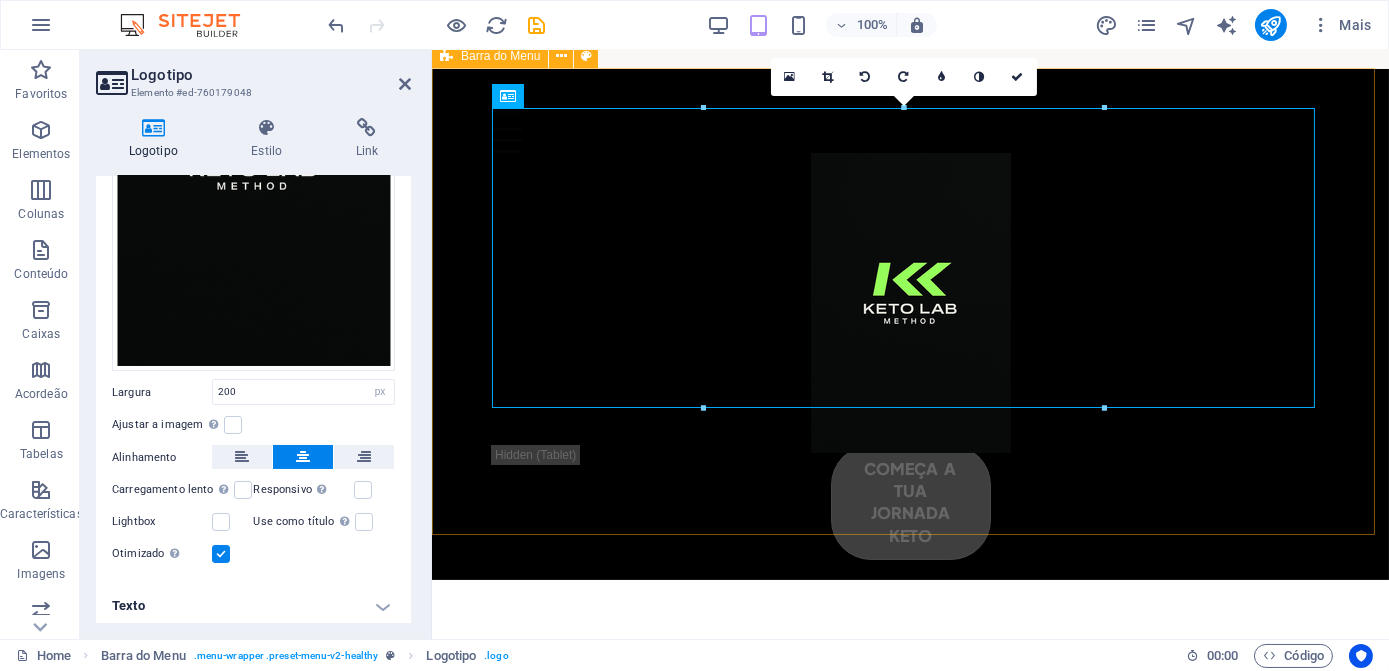 click on "começa  a tua jornada keto" at bounding box center [909, 324] 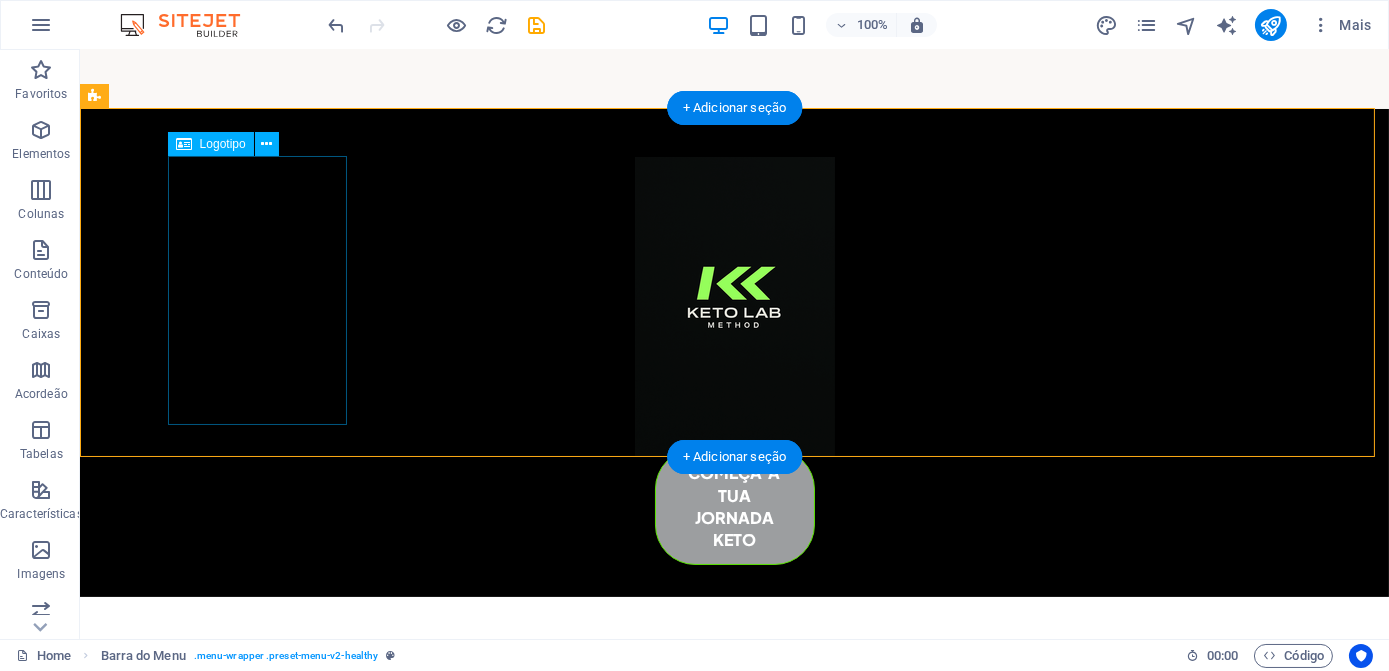 click at bounding box center [735, 307] 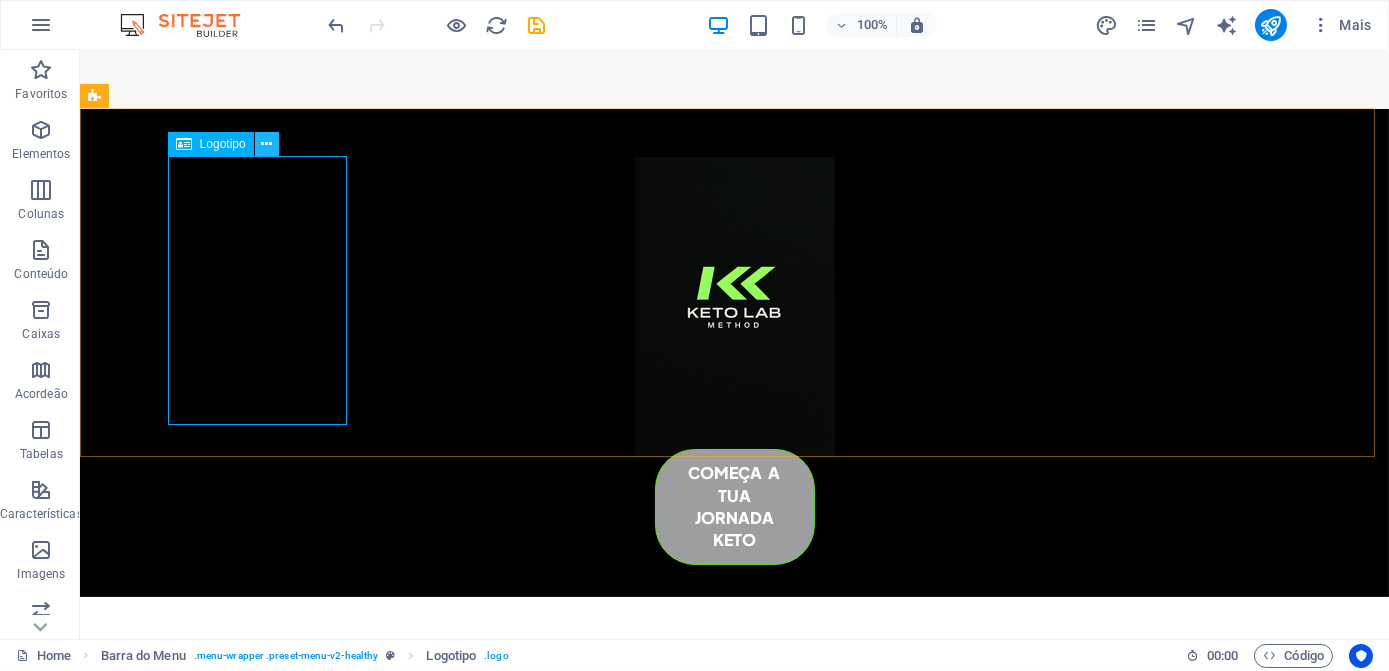 click at bounding box center (266, 144) 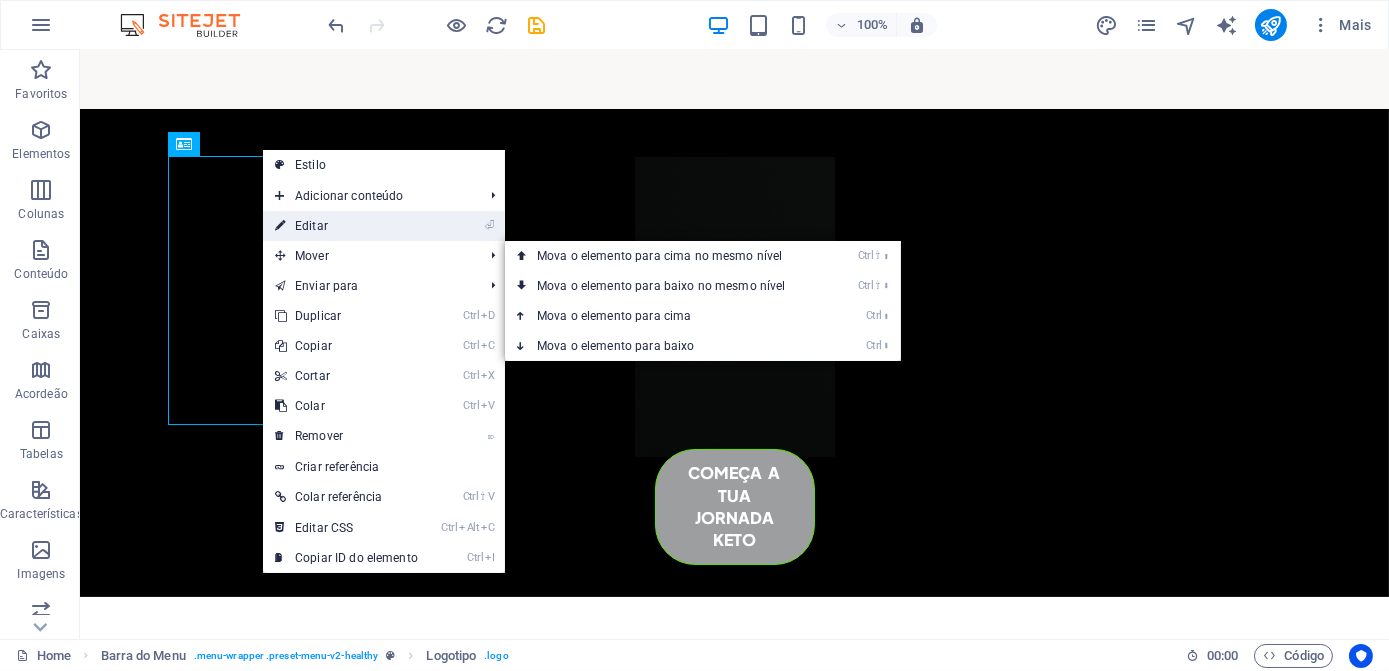 click on "⏎  Editar" at bounding box center (346, 226) 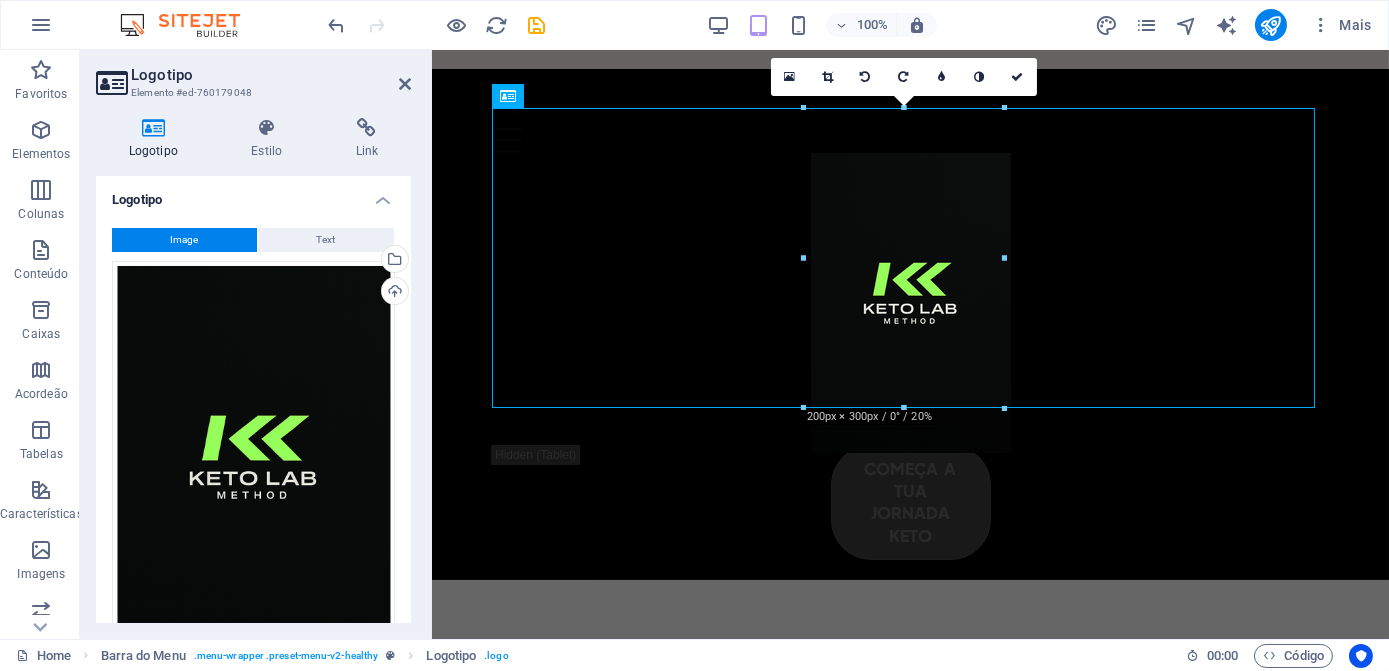 scroll, scrollTop: 309, scrollLeft: 0, axis: vertical 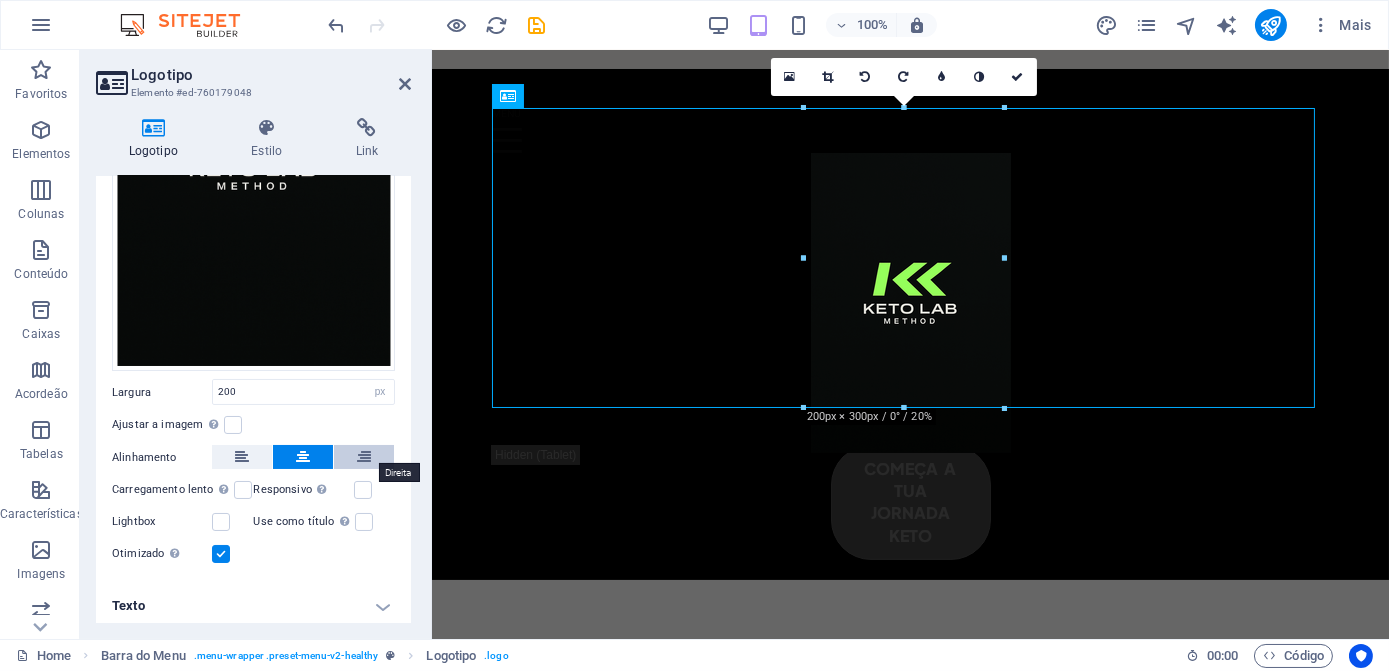 click at bounding box center (364, 457) 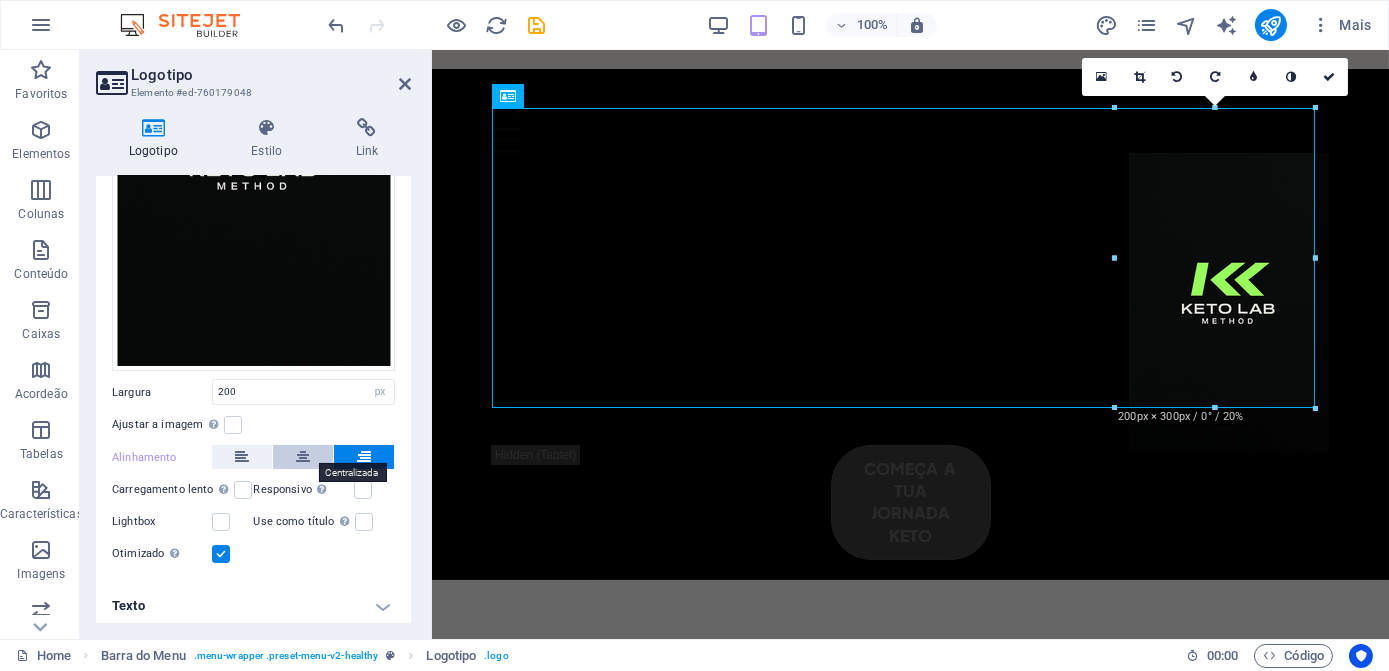 click at bounding box center [303, 457] 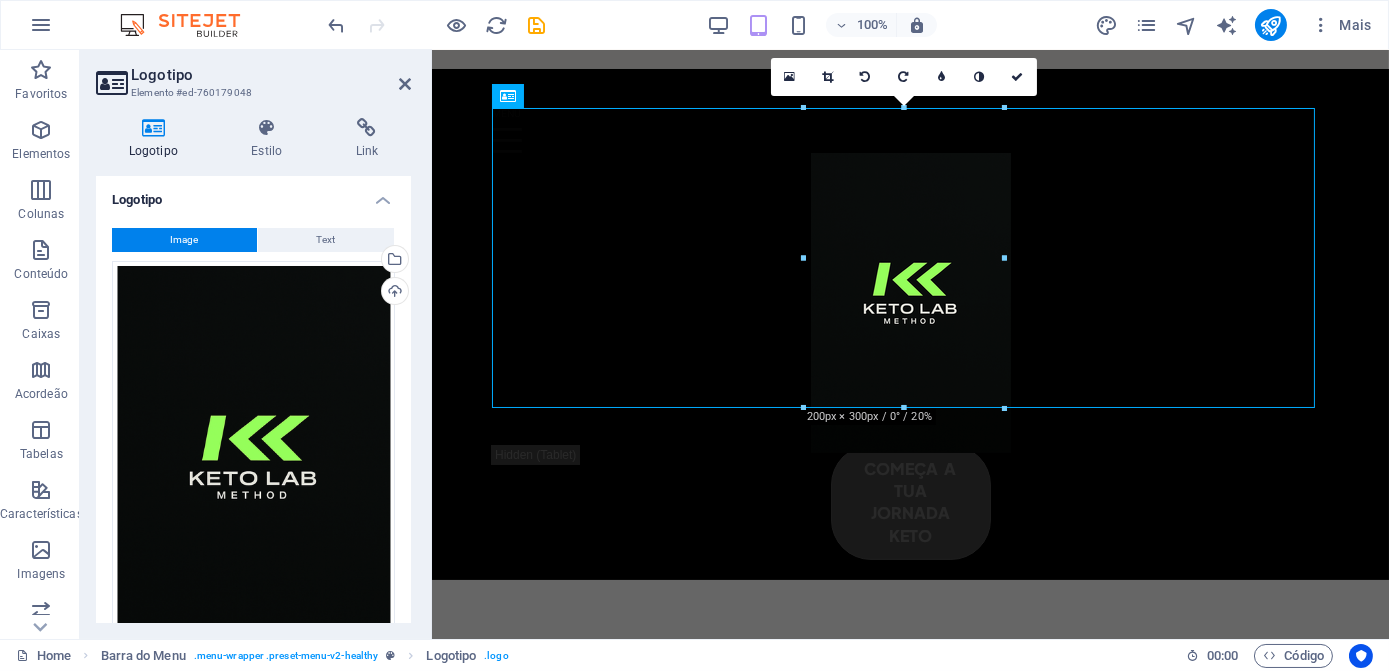 scroll, scrollTop: 309, scrollLeft: 0, axis: vertical 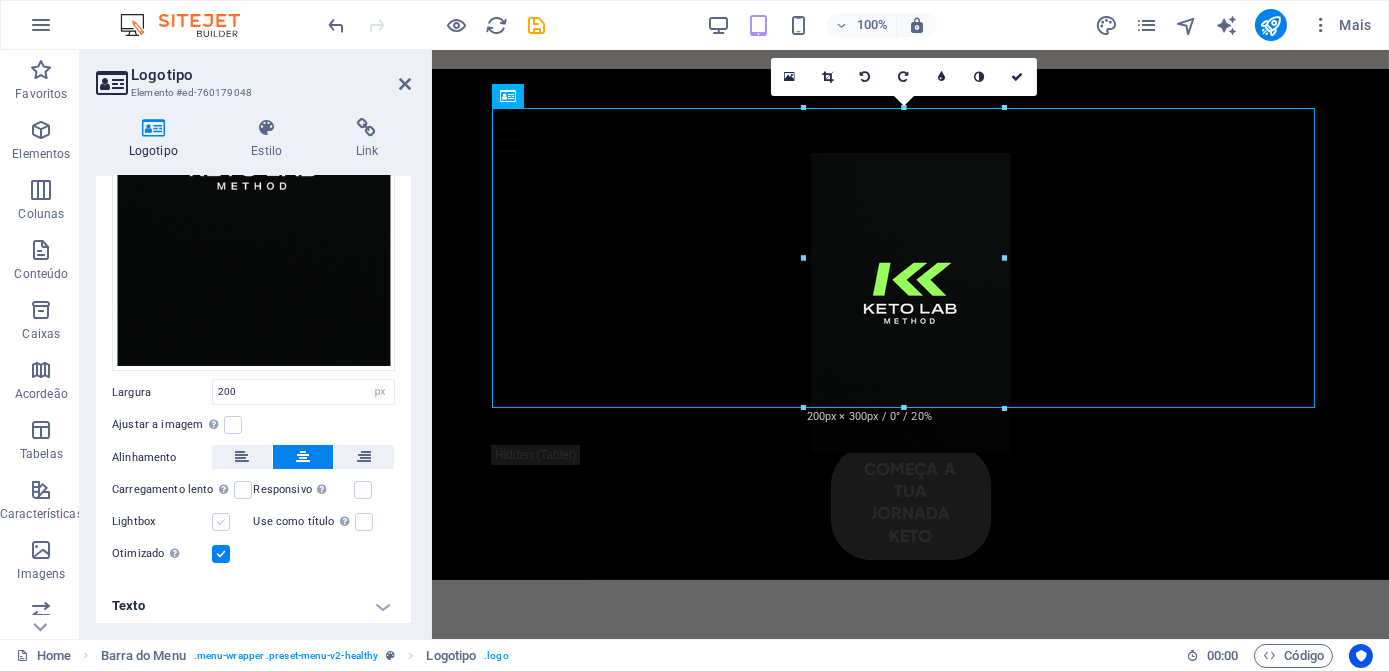 click at bounding box center [221, 522] 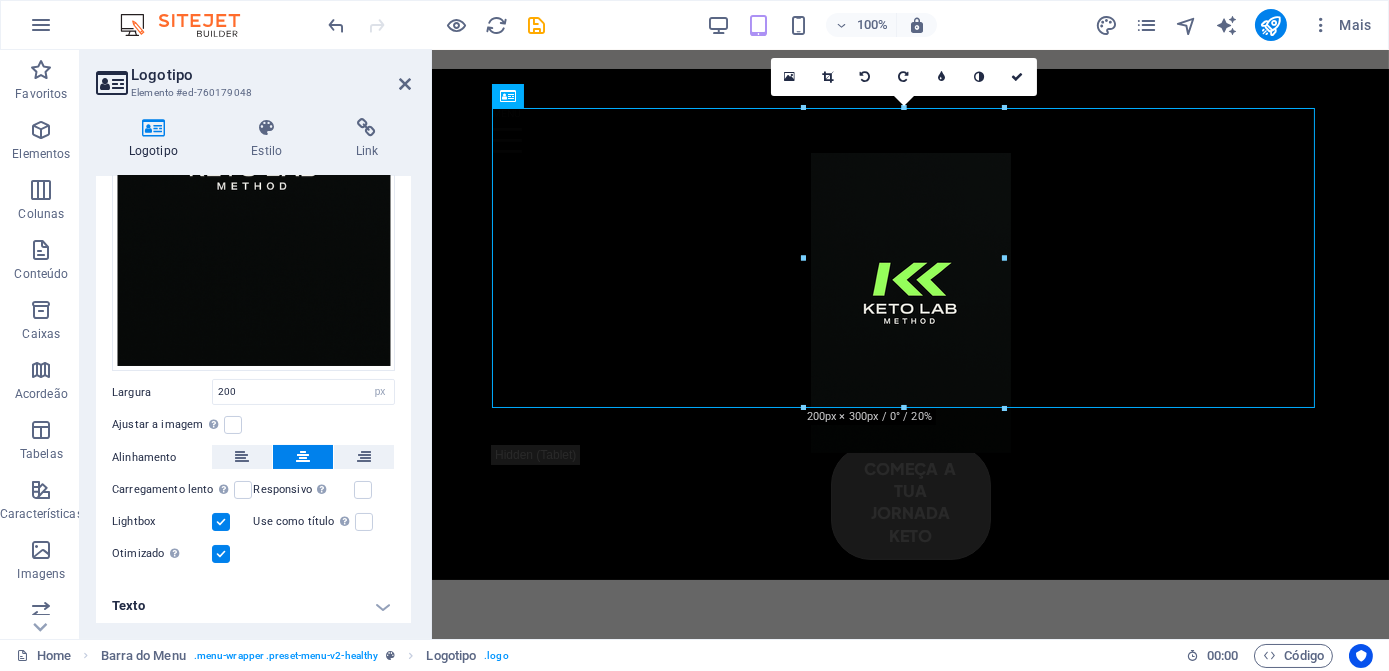 click at bounding box center [221, 522] 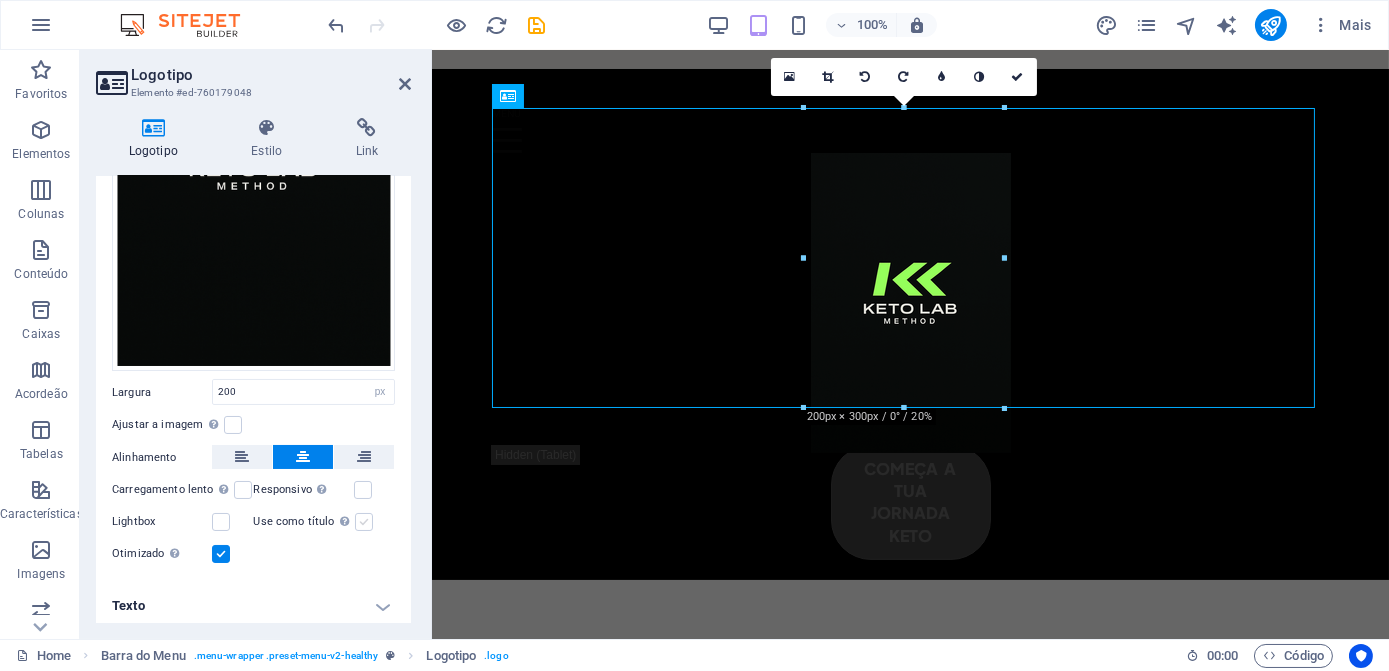 click at bounding box center (364, 522) 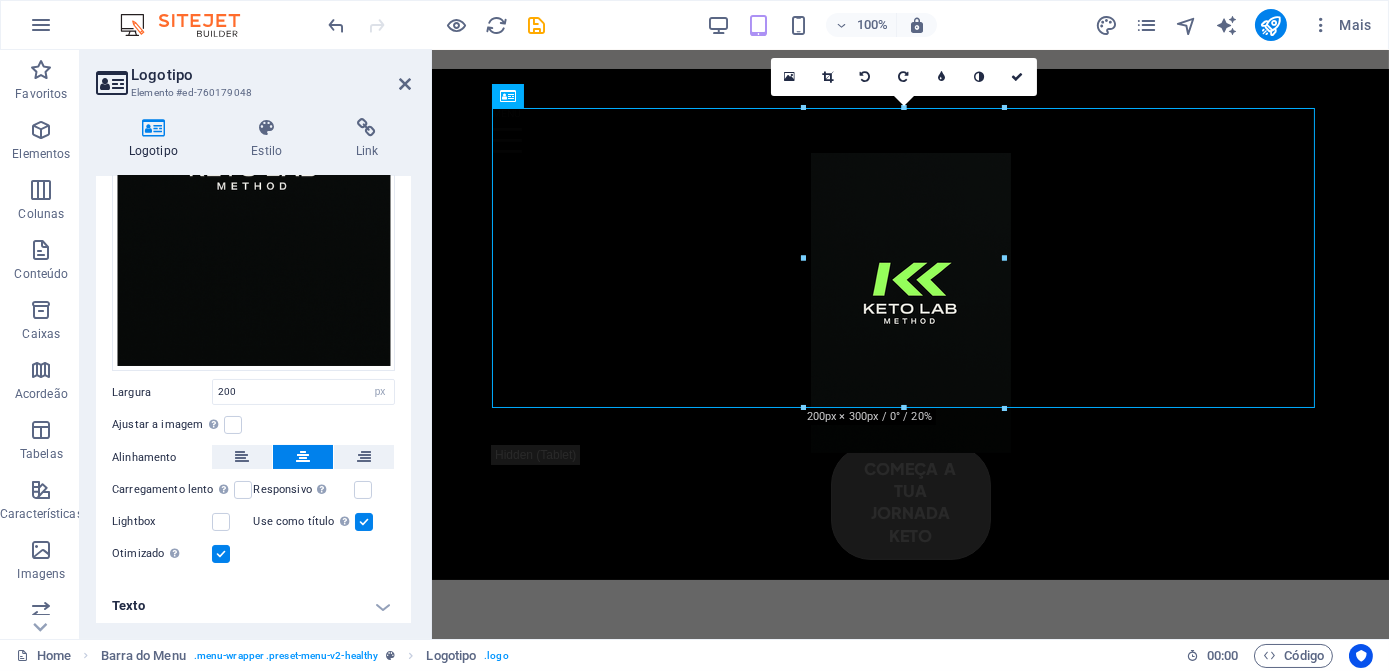 click at bounding box center (364, 522) 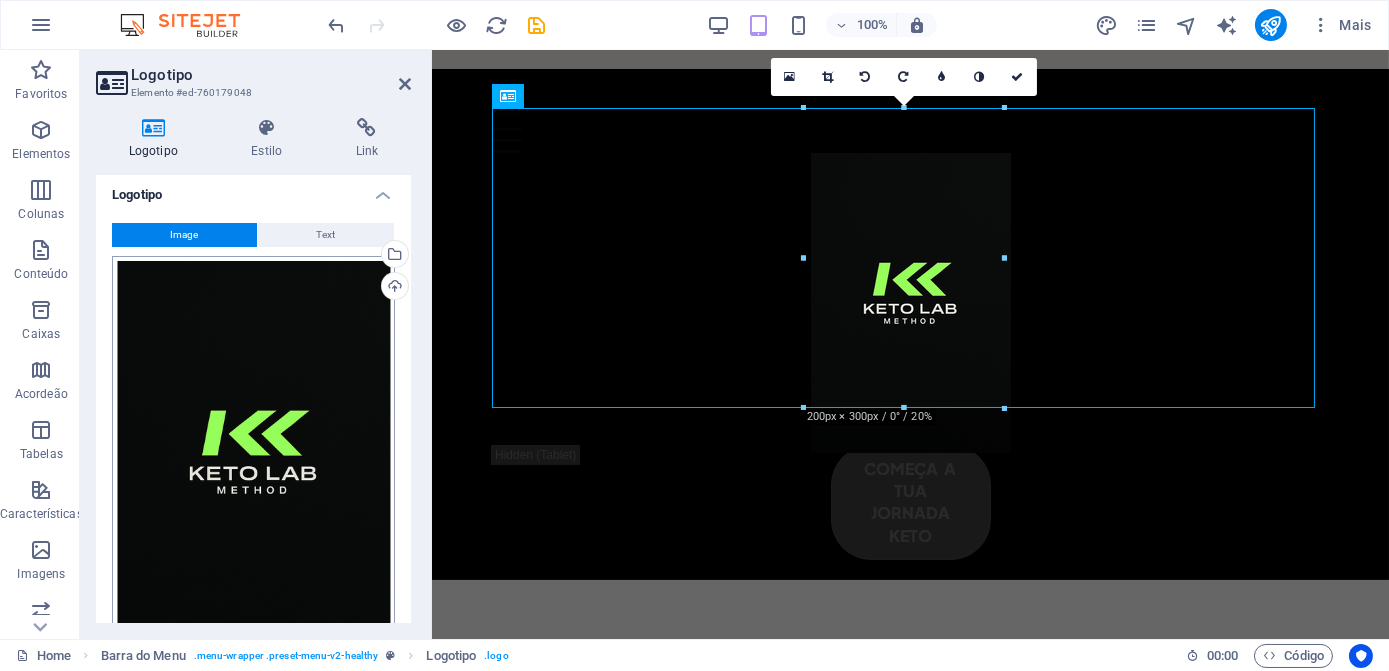 scroll, scrollTop: 0, scrollLeft: 0, axis: both 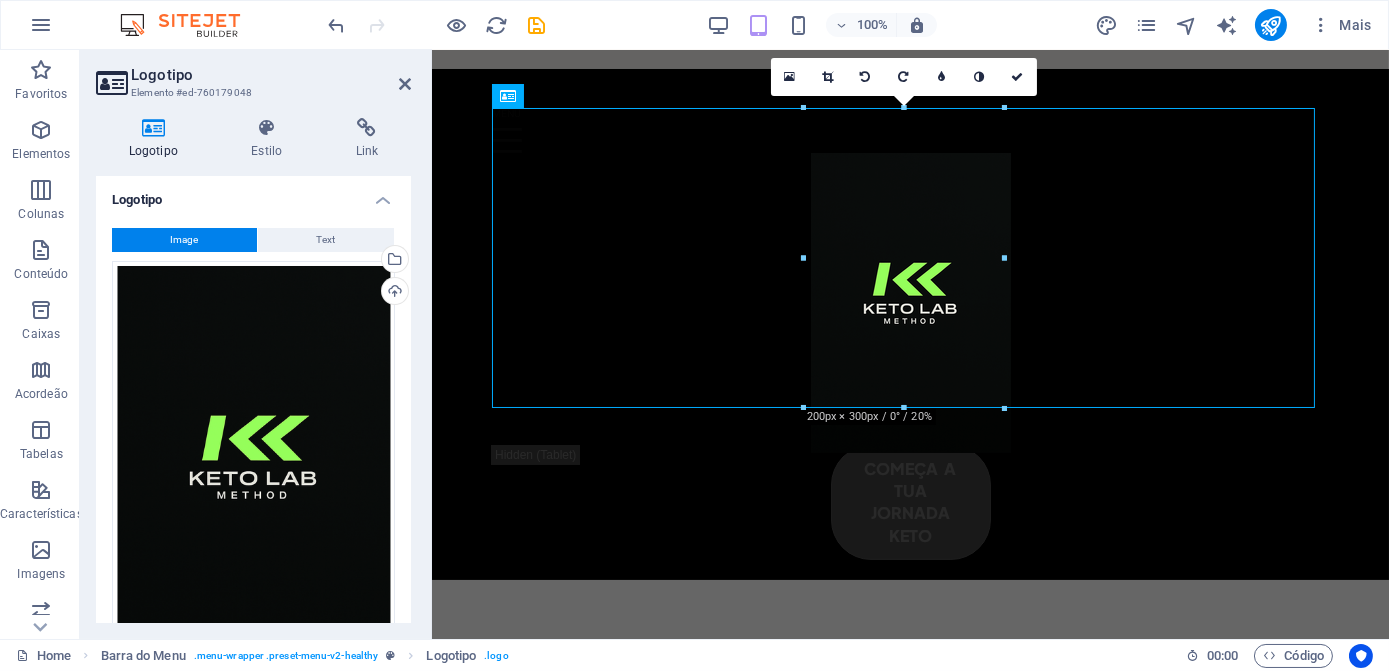 click on "Image Text Arraste os arquivos aqui, clique para escolher os arquivos ou selecione os arquivos em Arquivos ou em nossa galeria de fotos e vídeos gratuitos Selecione arquivos do gerenciador de arquivos, galeria de fotos ou faça upload de arquivo(s) Upload Largura 200 Padrão automático px rem % em vh vw Ajustar a imagem Ajustar a imagem automaticamente a uma largura e altura fixas Altura Padrão automático px Alinhamento Carregamento lento Carregar imagens após o carregamento da página melhora a velocidade da página. Responsivo Carregar automaticamente imagens de retina e tamanhos otimizados para smartphones. Lightbox Use como título A imagem será envolvida em uma tag com título H1. Útil para dar ao texto alternativo o peso de um título H1, por ex. para o logotipo. Deixe desmarcado se estiver em dúvida. Otimizado As imagens são compactadas para melhorar a velocidade da página. Posição Direção Cliente Deslocamento X 50 px rem % vh vw Deslocamento y 50 px rem % vh vw Editar design" at bounding box center (253, 552) 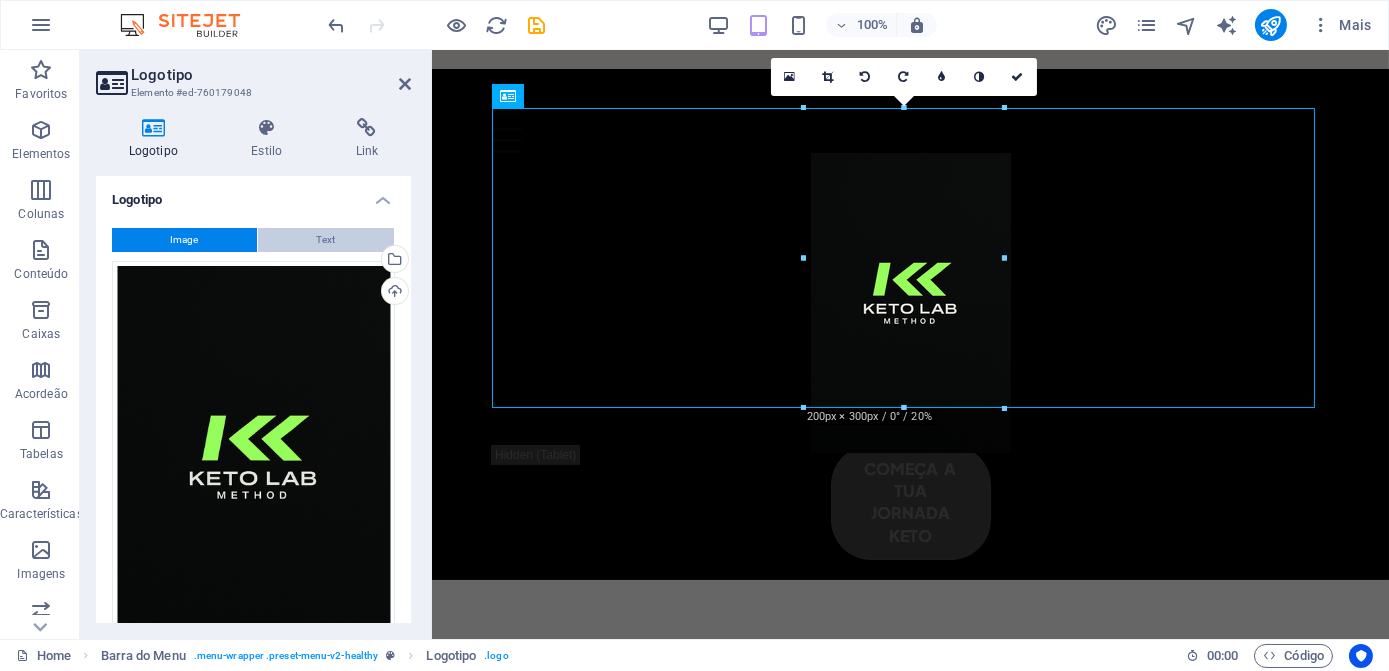 click on "Text" at bounding box center (326, 240) 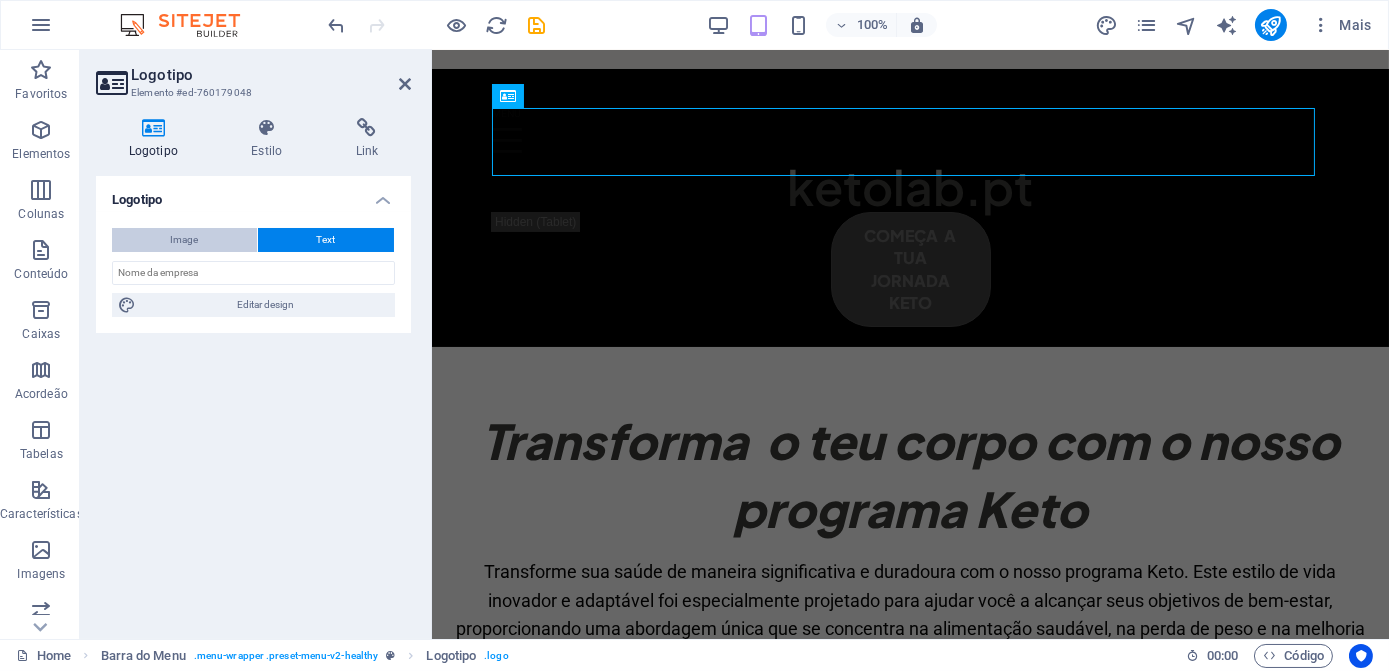 click on "Image" at bounding box center (184, 240) 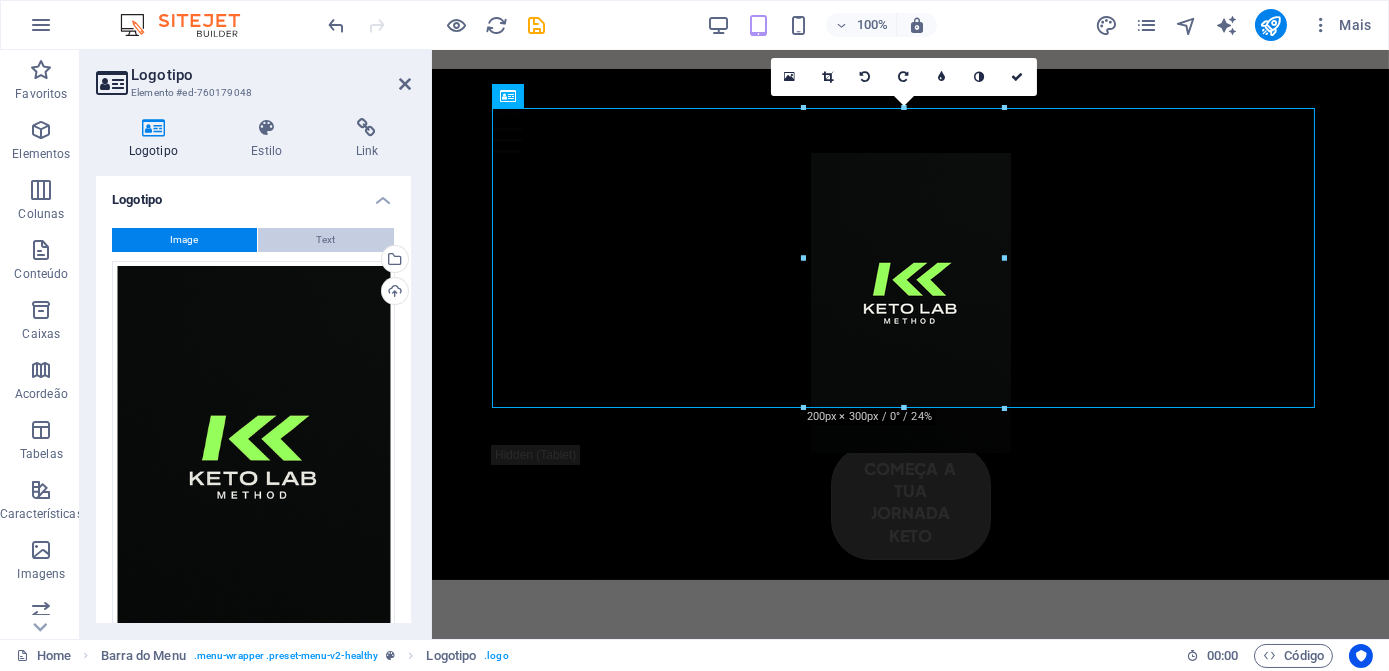 click on "Text" at bounding box center (326, 240) 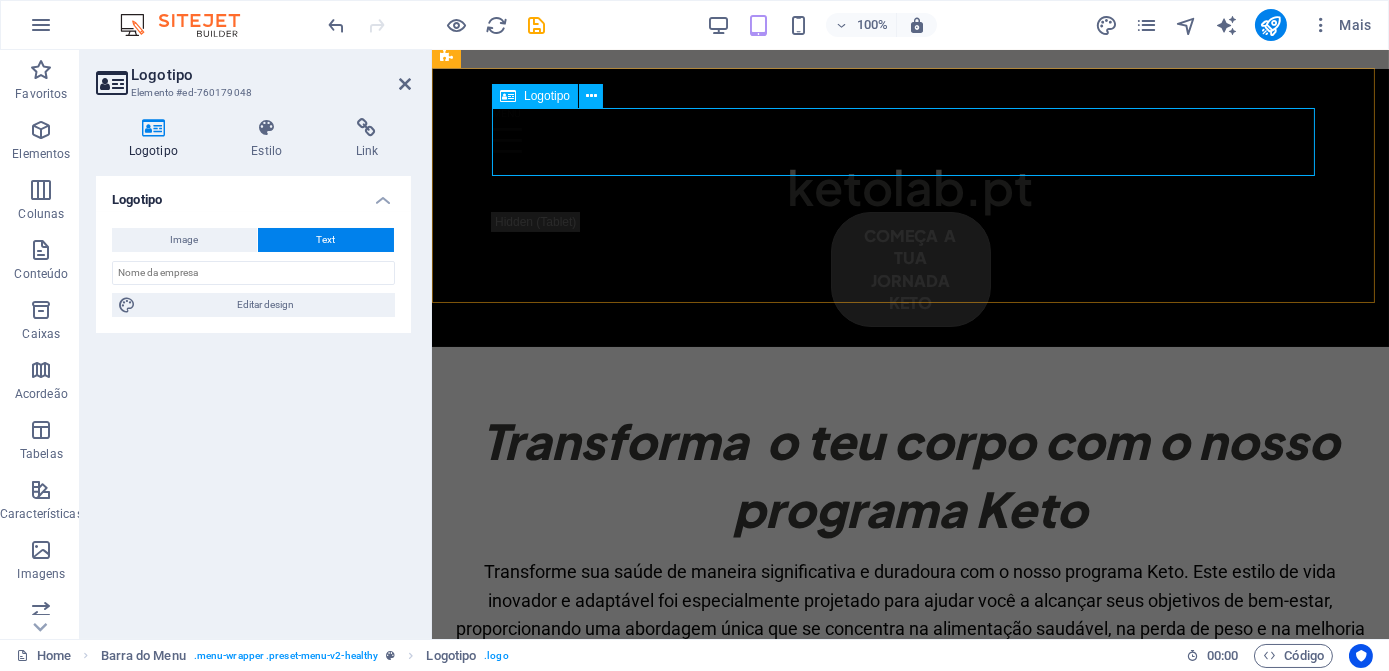 click on "ketolab.pt" at bounding box center [909, 186] 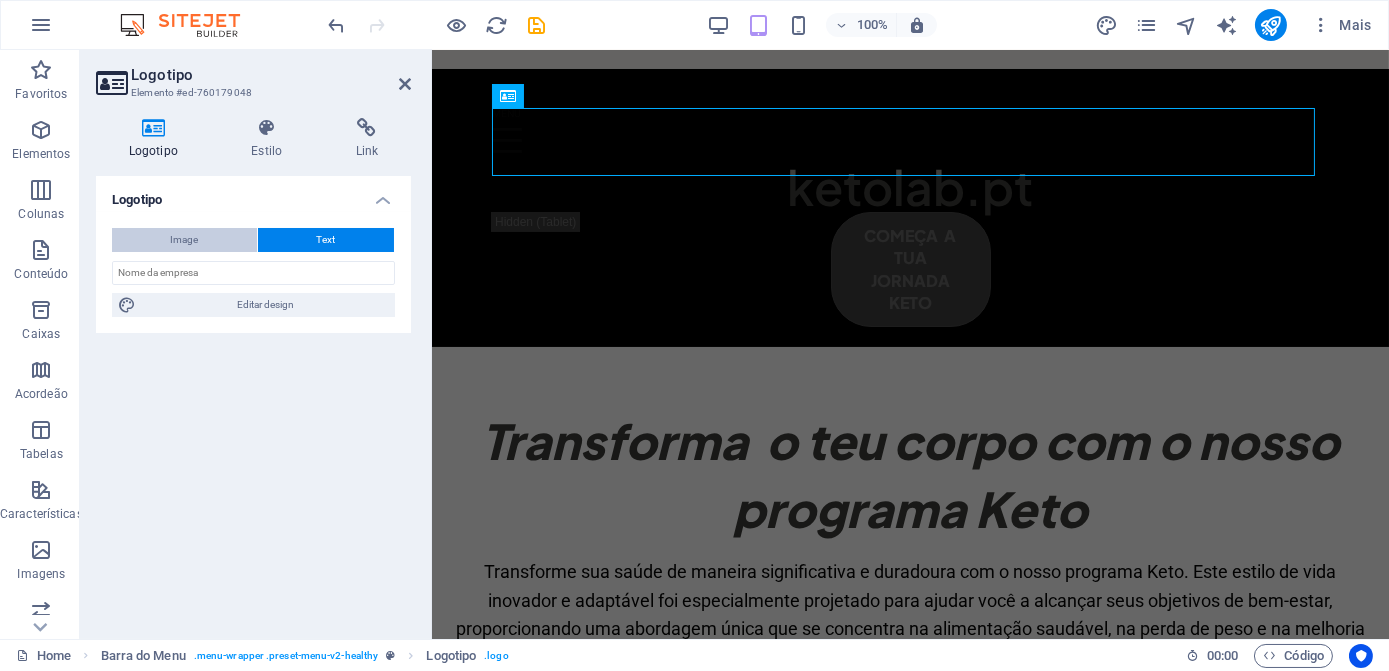 click on "Image" at bounding box center (184, 240) 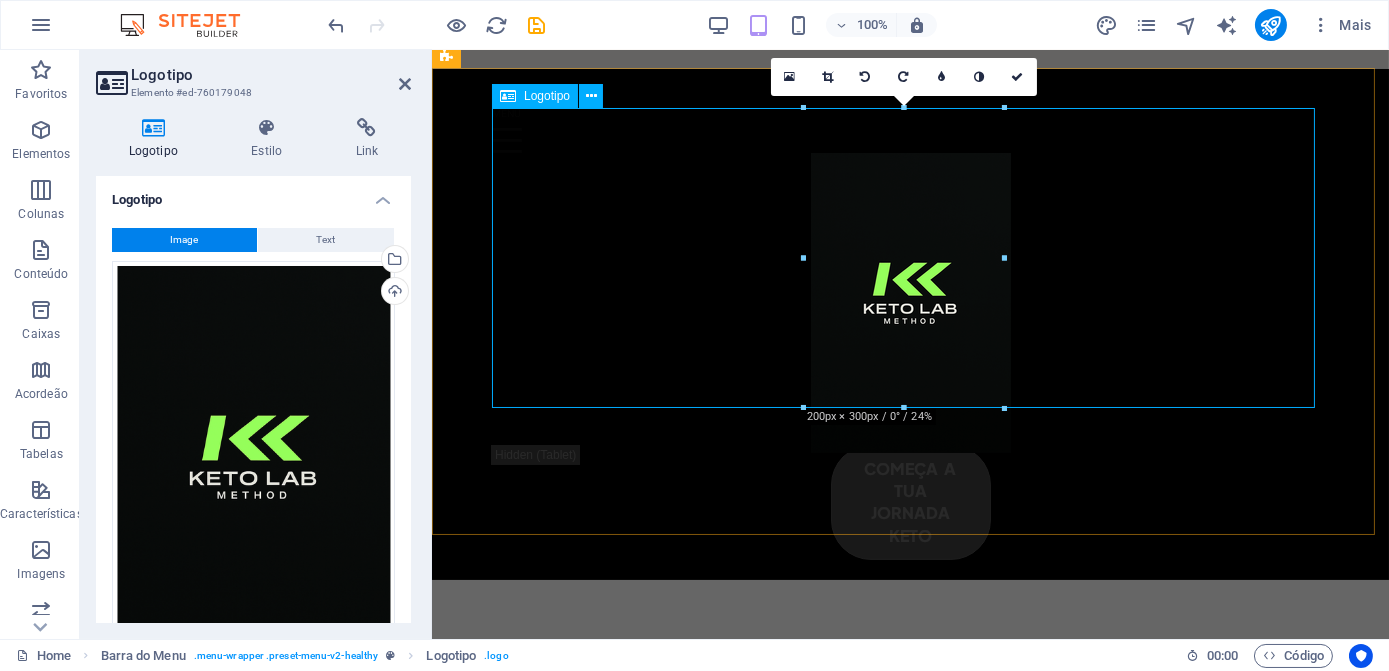 scroll, scrollTop: 572, scrollLeft: 0, axis: vertical 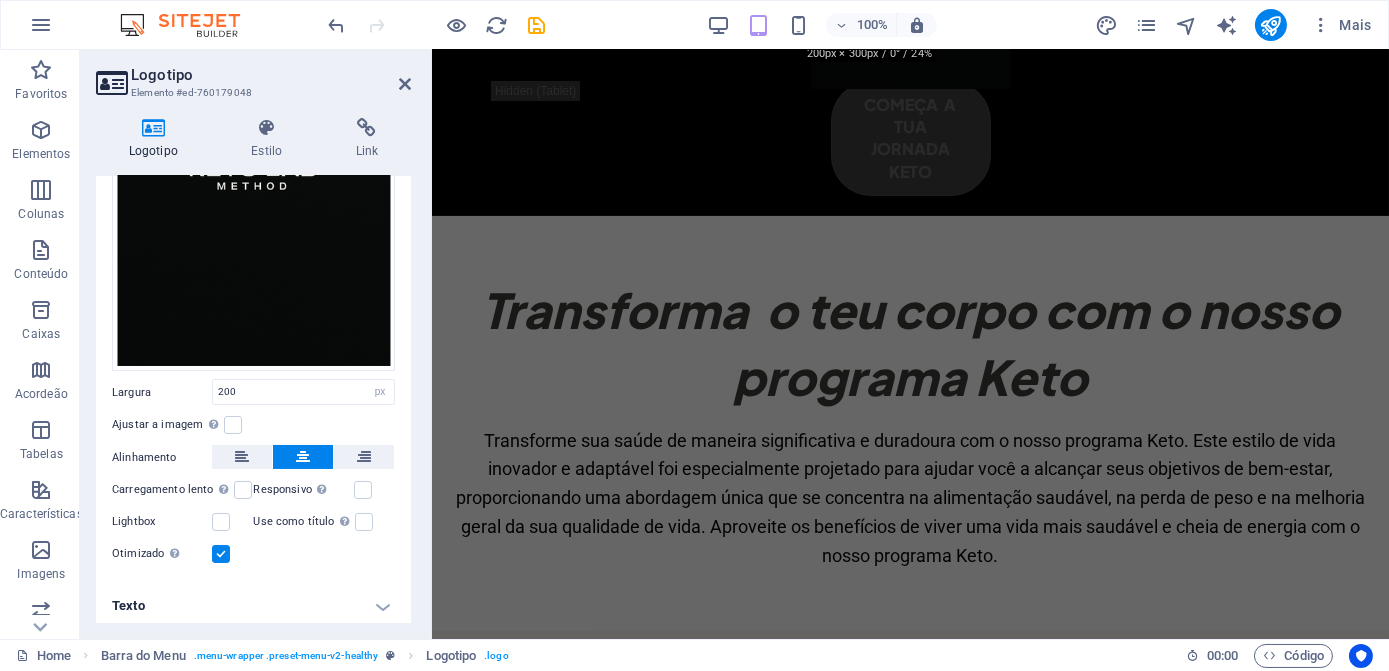 click on "Texto" at bounding box center (253, 606) 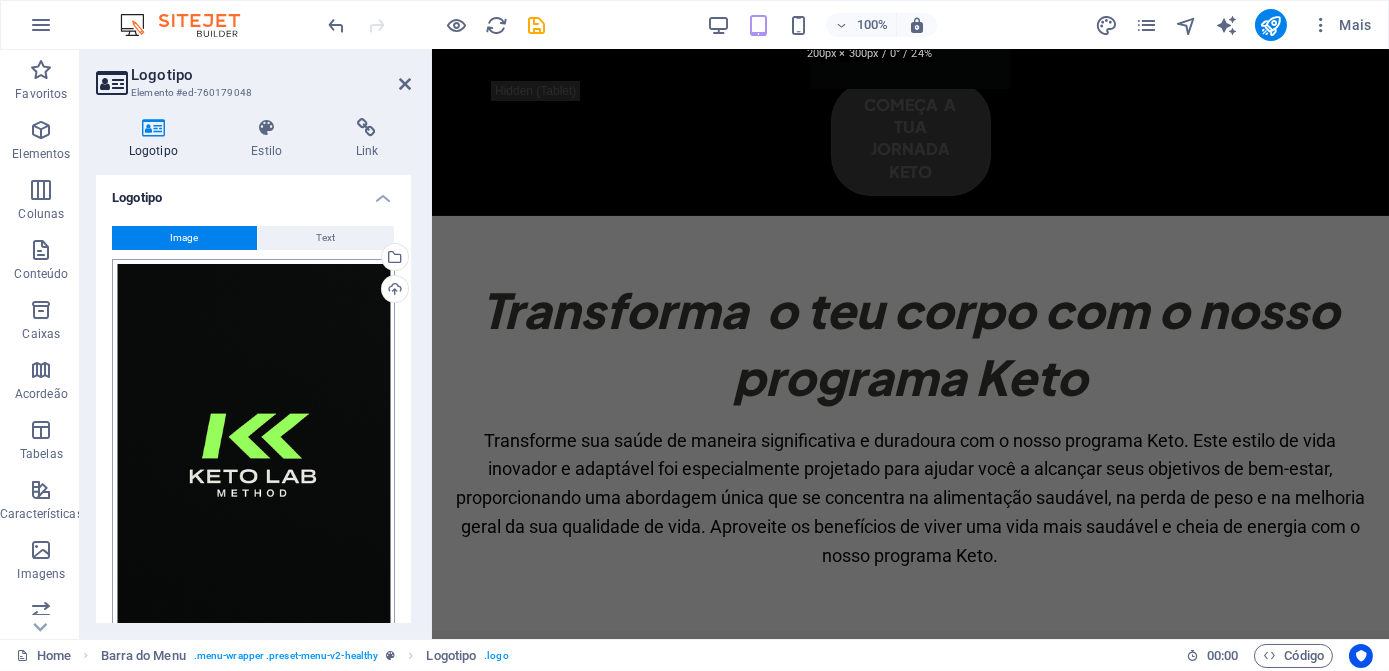 scroll, scrollTop: 0, scrollLeft: 0, axis: both 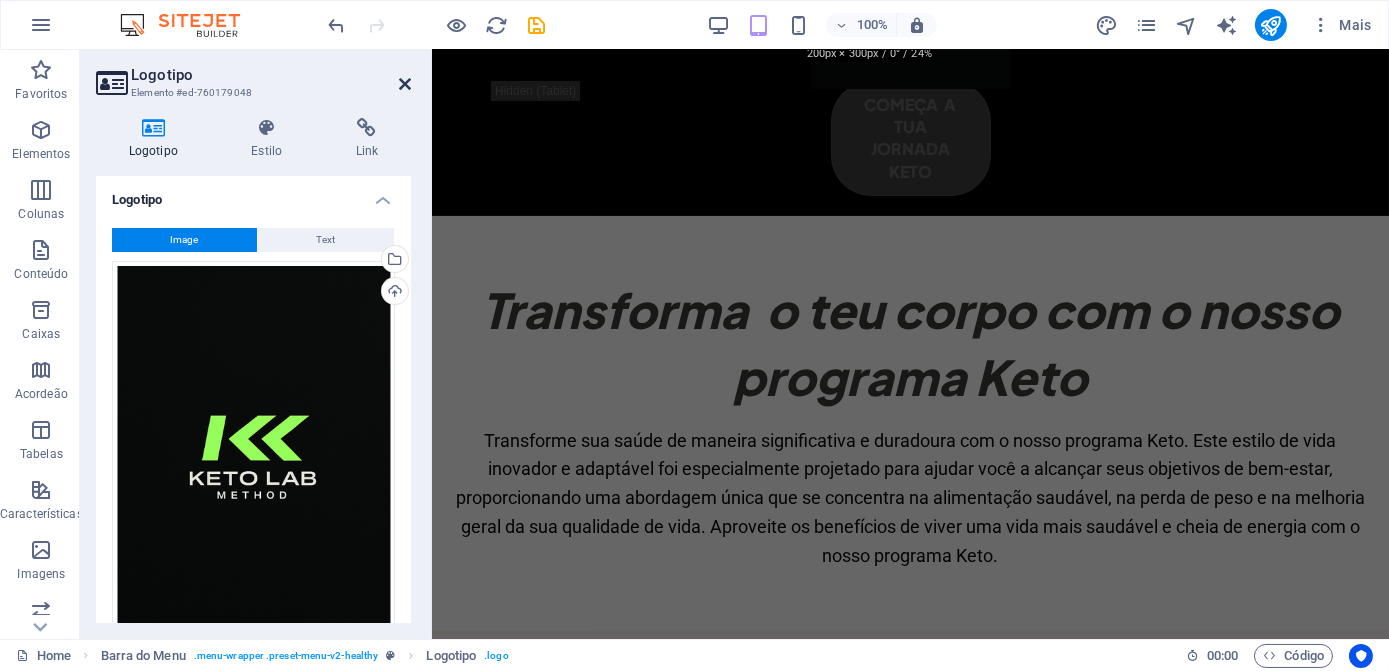 click at bounding box center (405, 84) 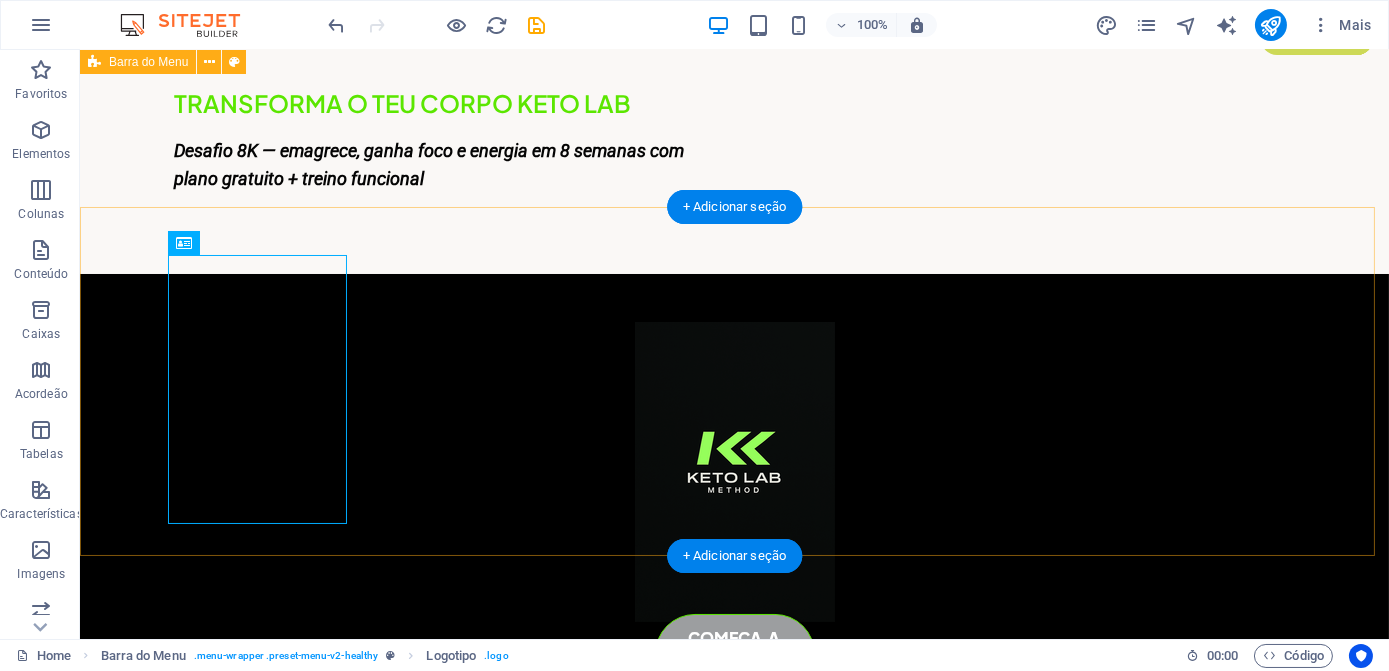 scroll, scrollTop: 26, scrollLeft: 0, axis: vertical 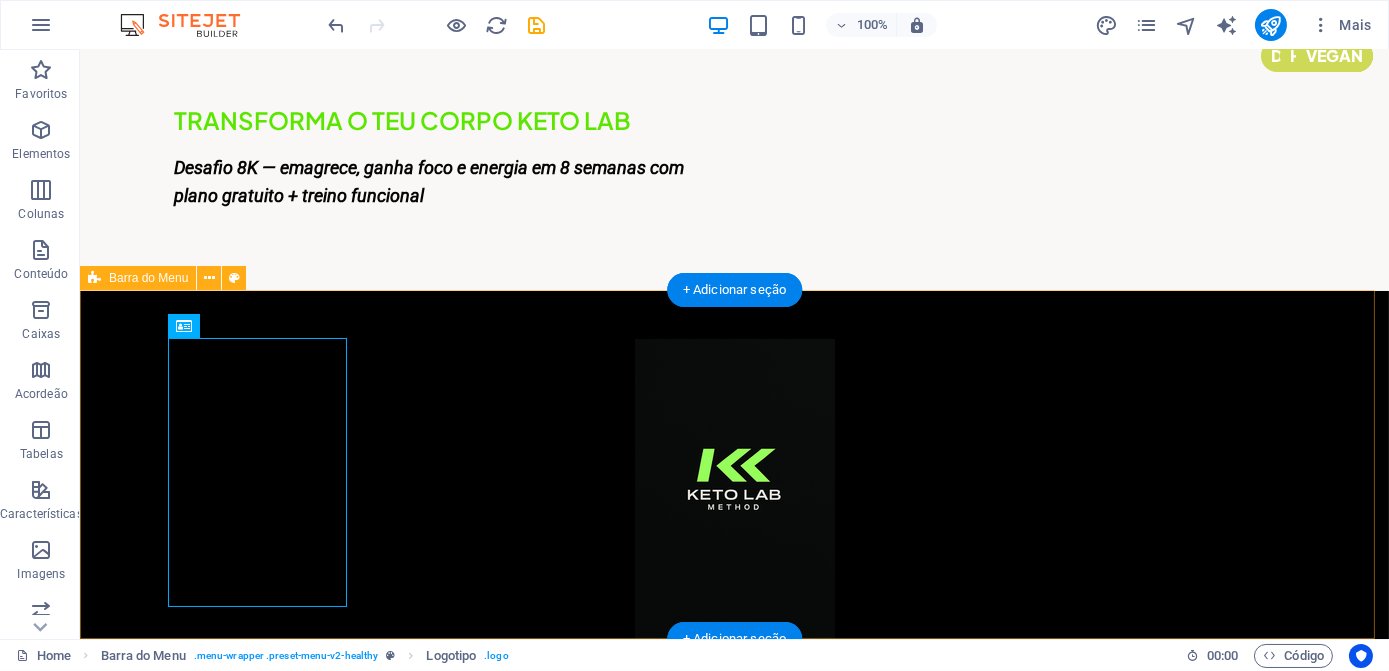 click on "começa  a tua jornada keto" at bounding box center [734, 535] 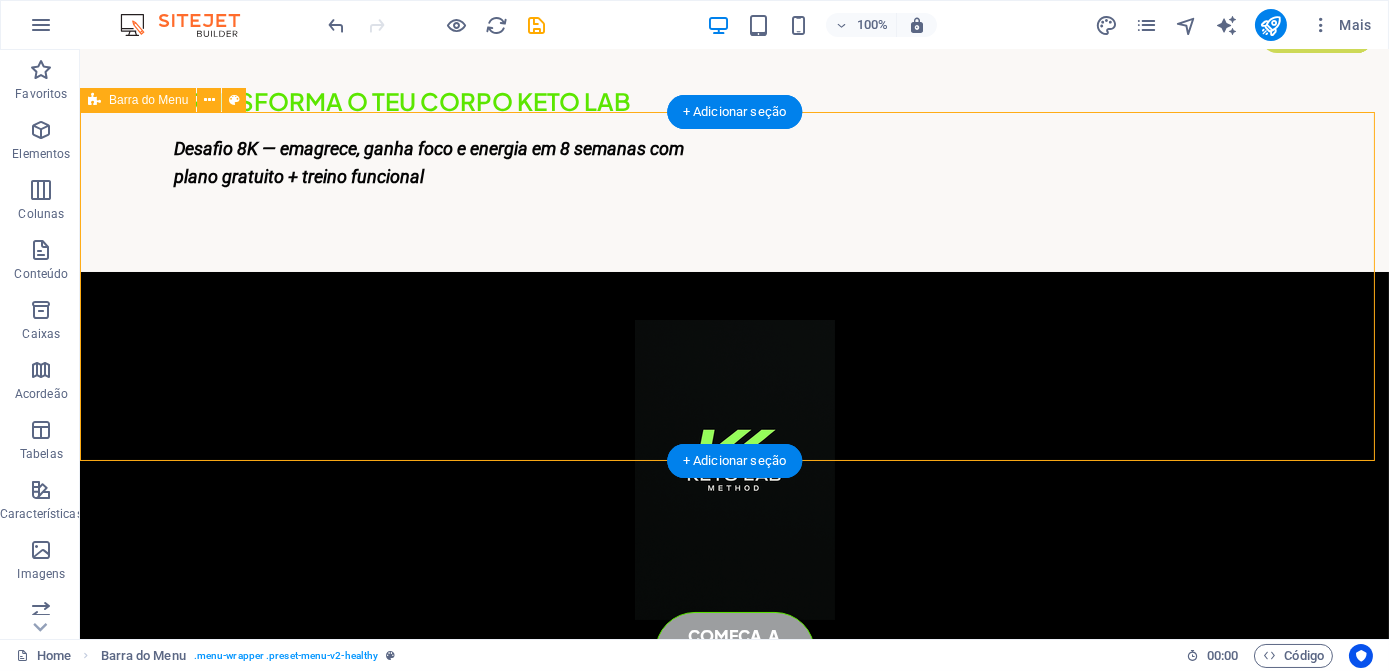 scroll, scrollTop: 208, scrollLeft: 0, axis: vertical 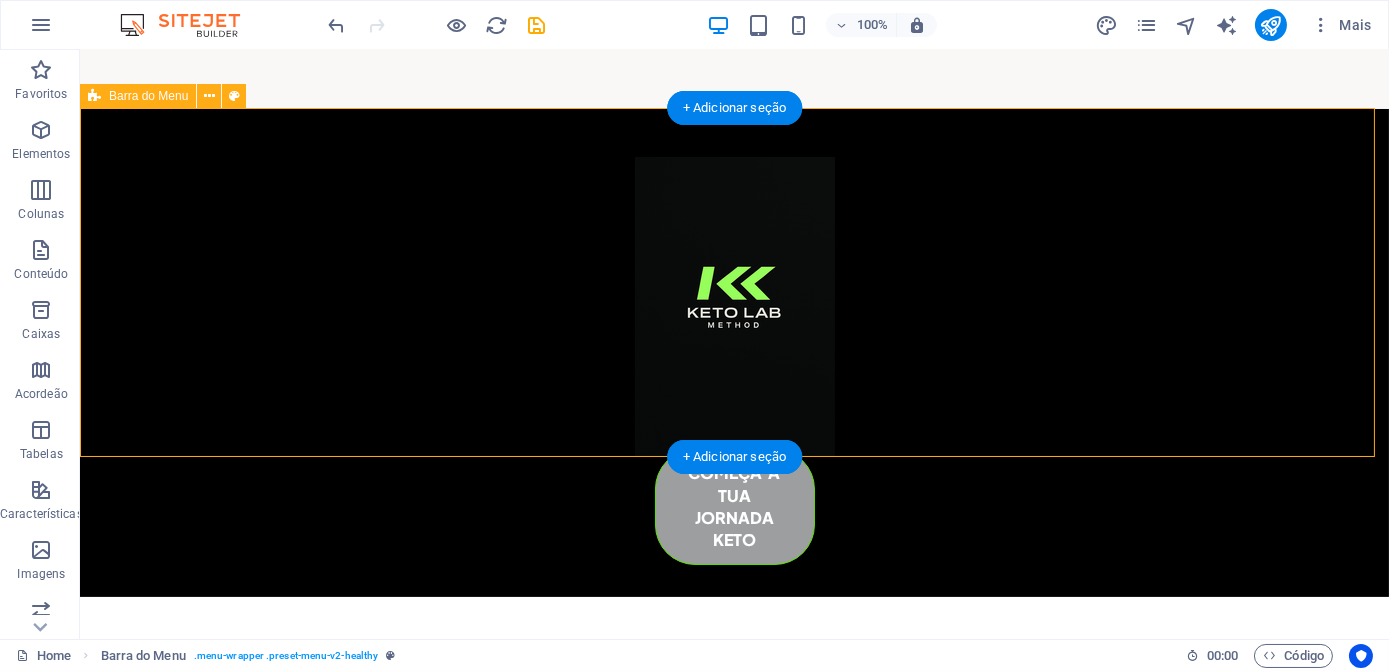 click on "começa  a tua jornada keto" at bounding box center (734, 353) 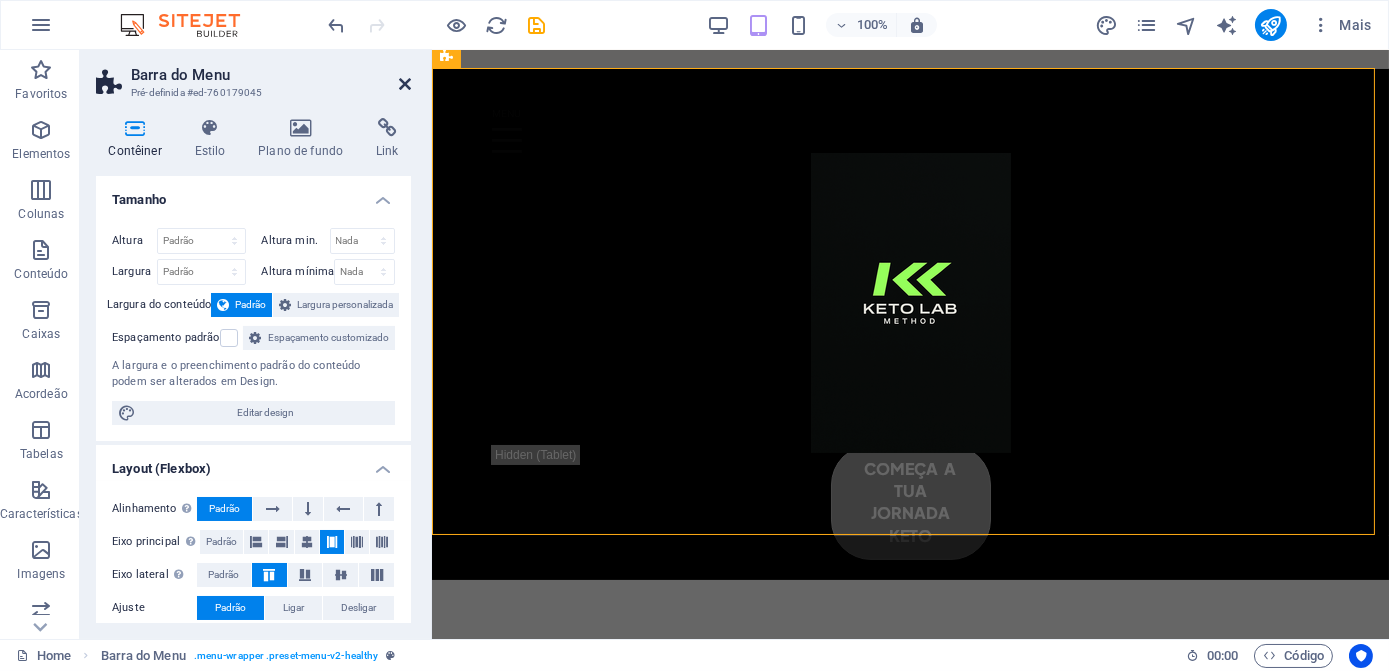 click at bounding box center [405, 84] 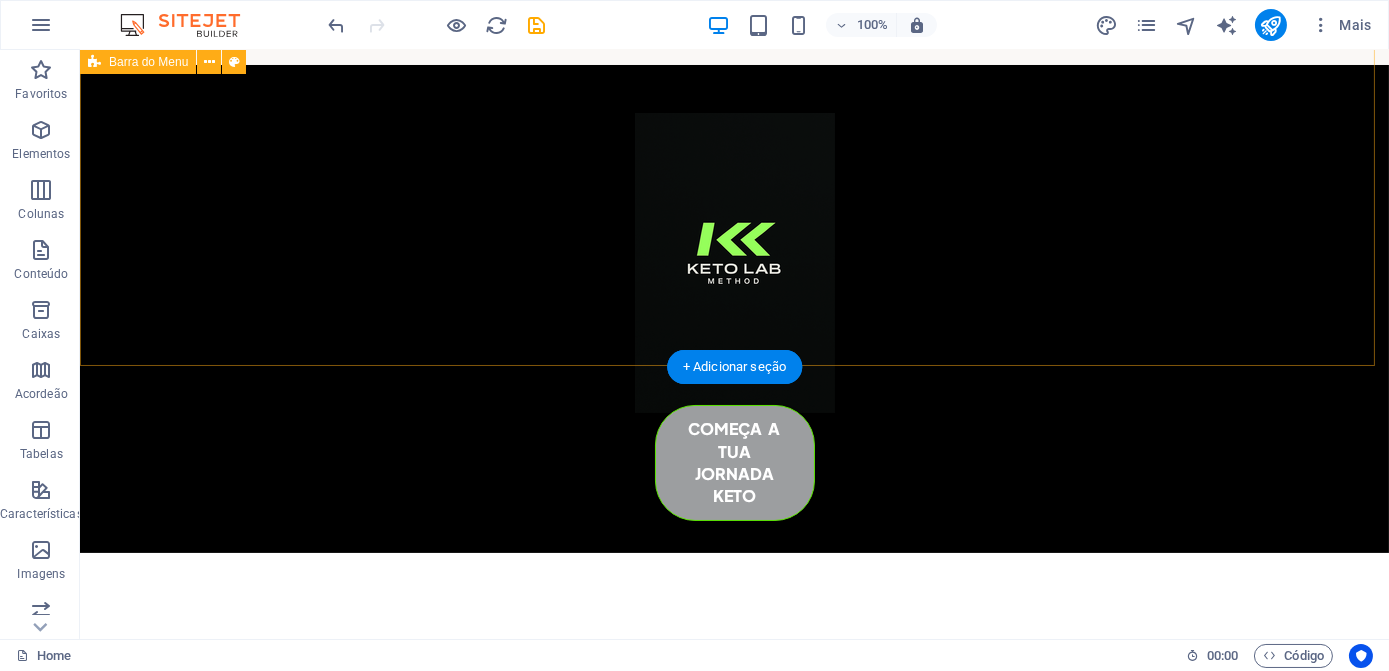 scroll, scrollTop: 117, scrollLeft: 0, axis: vertical 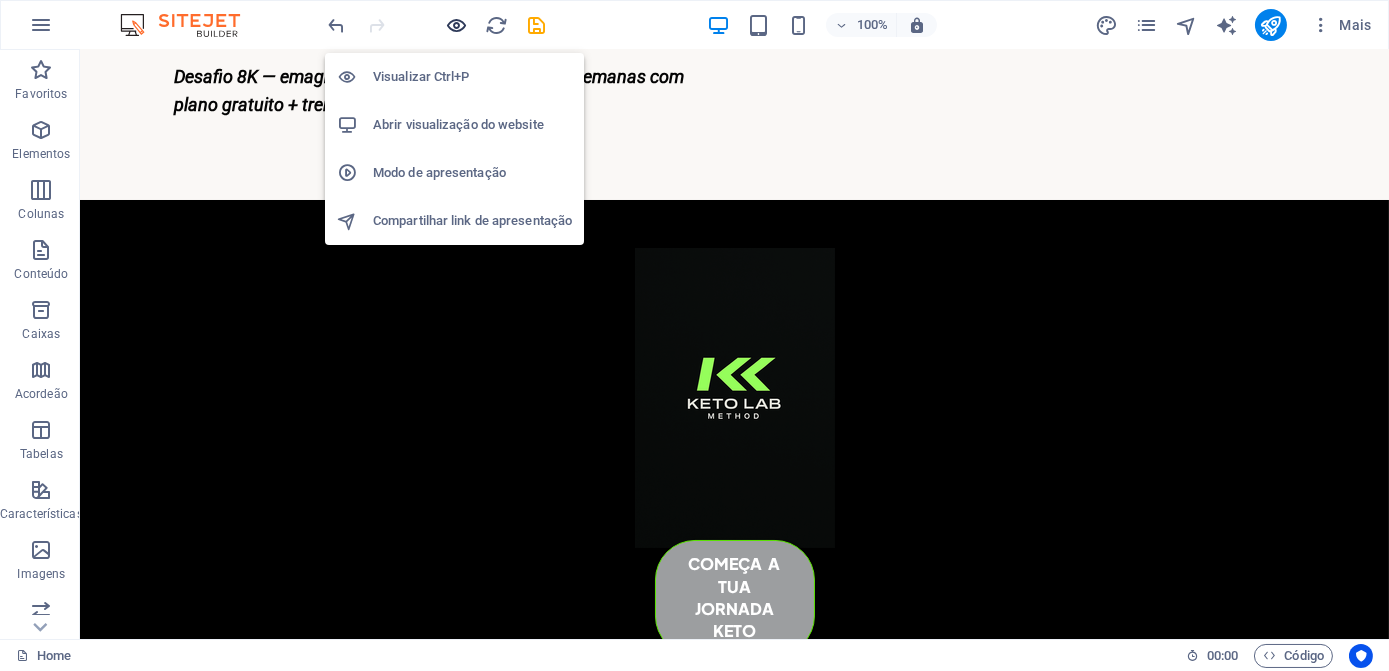 click at bounding box center (457, 25) 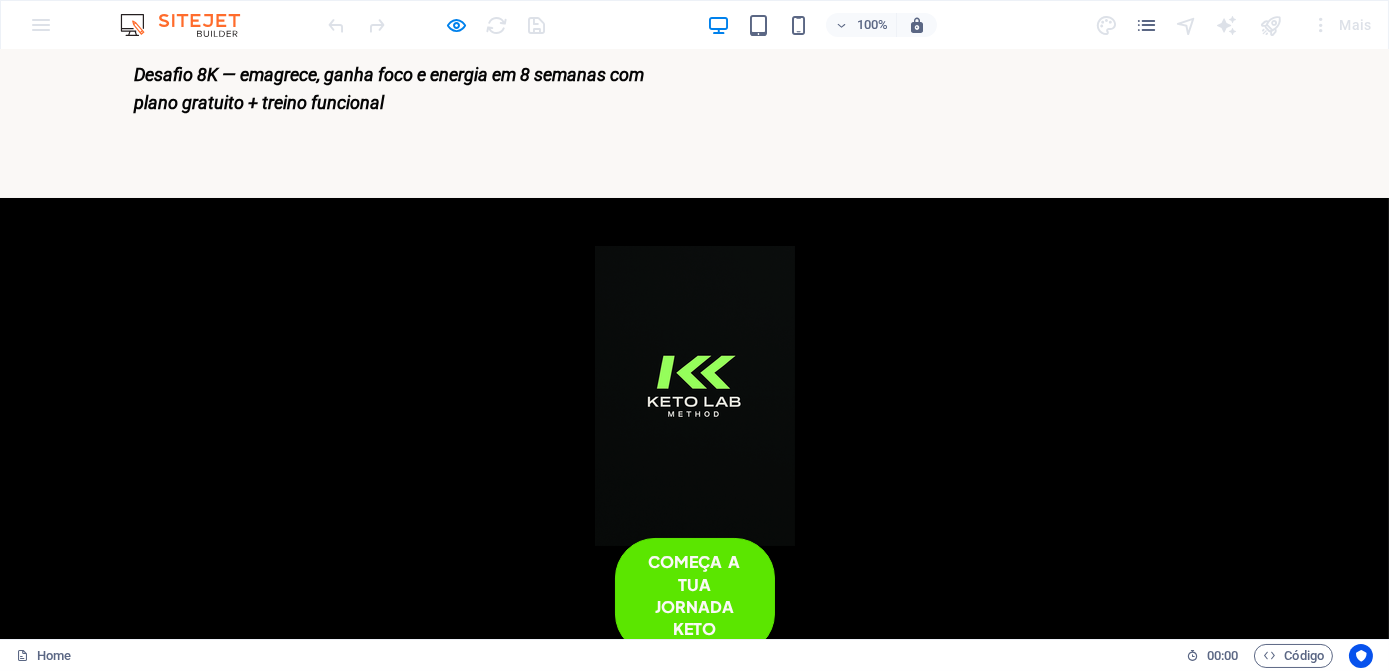scroll, scrollTop: 117, scrollLeft: 0, axis: vertical 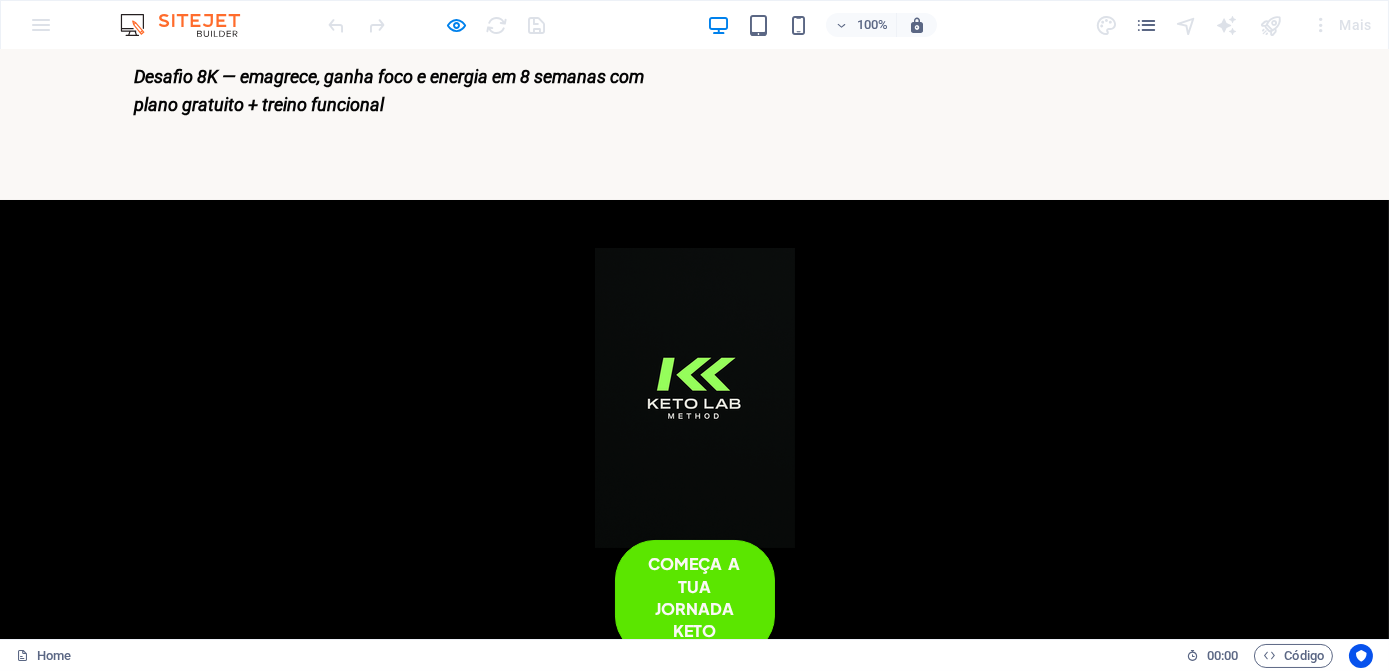 drag, startPoint x: 791, startPoint y: 306, endPoint x: 798, endPoint y: 318, distance: 13.892444 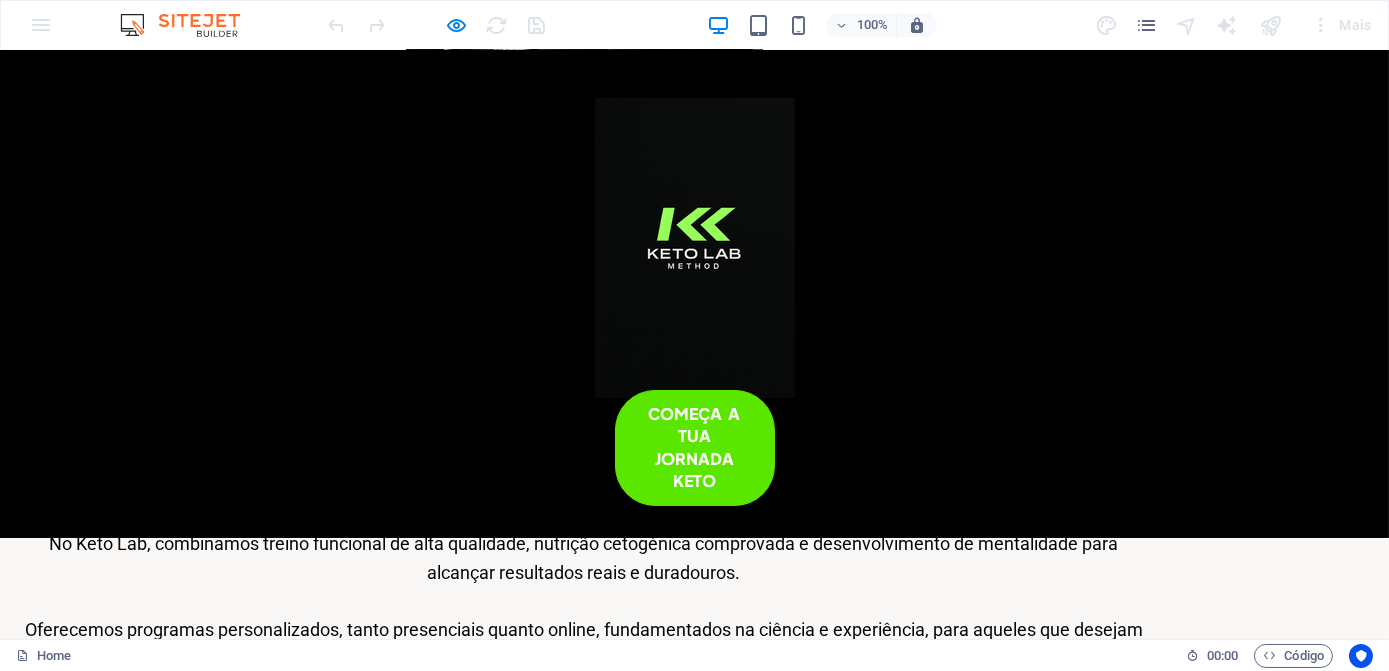 scroll, scrollTop: 1824, scrollLeft: 0, axis: vertical 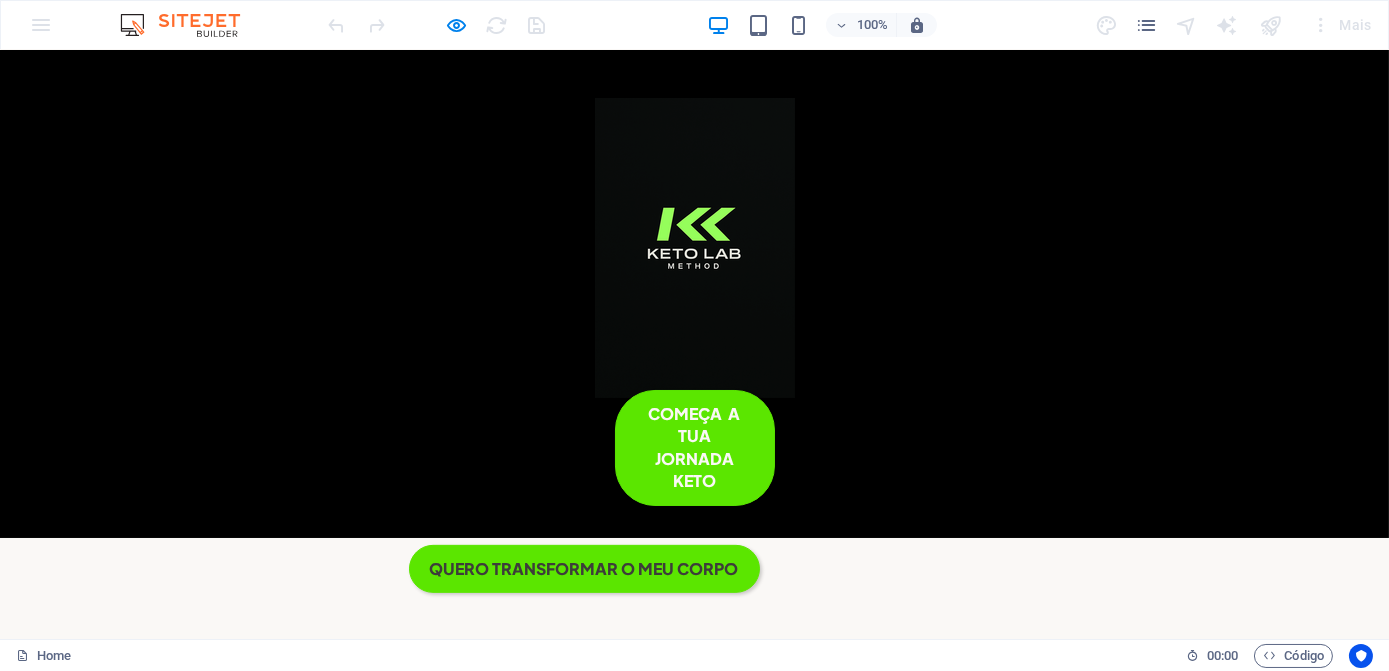 click at bounding box center [718, 1035] 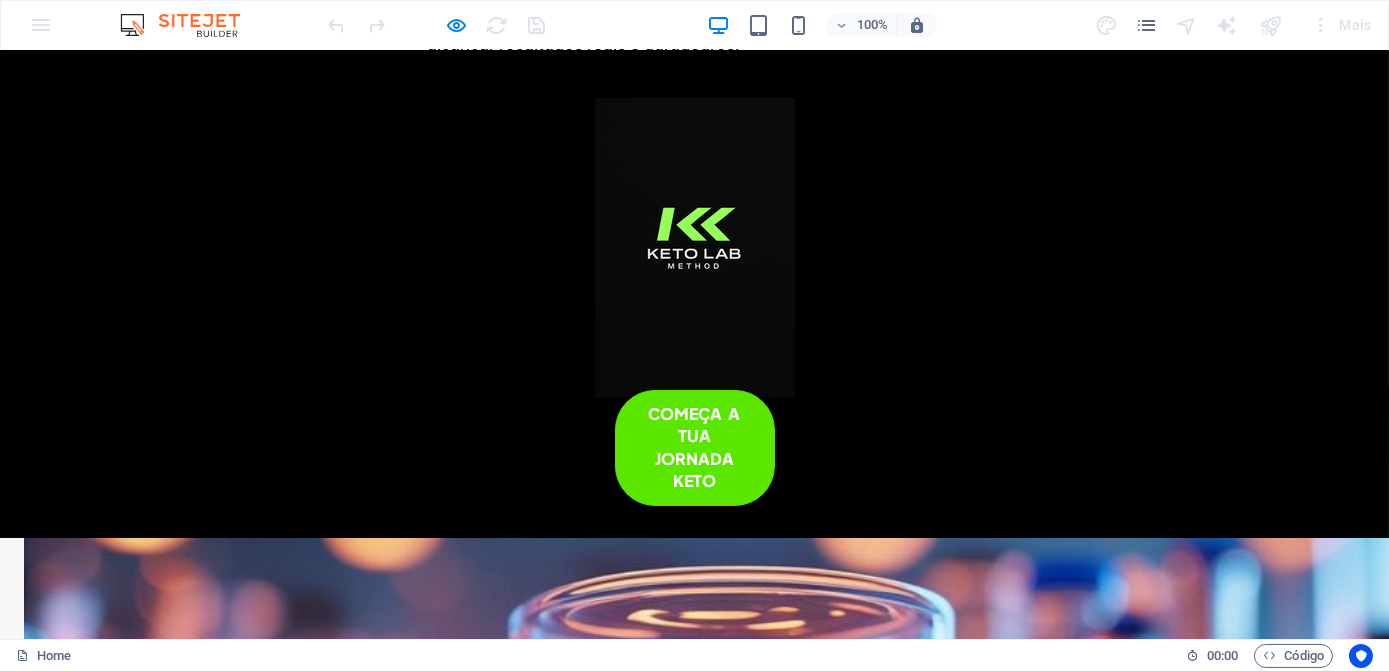 scroll, scrollTop: 2096, scrollLeft: 0, axis: vertical 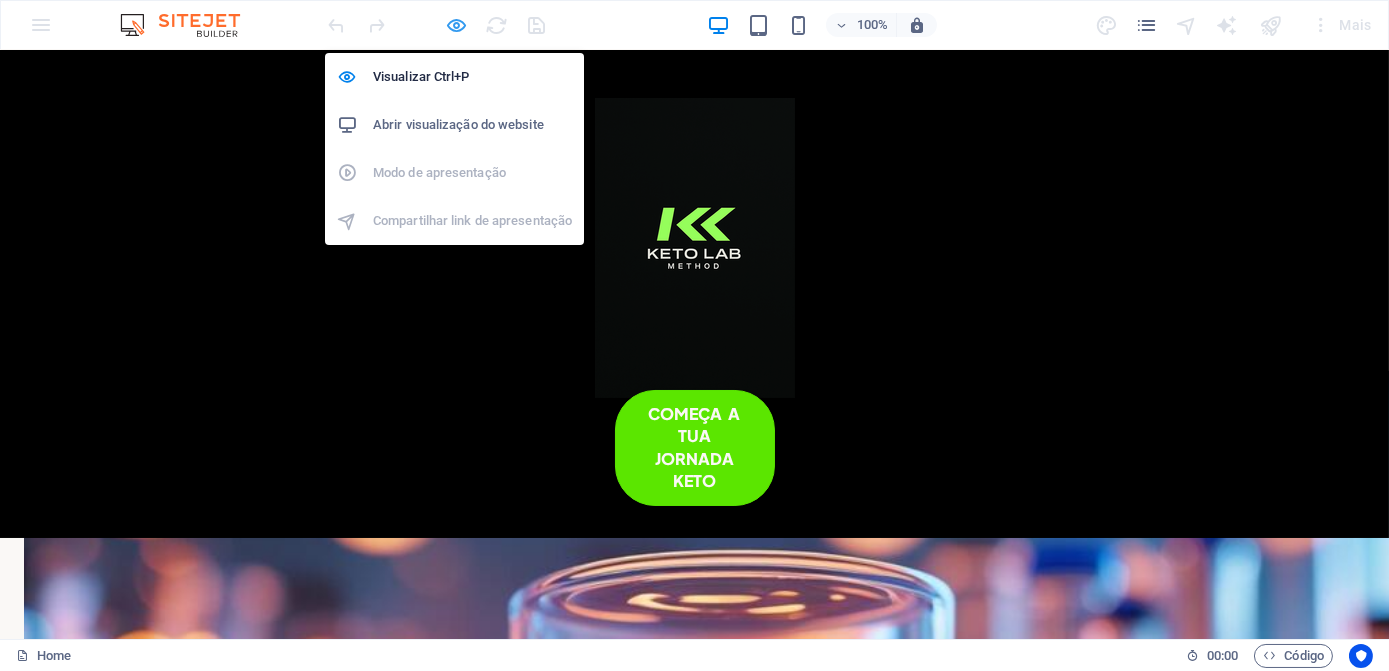 click at bounding box center [457, 25] 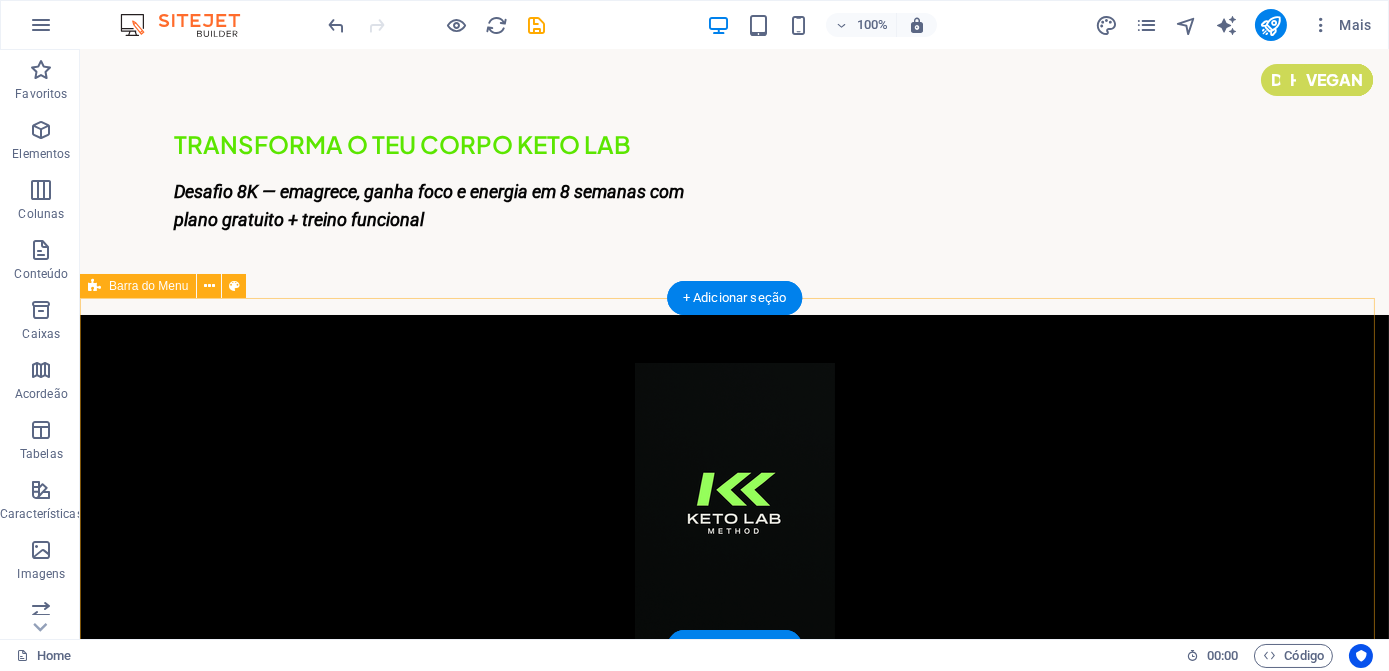 scroll, scrollTop: 0, scrollLeft: 0, axis: both 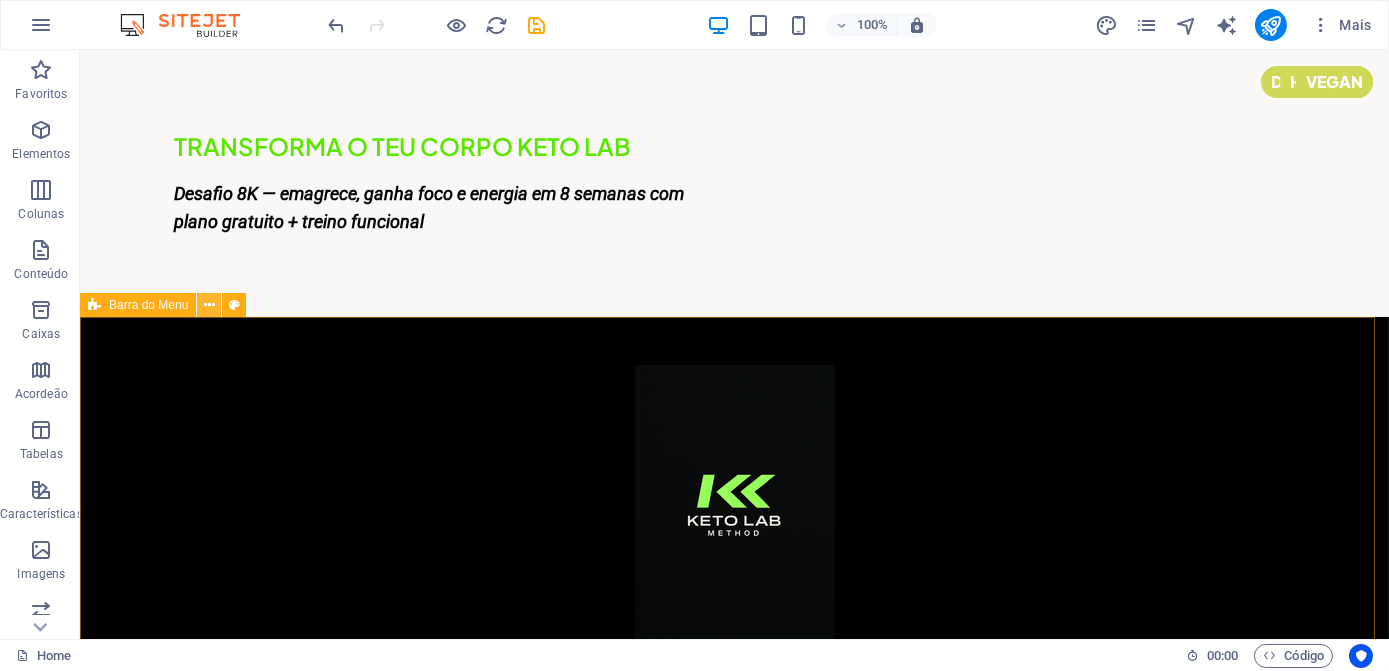 click at bounding box center [209, 305] 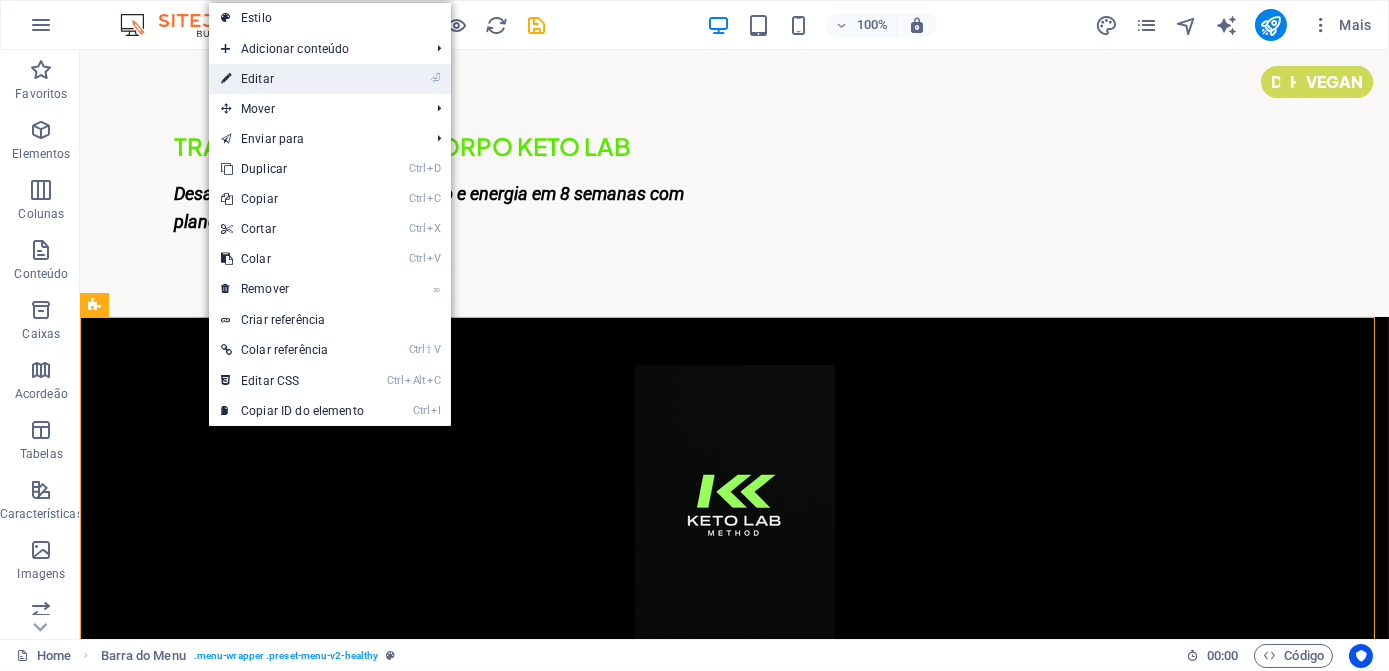 click on "⏎  Editar" at bounding box center (292, 79) 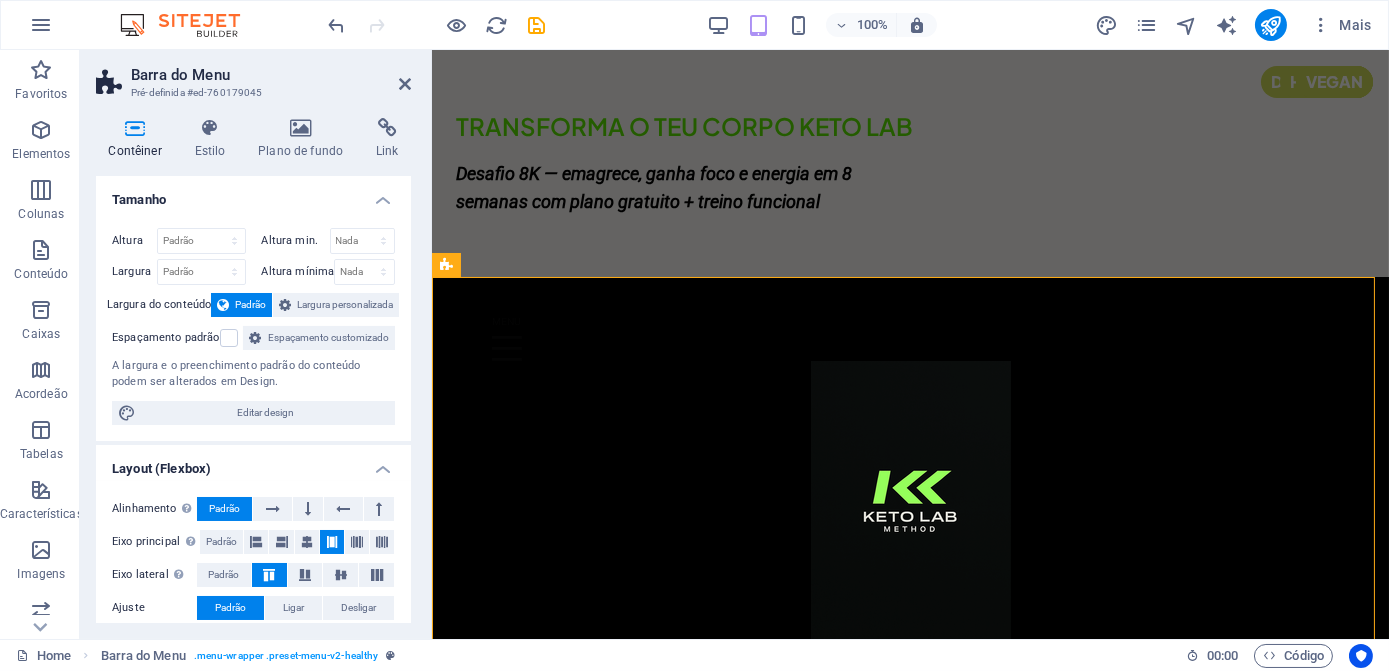 scroll, scrollTop: 181, scrollLeft: 0, axis: vertical 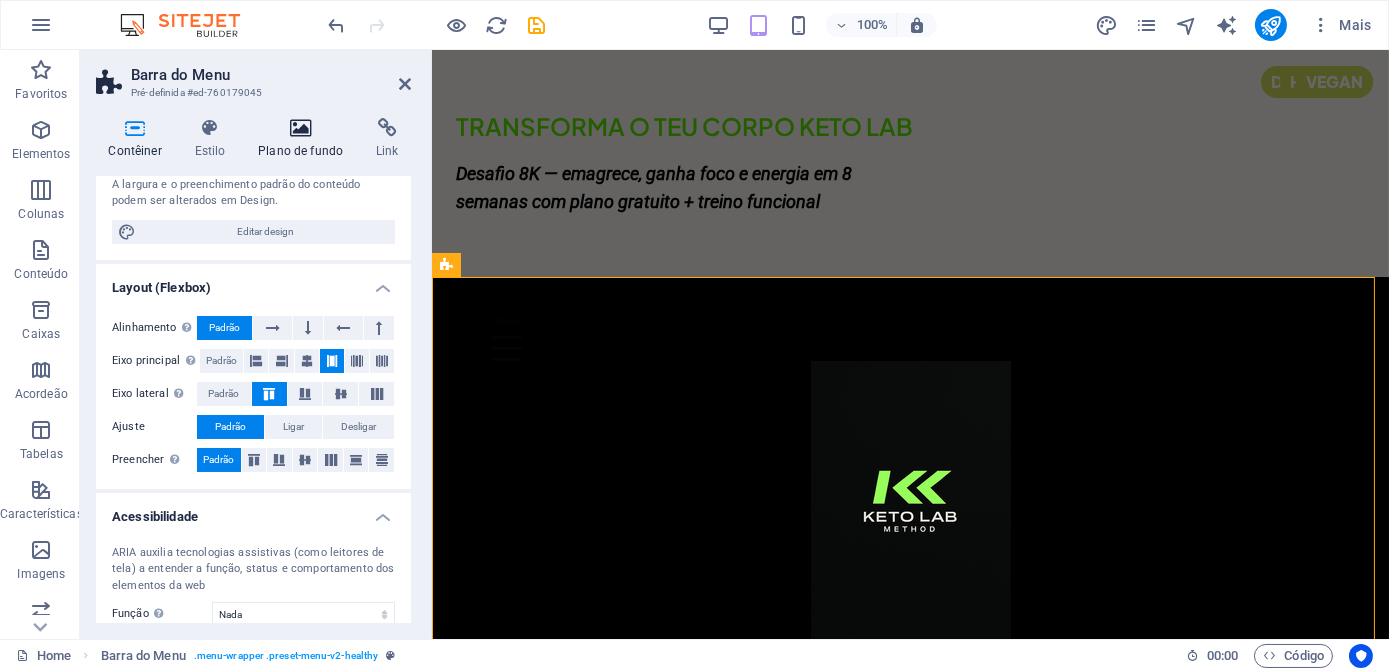 click at bounding box center (301, 128) 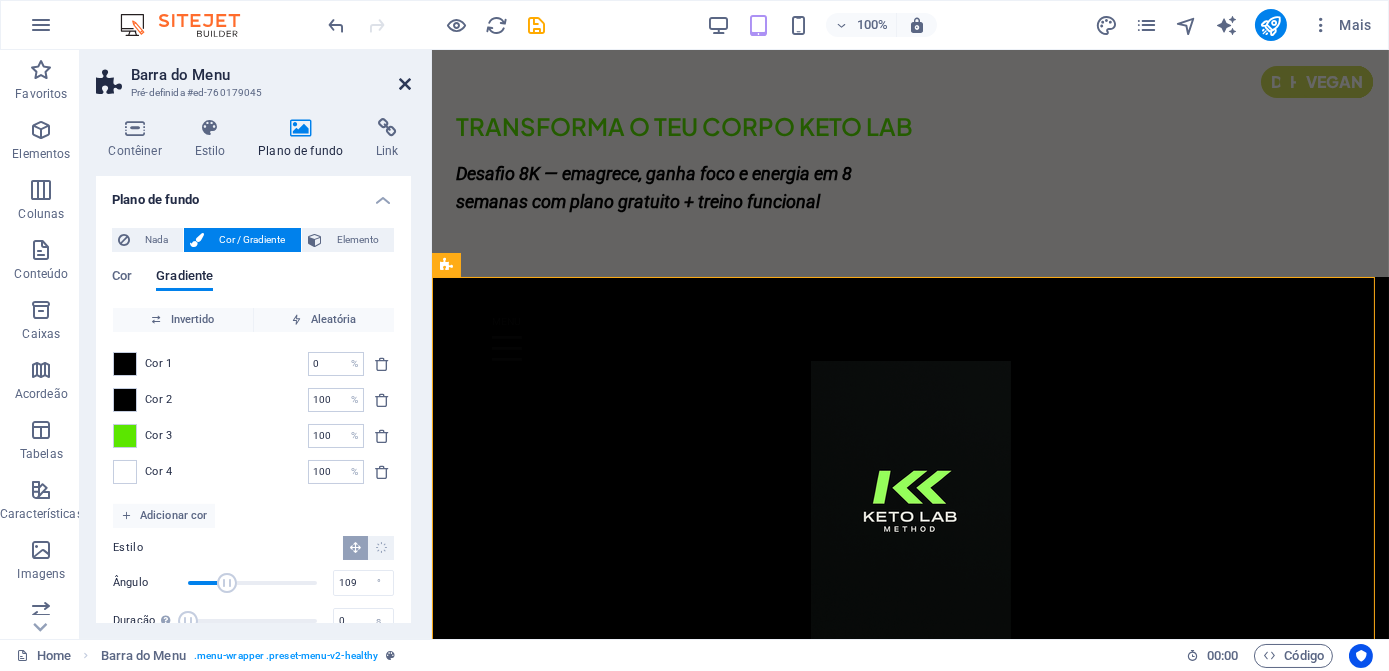 drag, startPoint x: 405, startPoint y: 76, endPoint x: 325, endPoint y: 26, distance: 94.33981 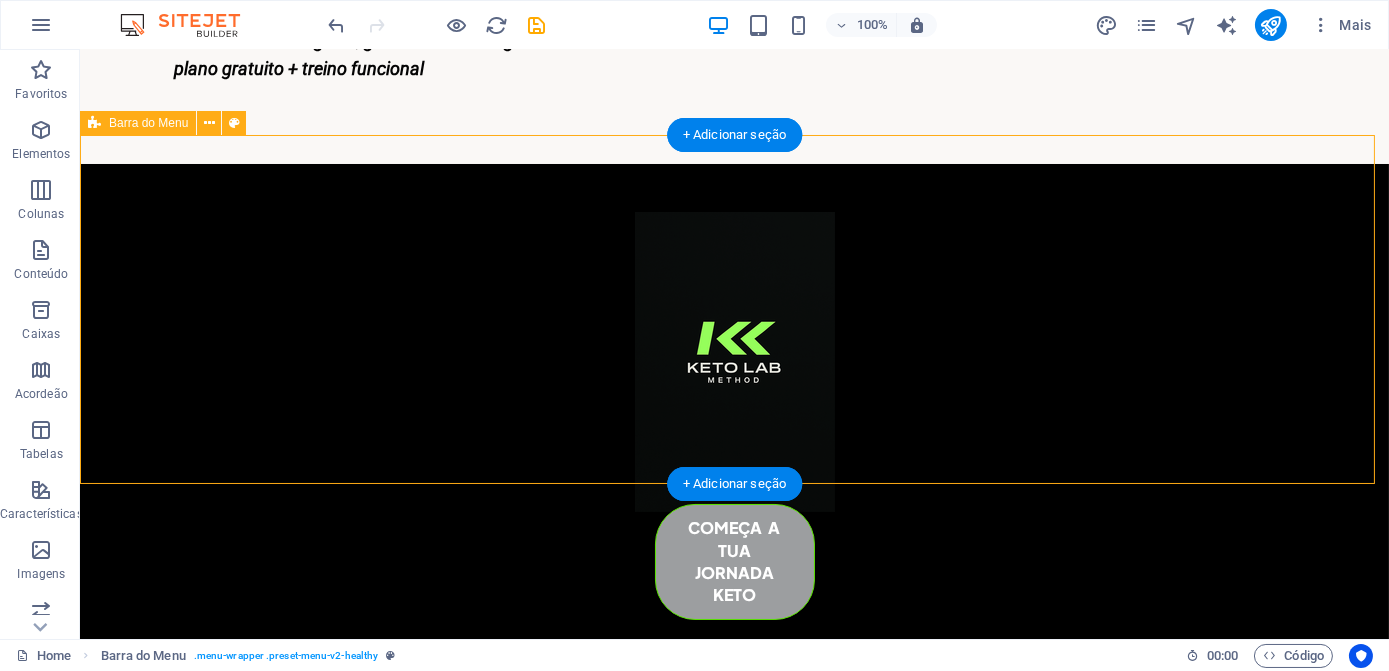 scroll, scrollTop: 181, scrollLeft: 0, axis: vertical 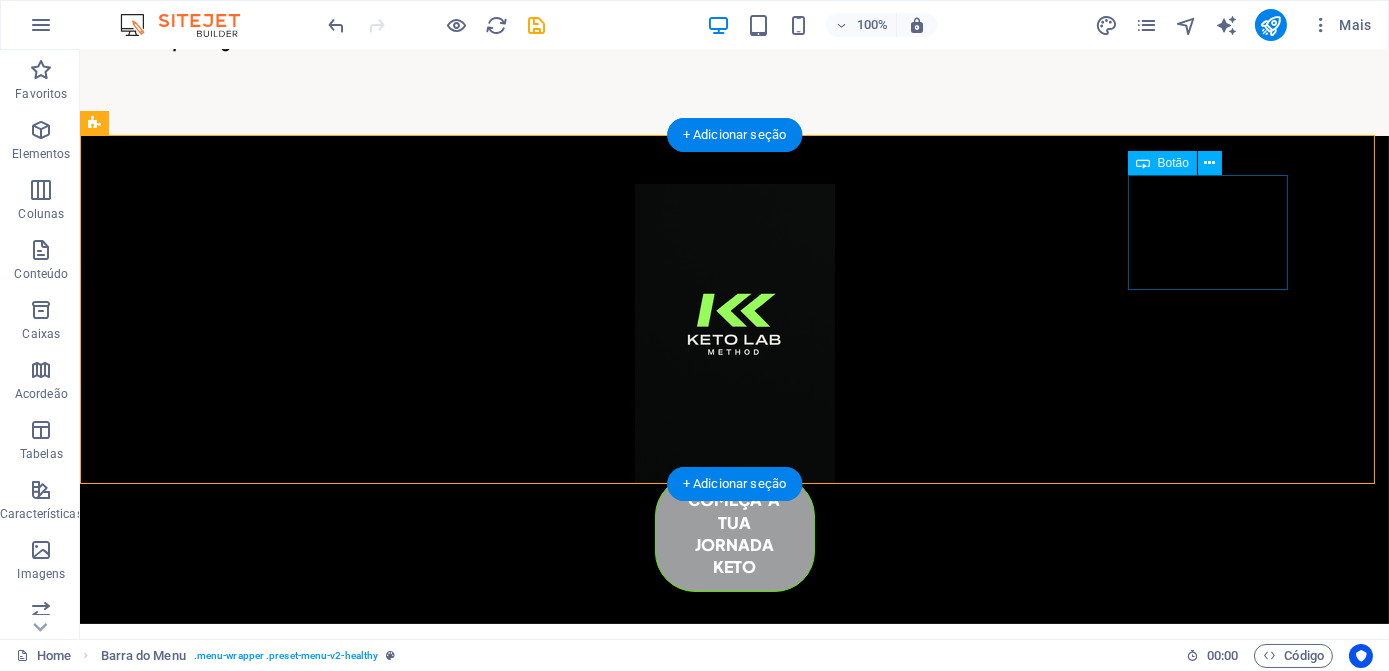 click on "começa  a tua jornada keto" at bounding box center [735, 534] 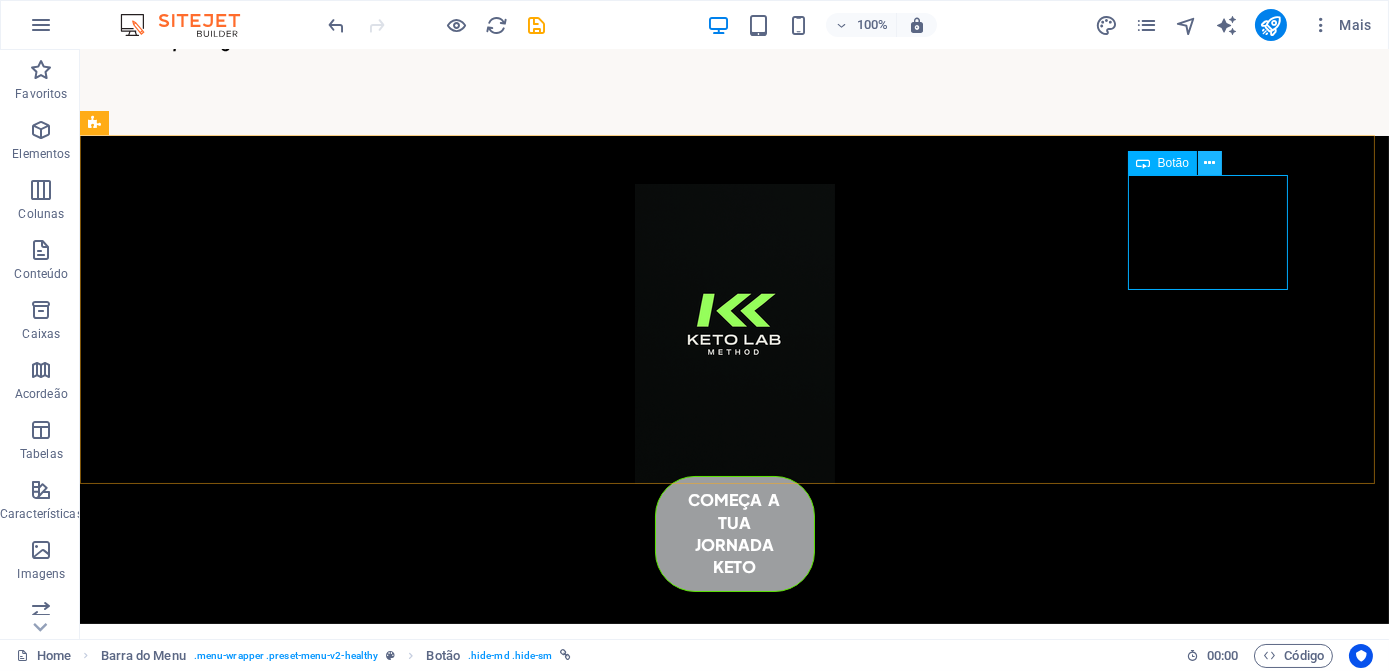 click at bounding box center (1209, 163) 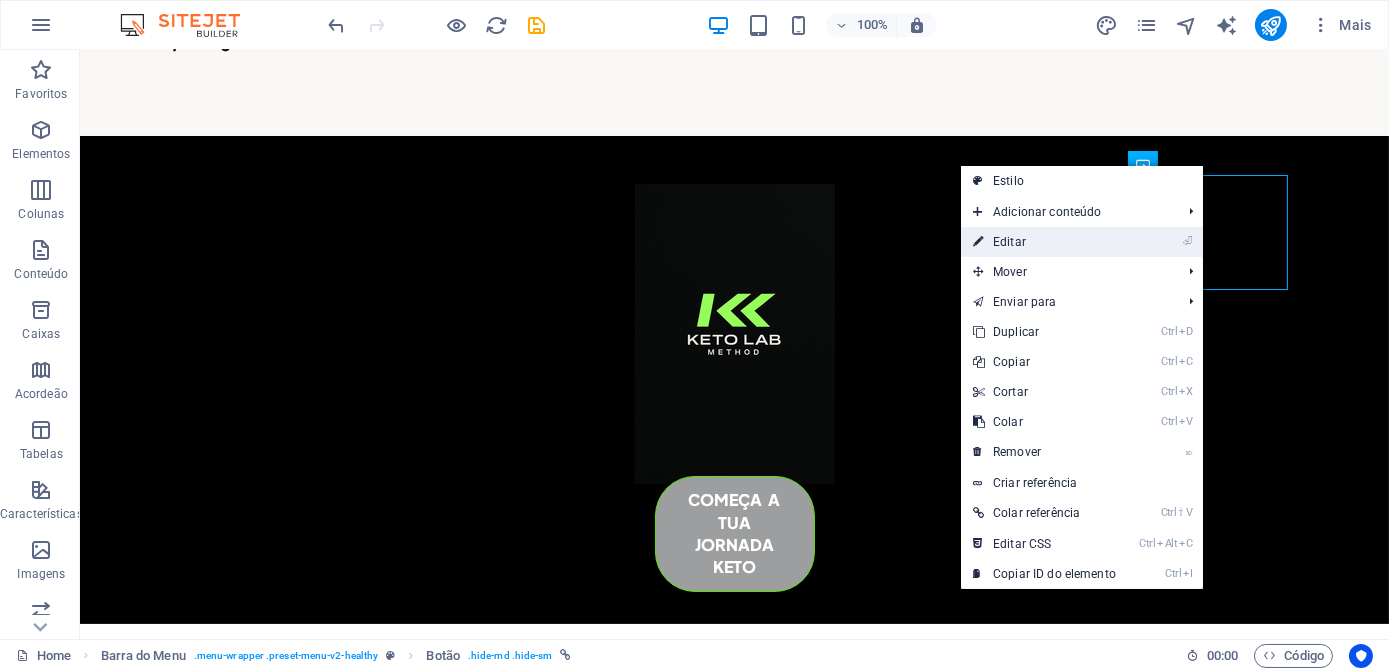 click on "⏎  Editar" at bounding box center [1044, 242] 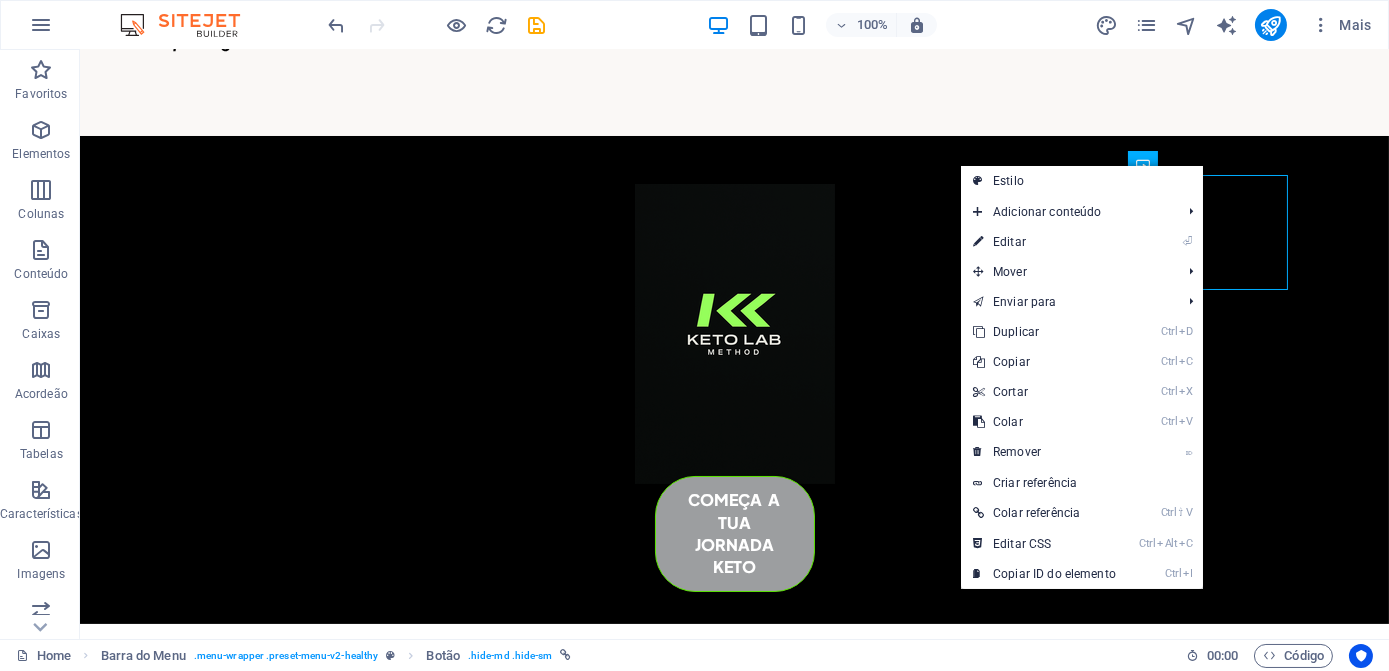 select on "px" 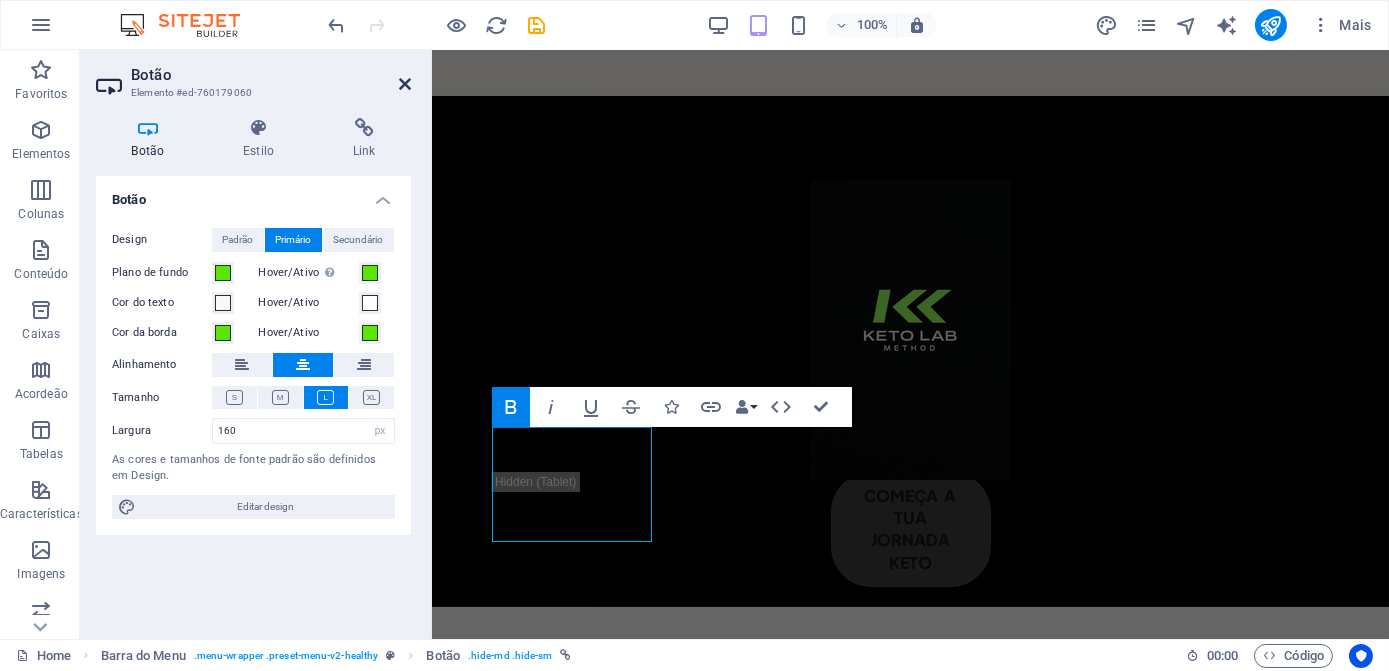 click at bounding box center [405, 84] 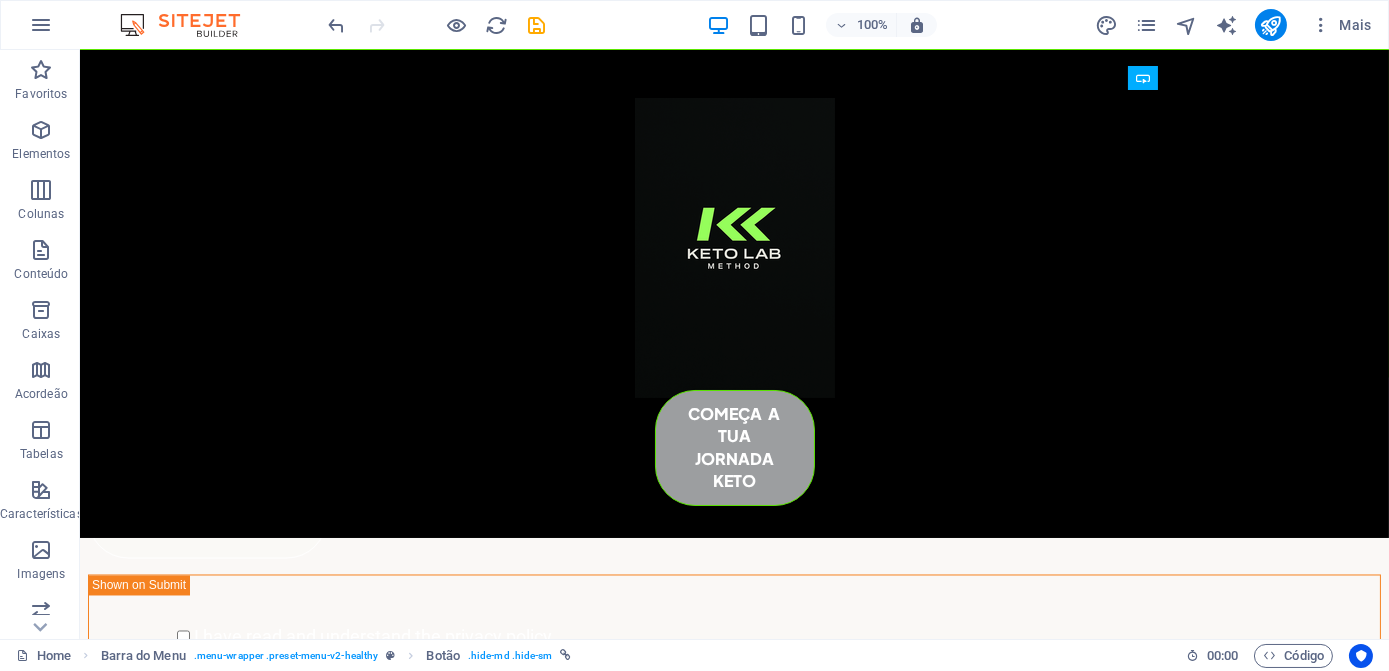 scroll, scrollTop: 7638, scrollLeft: 0, axis: vertical 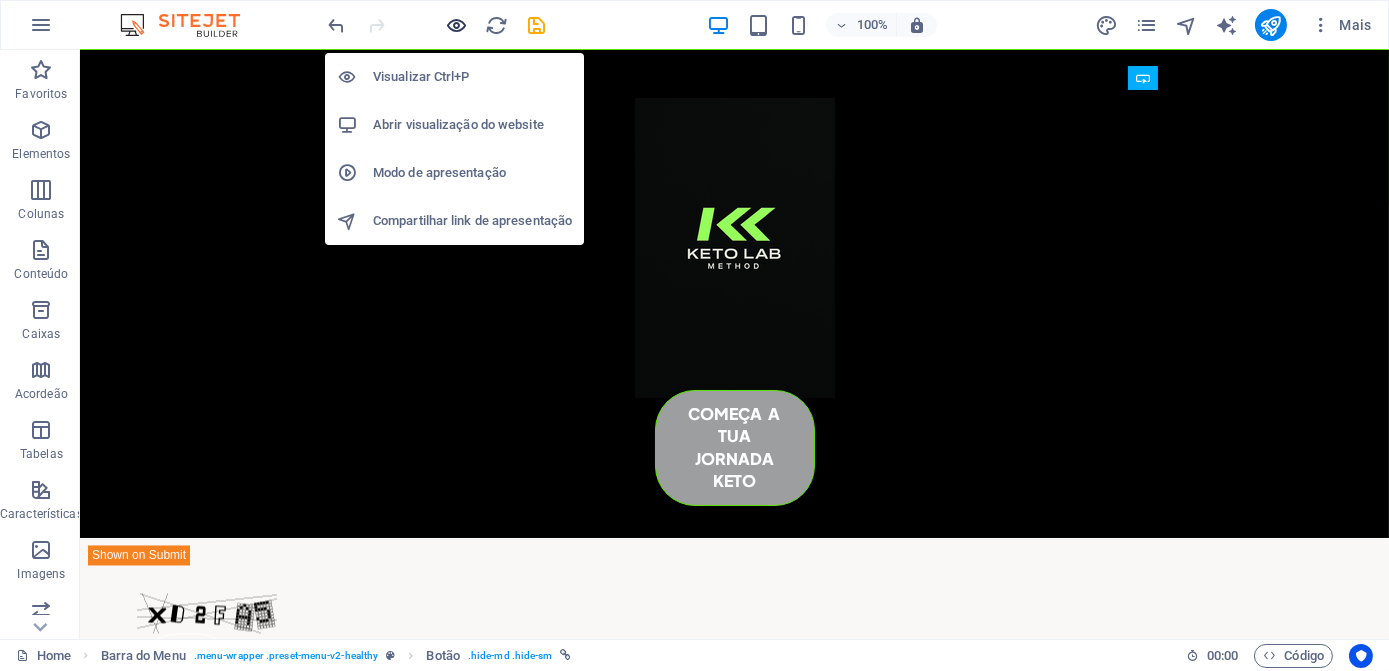 click at bounding box center (457, 25) 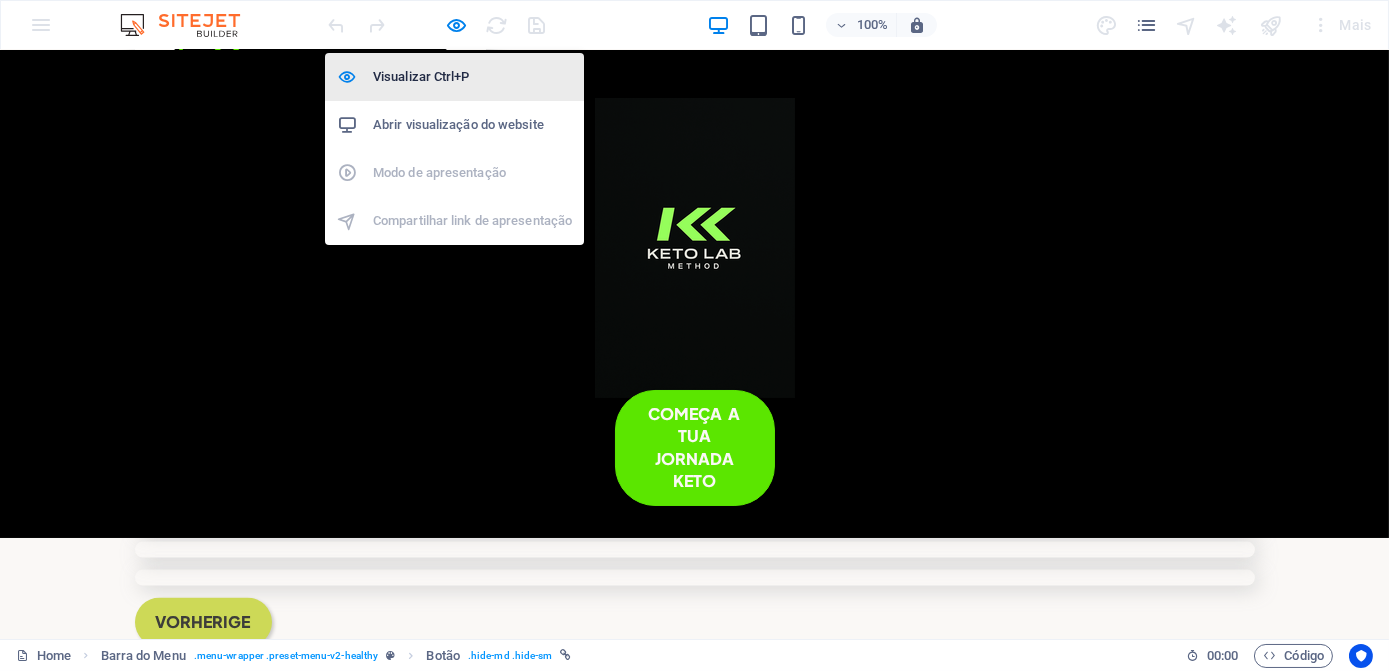 click on "Visualizar Ctrl+P" at bounding box center [472, 77] 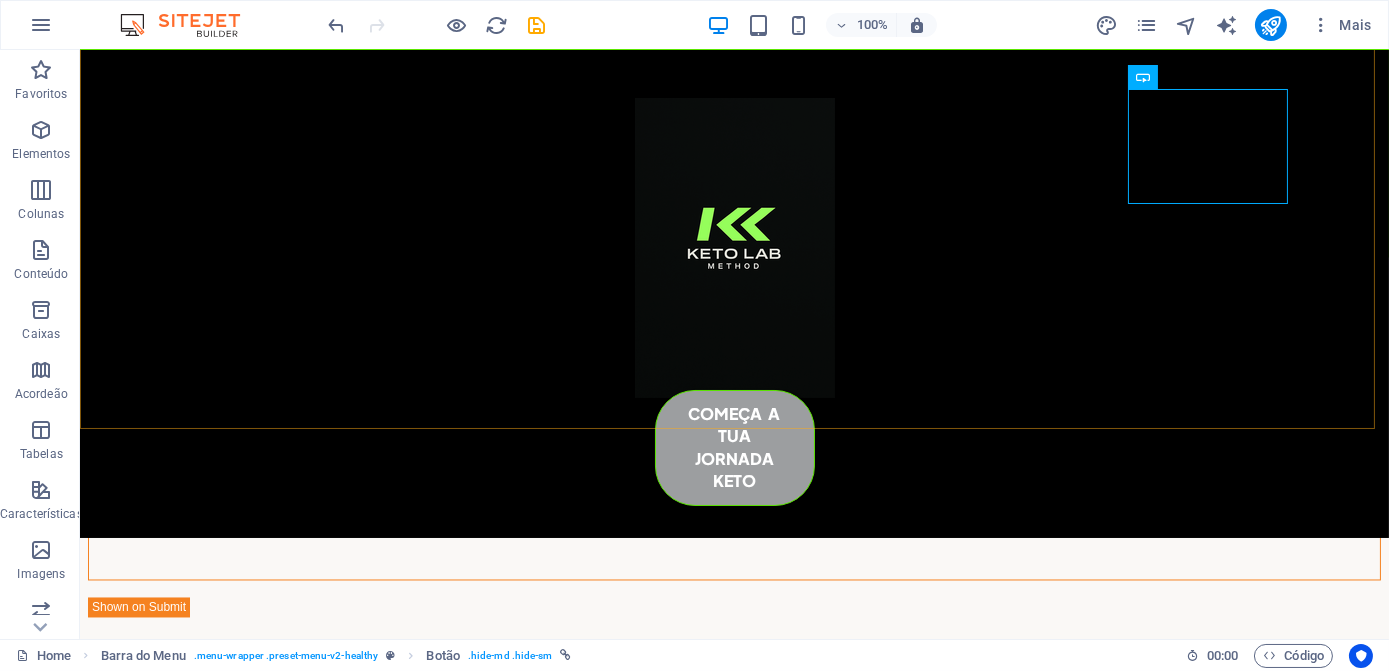 scroll, scrollTop: 7638, scrollLeft: 0, axis: vertical 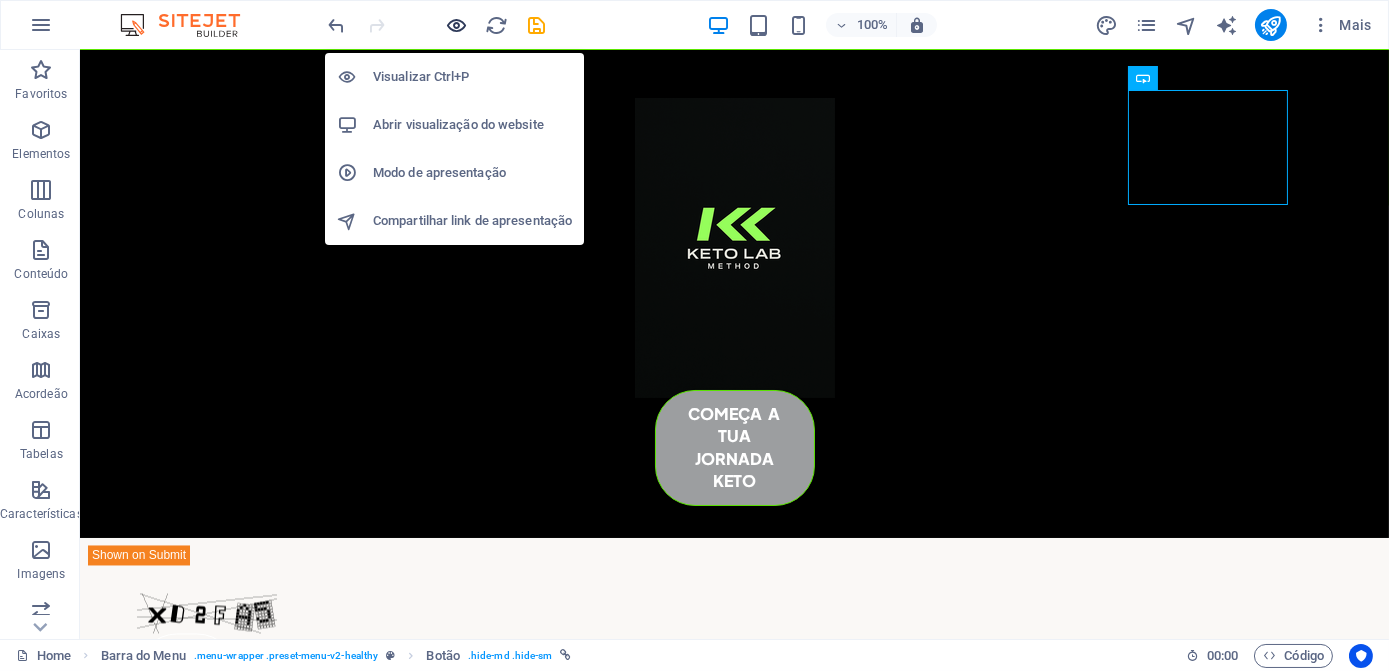 click at bounding box center (457, 25) 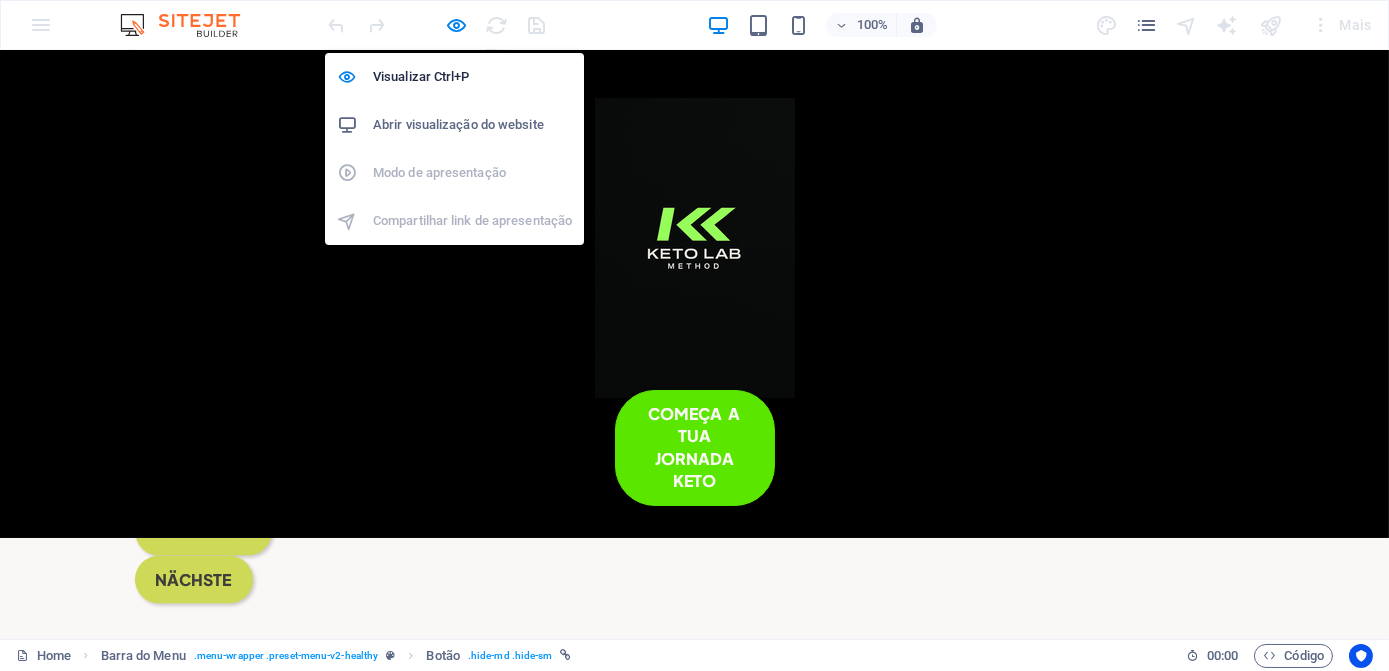 scroll, scrollTop: 6194, scrollLeft: 0, axis: vertical 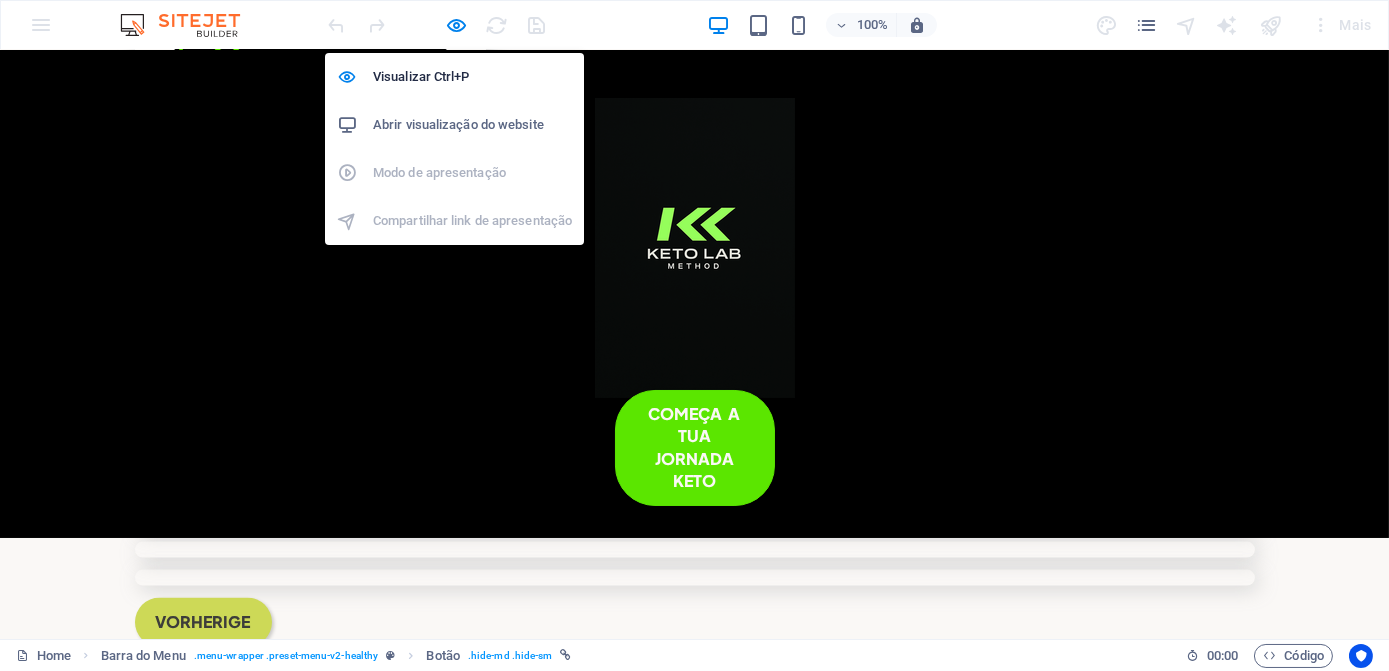 click on "Abrir visualização do website" at bounding box center [472, 125] 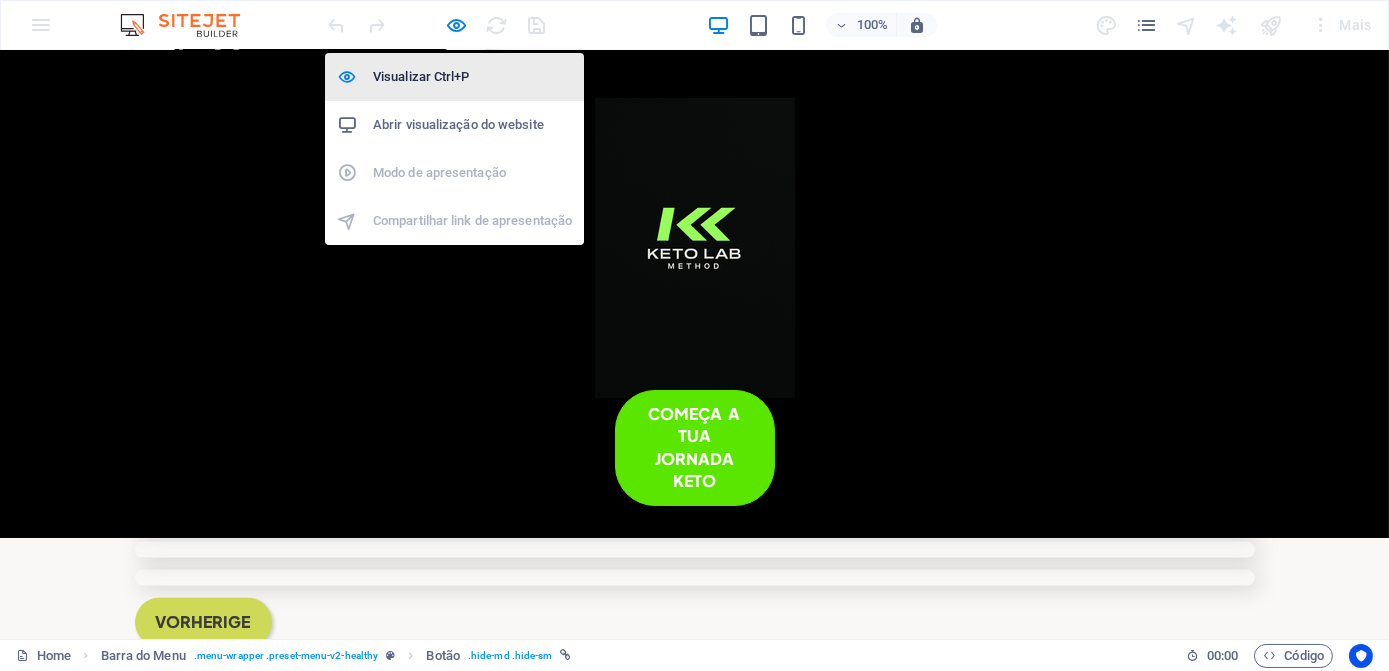 click on "Visualizar Ctrl+P" at bounding box center [472, 77] 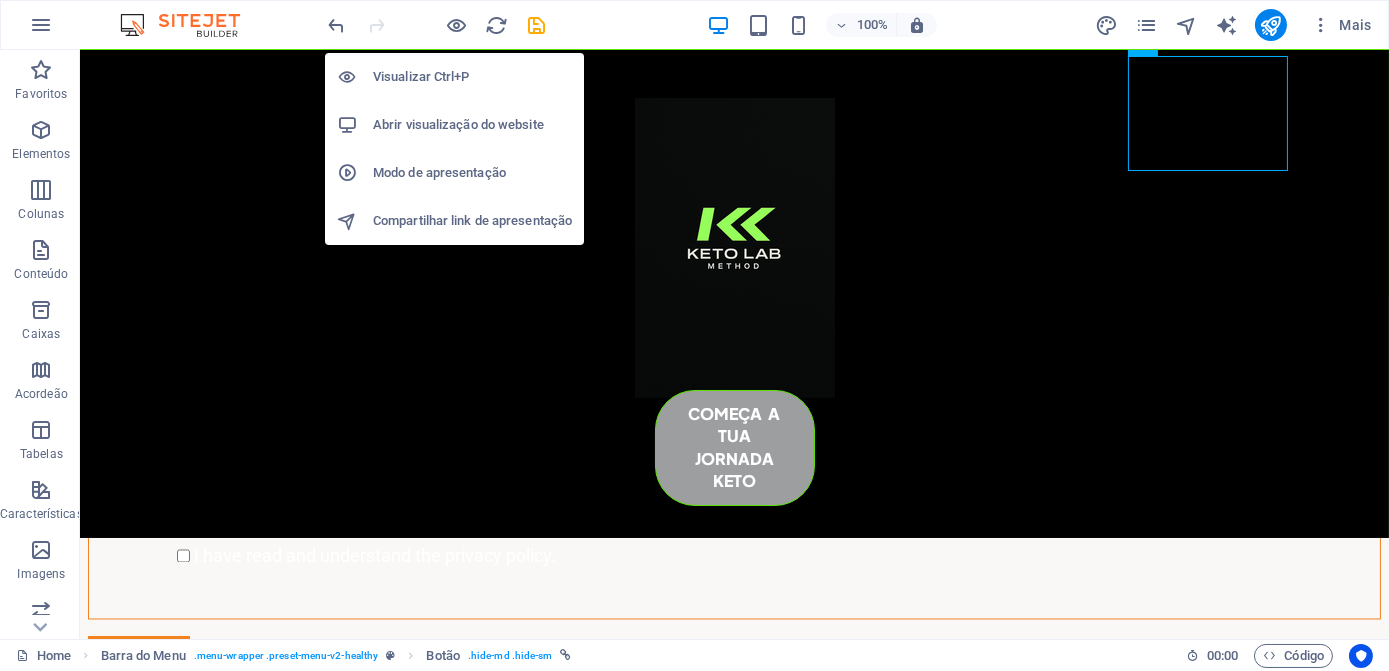 scroll, scrollTop: 7638, scrollLeft: 0, axis: vertical 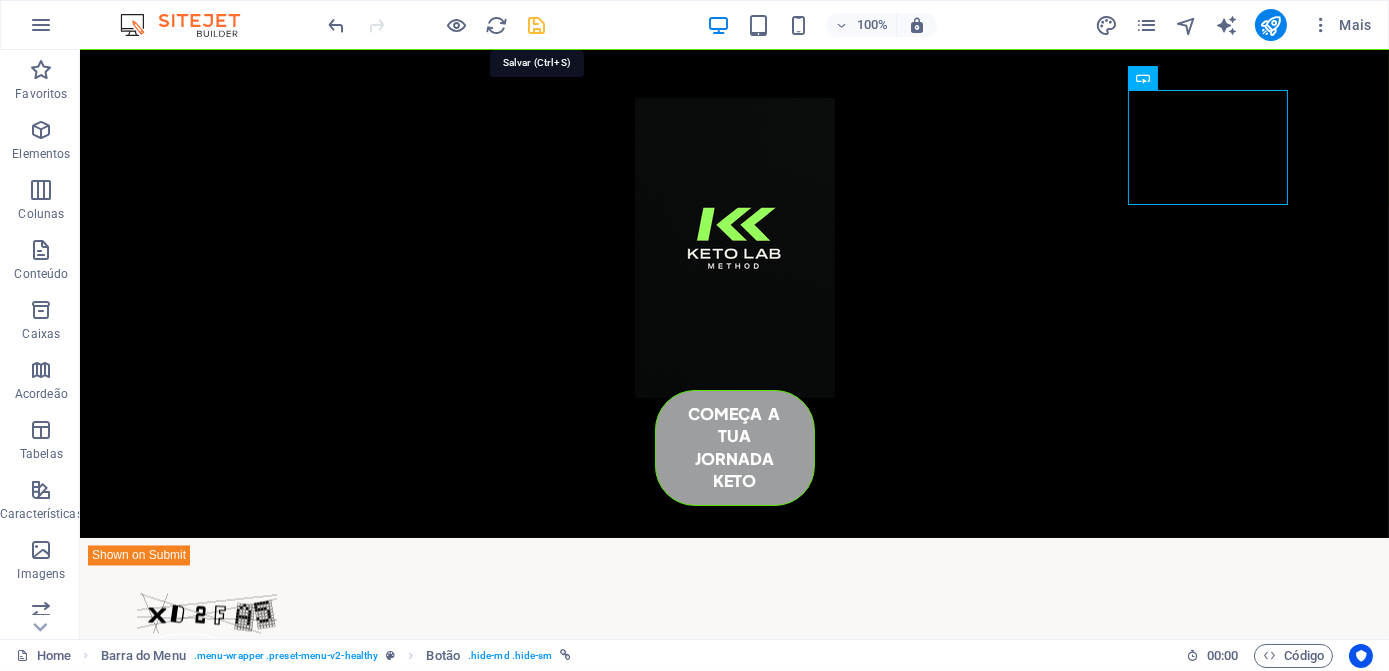 click at bounding box center (537, 25) 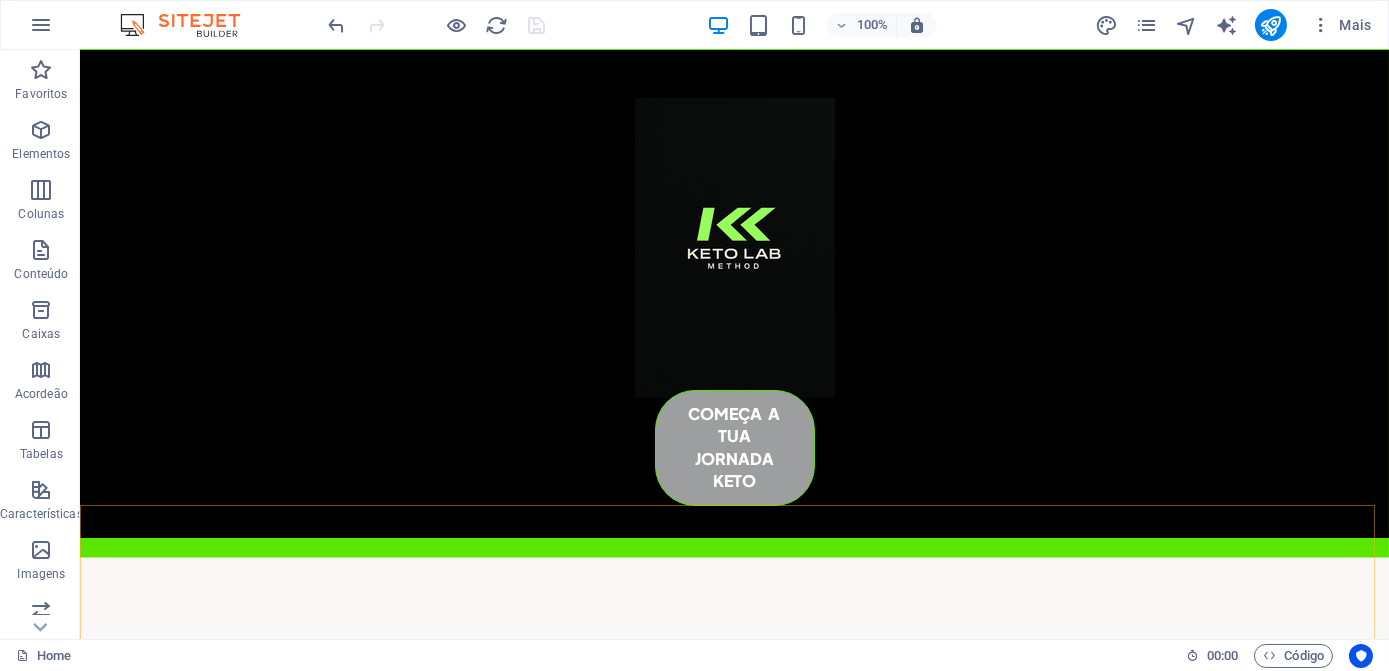 scroll, scrollTop: 7274, scrollLeft: 0, axis: vertical 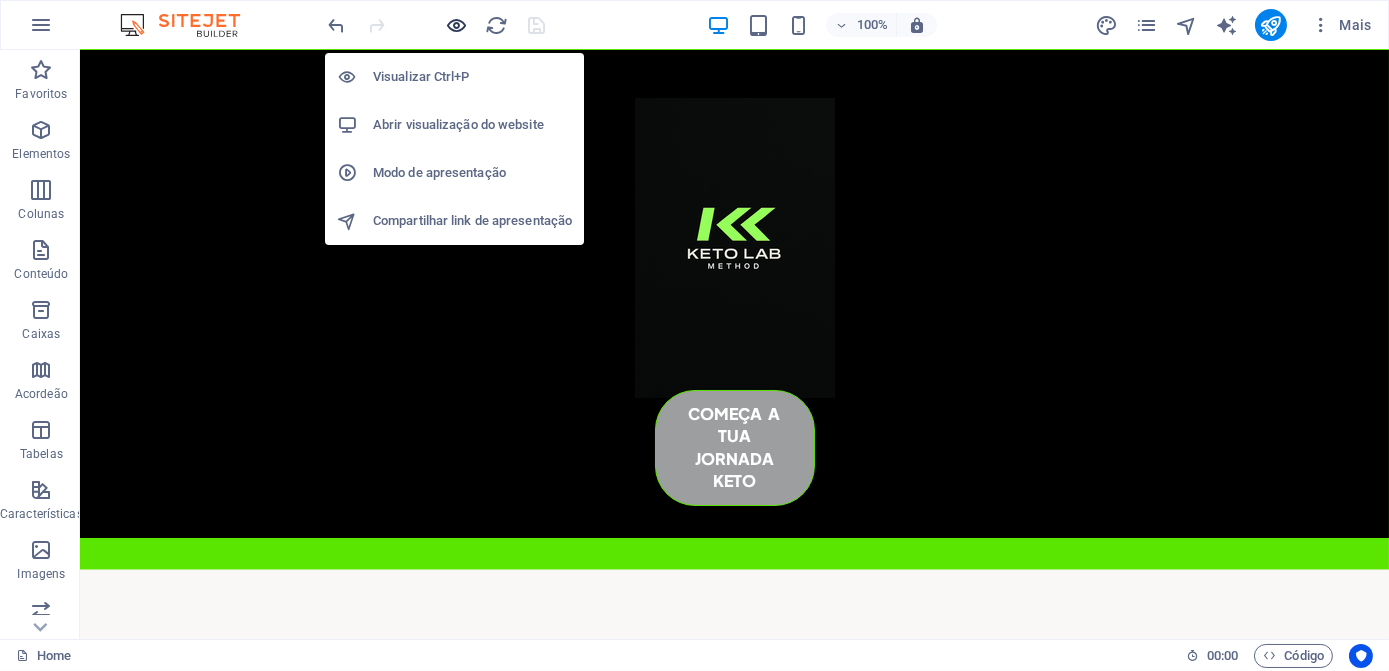 click at bounding box center (457, 25) 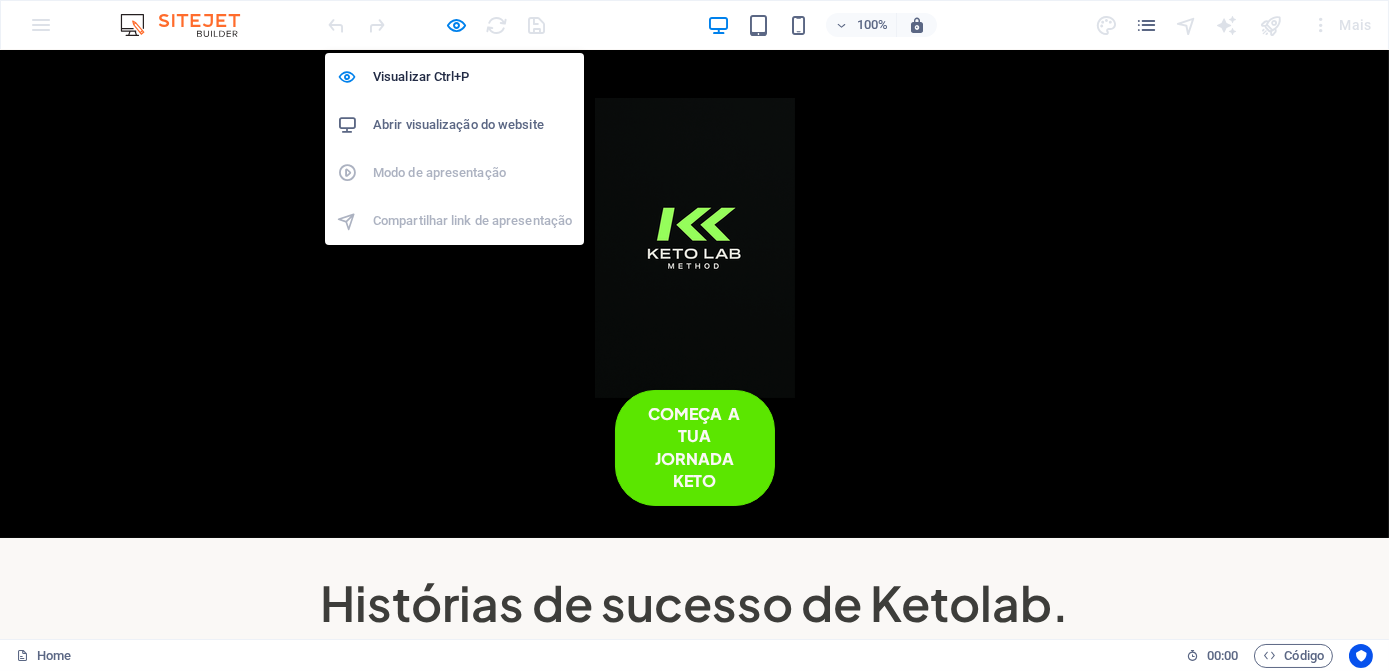 scroll, scrollTop: 6514, scrollLeft: 0, axis: vertical 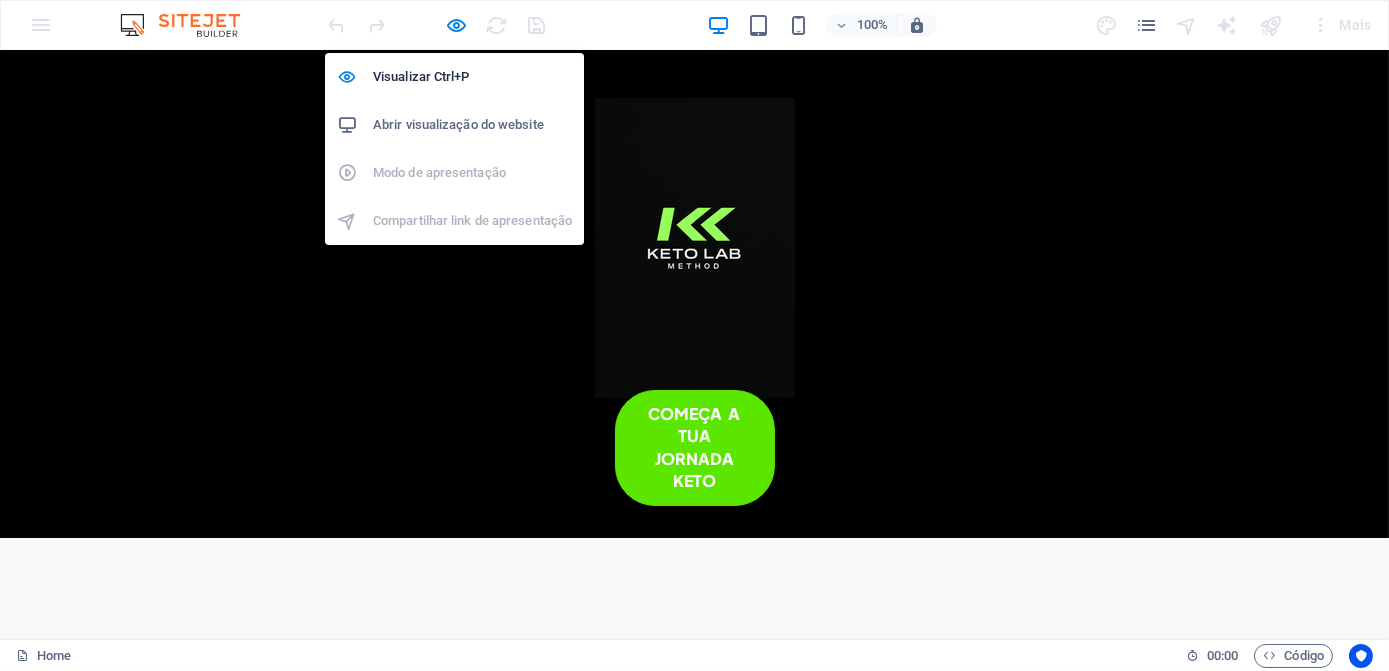 click on "Abrir visualização do website" at bounding box center (472, 125) 